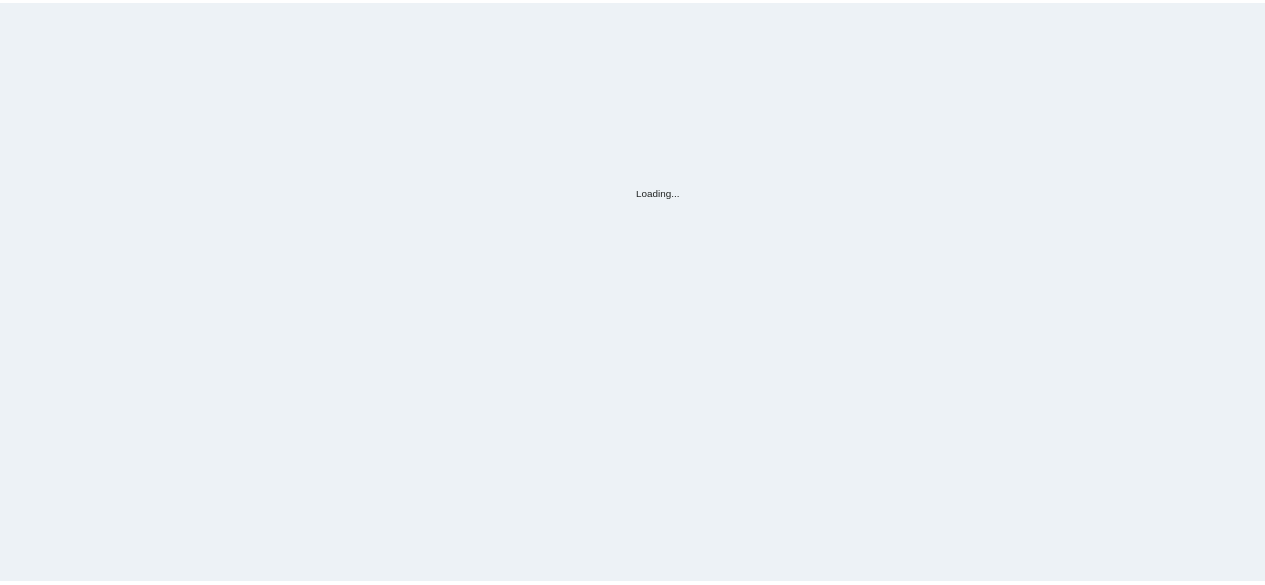 scroll, scrollTop: 0, scrollLeft: 0, axis: both 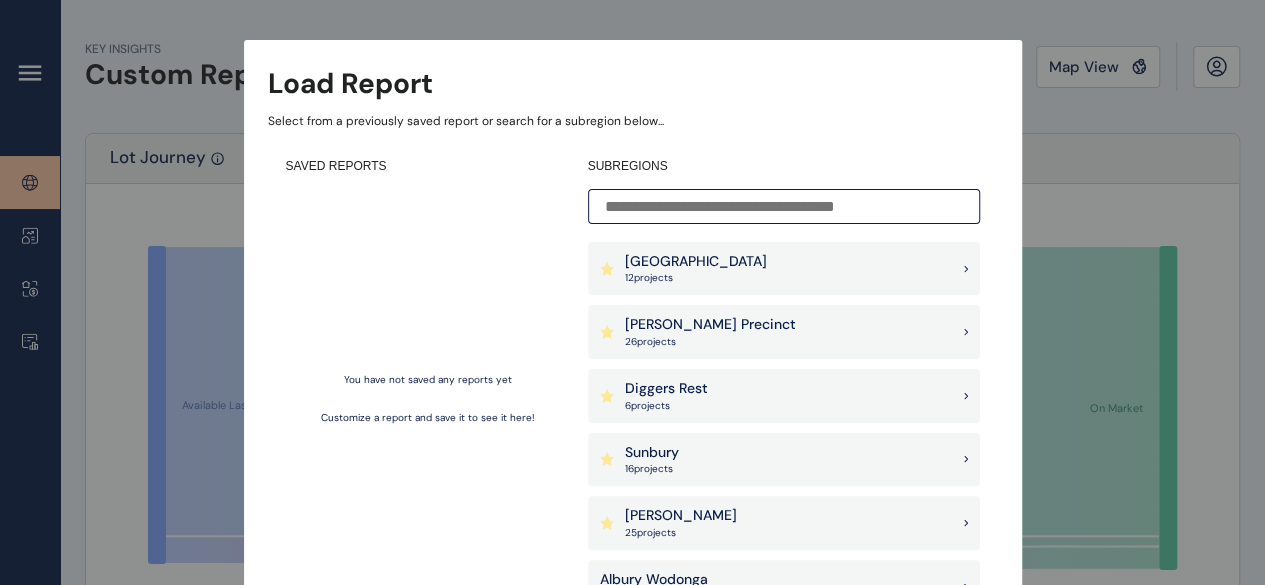 click on "Diggers Rest 6  project s" at bounding box center [784, 396] 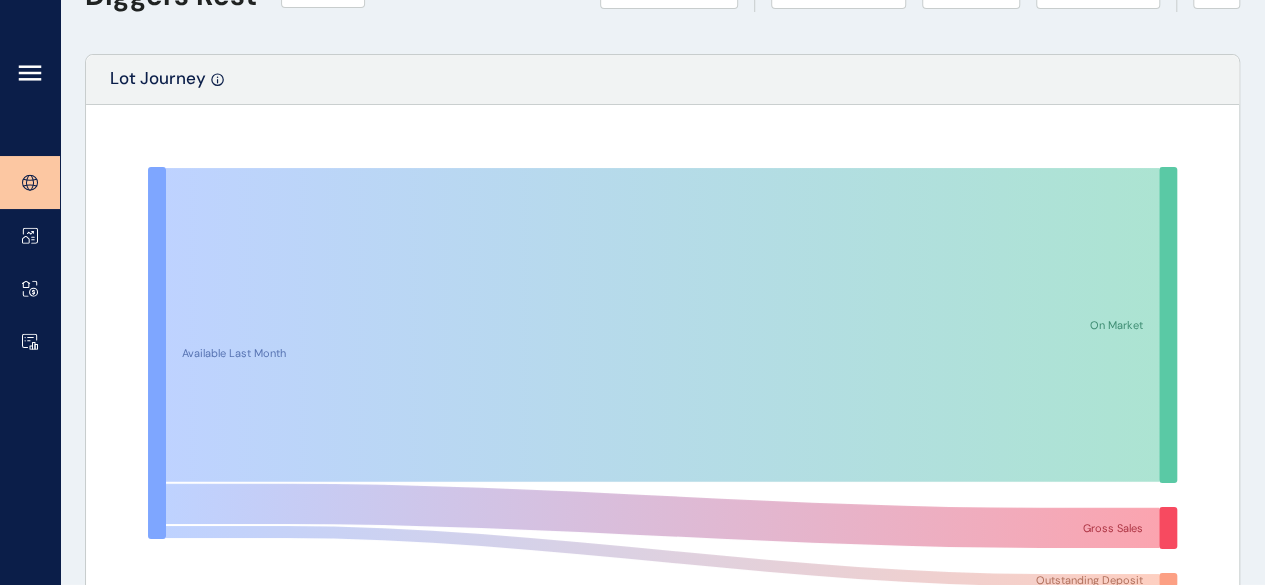 scroll, scrollTop: 0, scrollLeft: 0, axis: both 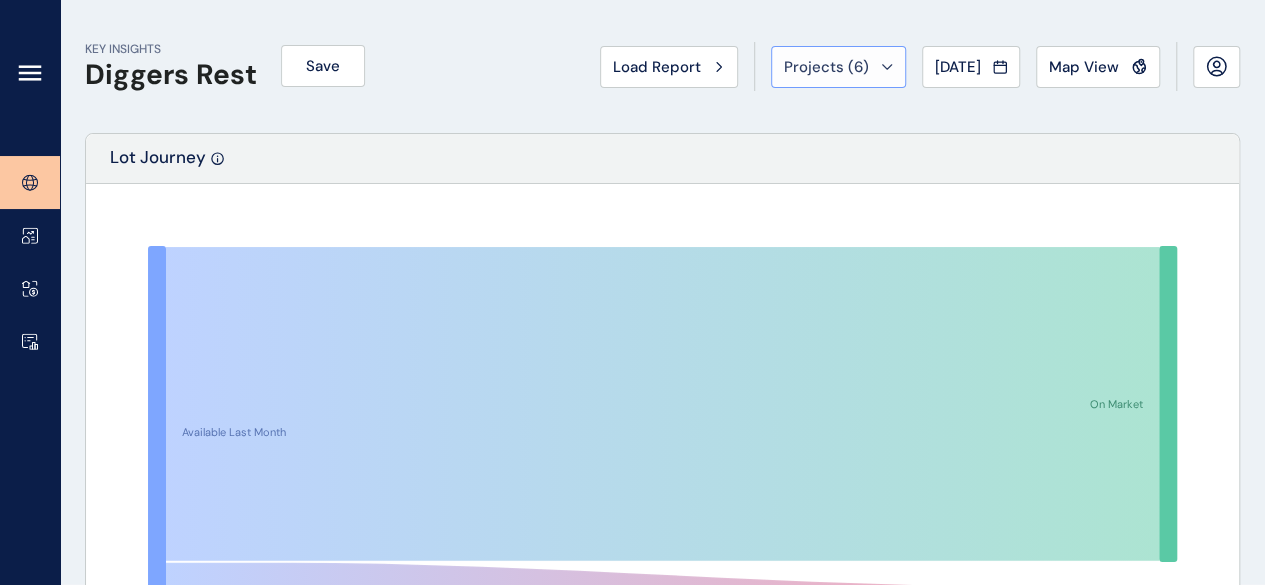 click on "Projects ( 6 )" at bounding box center [826, 67] 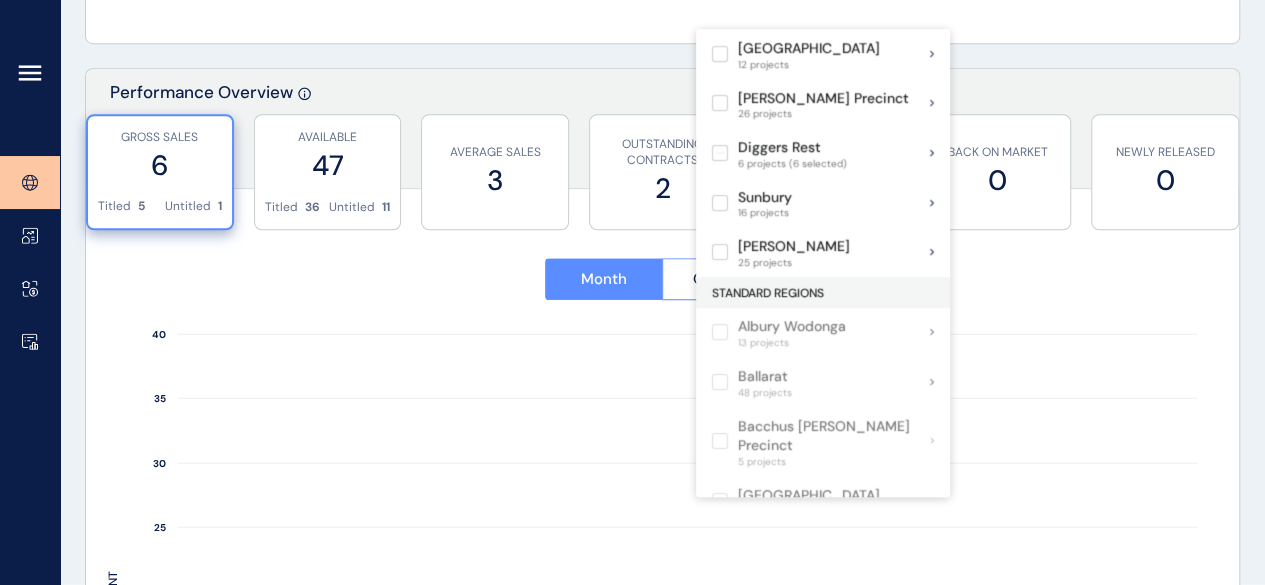 scroll, scrollTop: 800, scrollLeft: 0, axis: vertical 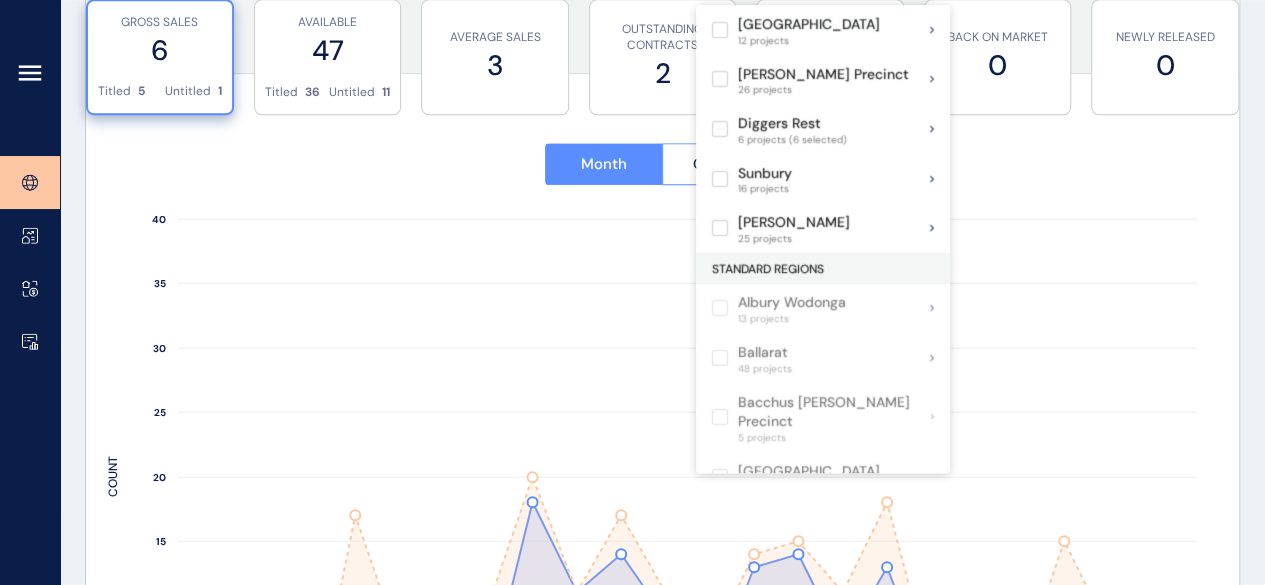 click on "Month Quarter [DATE] Aug ’[DATE] Oct ’[DATE] Dec ’[DATE] Feb ’[DATE] Apr ’[DATE] Jun ’[DATE] Aug ’[DATE] Oct ’[DATE] Dec ’[DATE] Feb ’[DATE] Apr ’[DATE] Jun ’25 MONTH 0 5 10 15 20 25 30 35 40 COUNT Untitled Titled 2 year average" at bounding box center [662, 470] 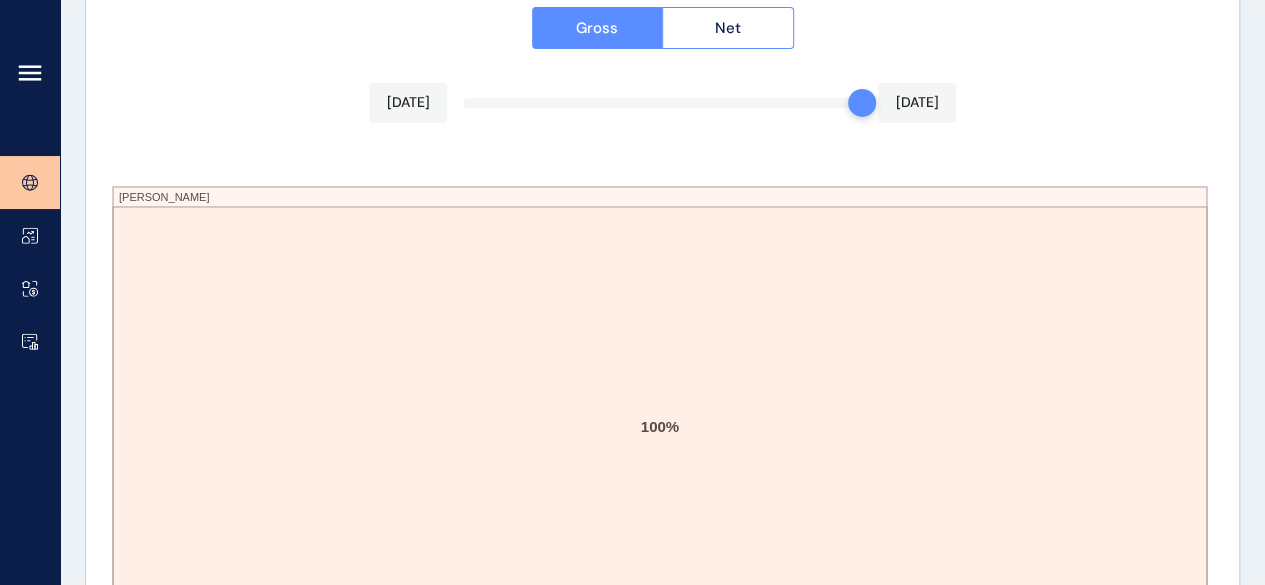 scroll, scrollTop: 3521, scrollLeft: 0, axis: vertical 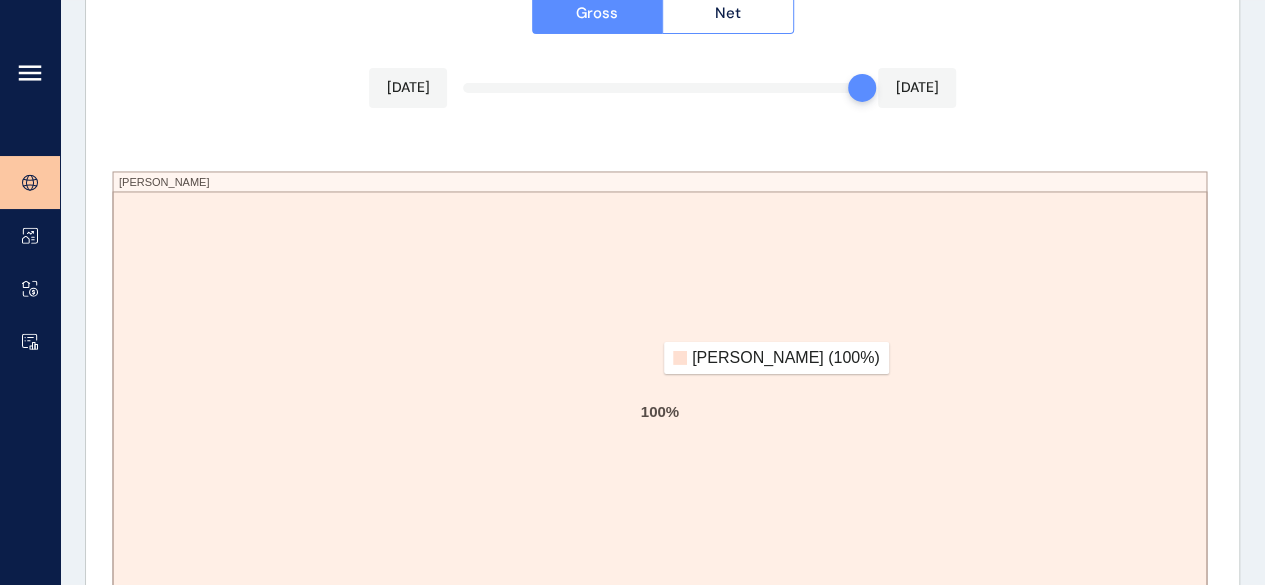 click 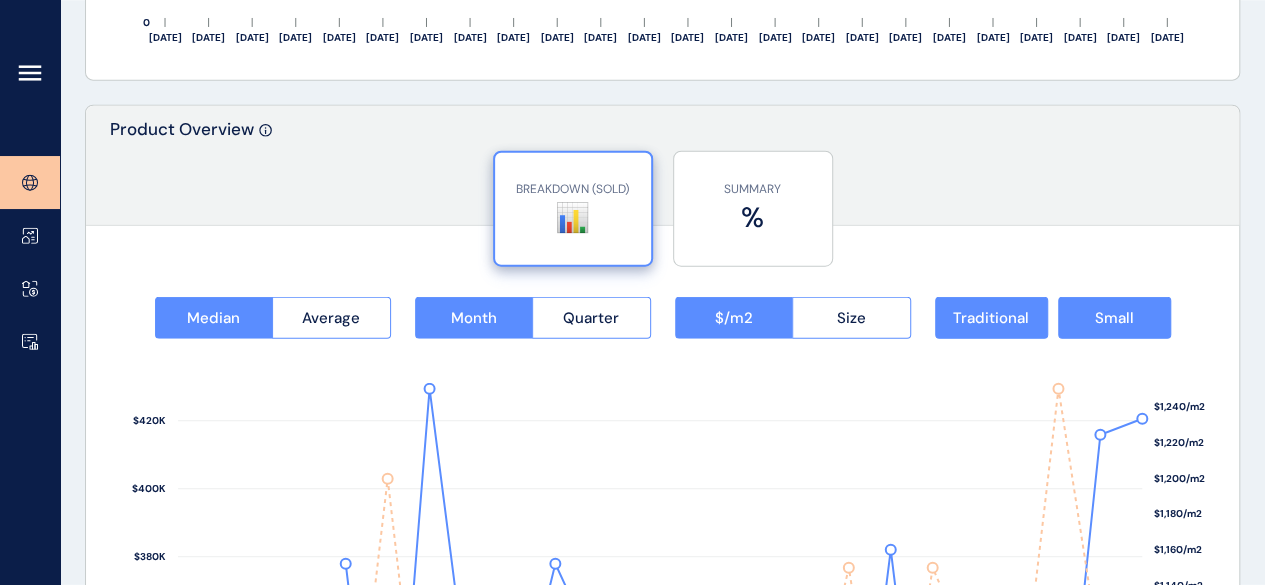 scroll, scrollTop: 2521, scrollLeft: 0, axis: vertical 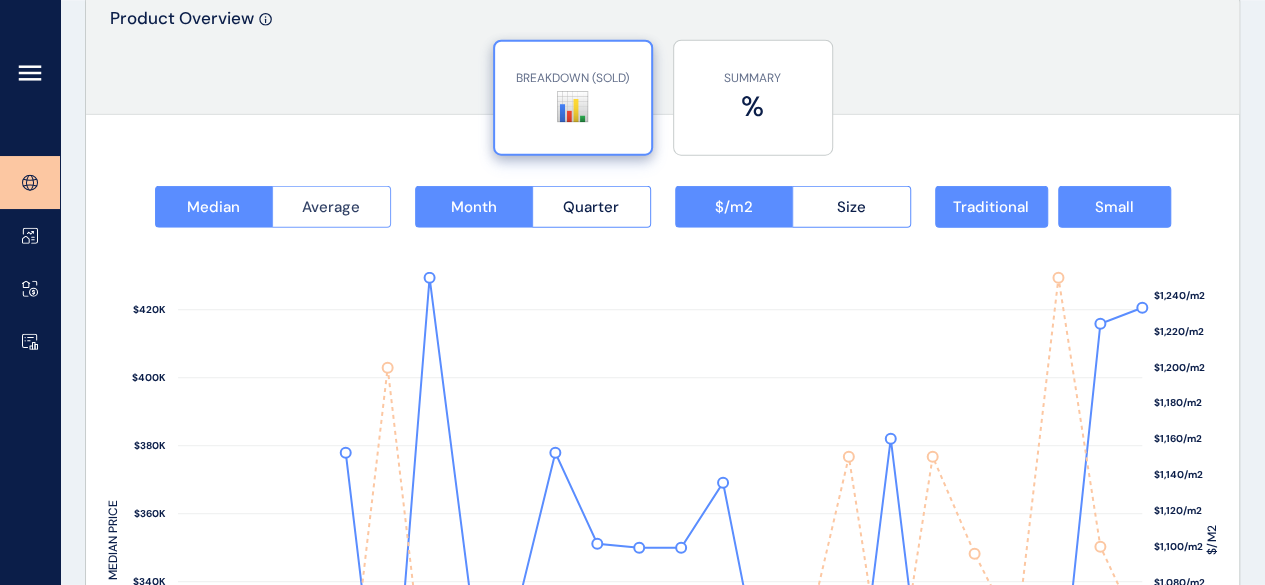click on "Average" at bounding box center [331, 207] 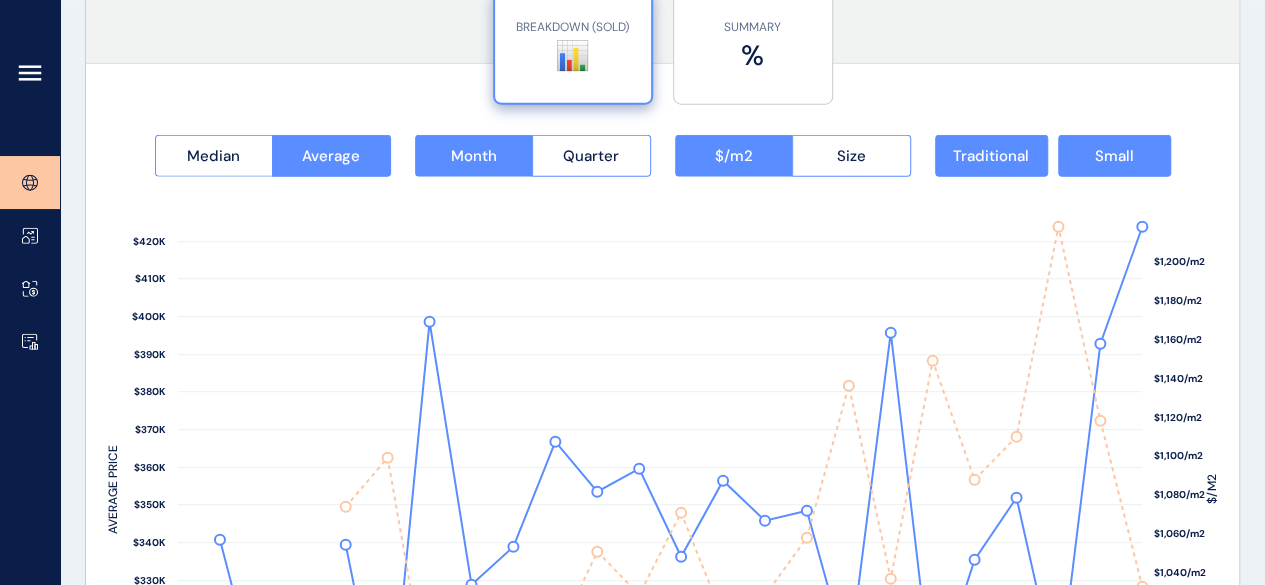 scroll, scrollTop: 2421, scrollLeft: 0, axis: vertical 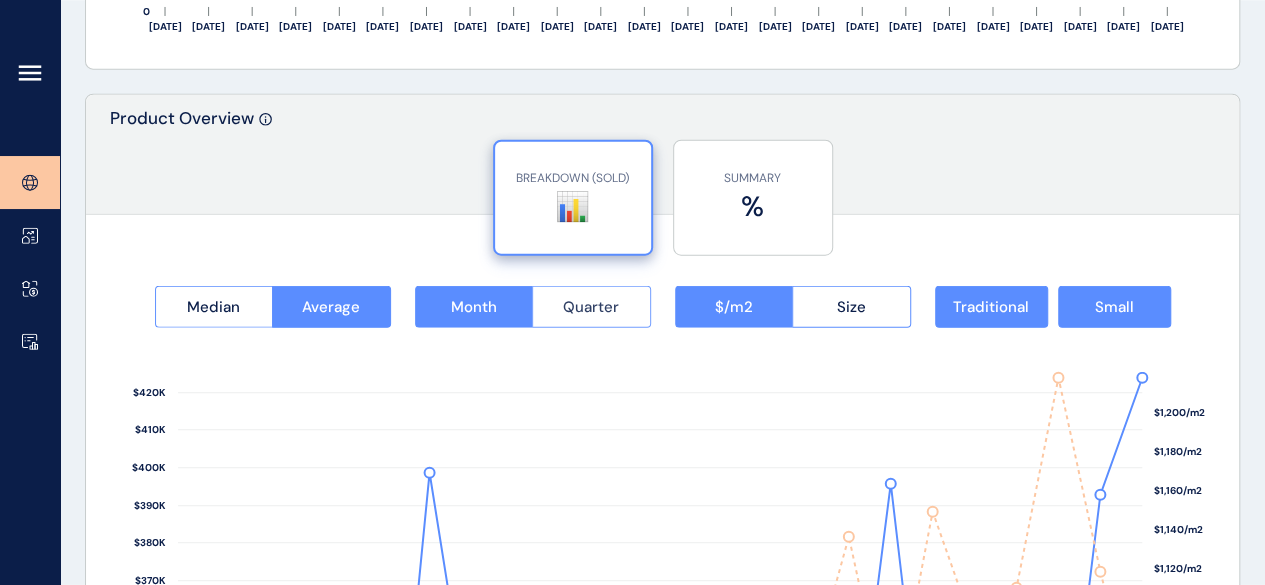 click on "Quarter" at bounding box center (591, 307) 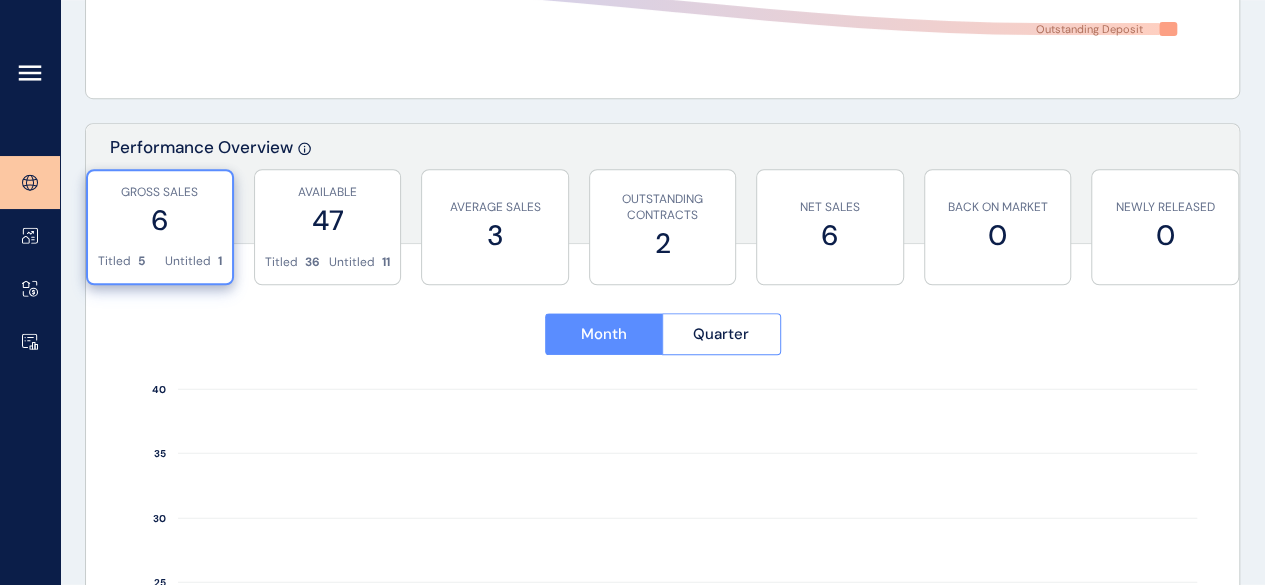 scroll, scrollTop: 621, scrollLeft: 0, axis: vertical 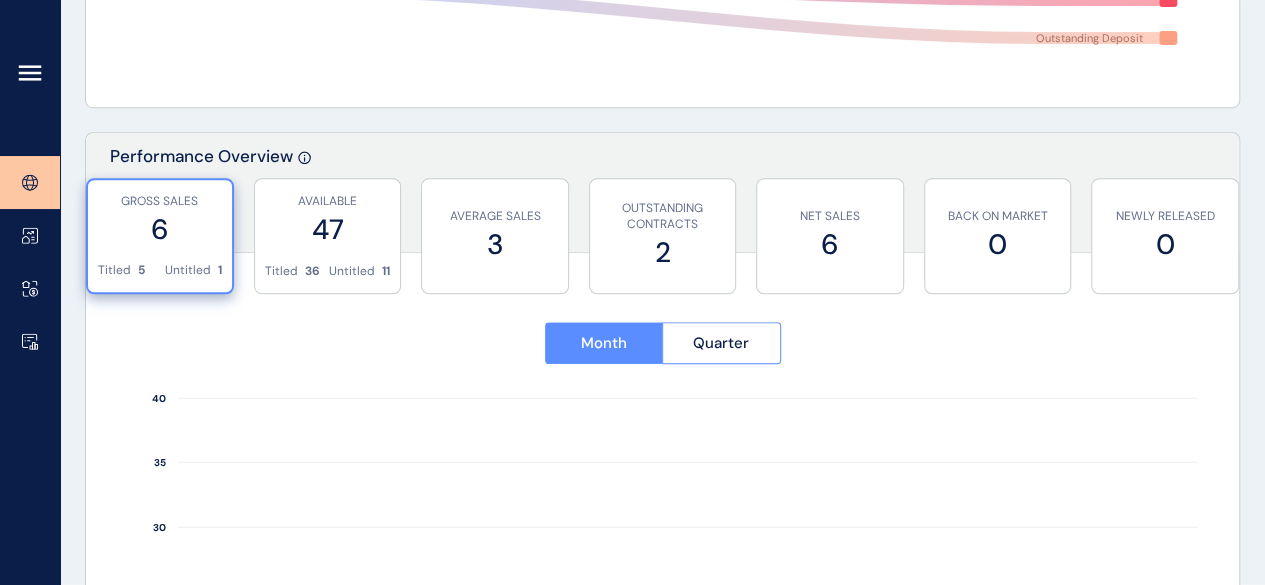 click on "6" at bounding box center (160, 229) 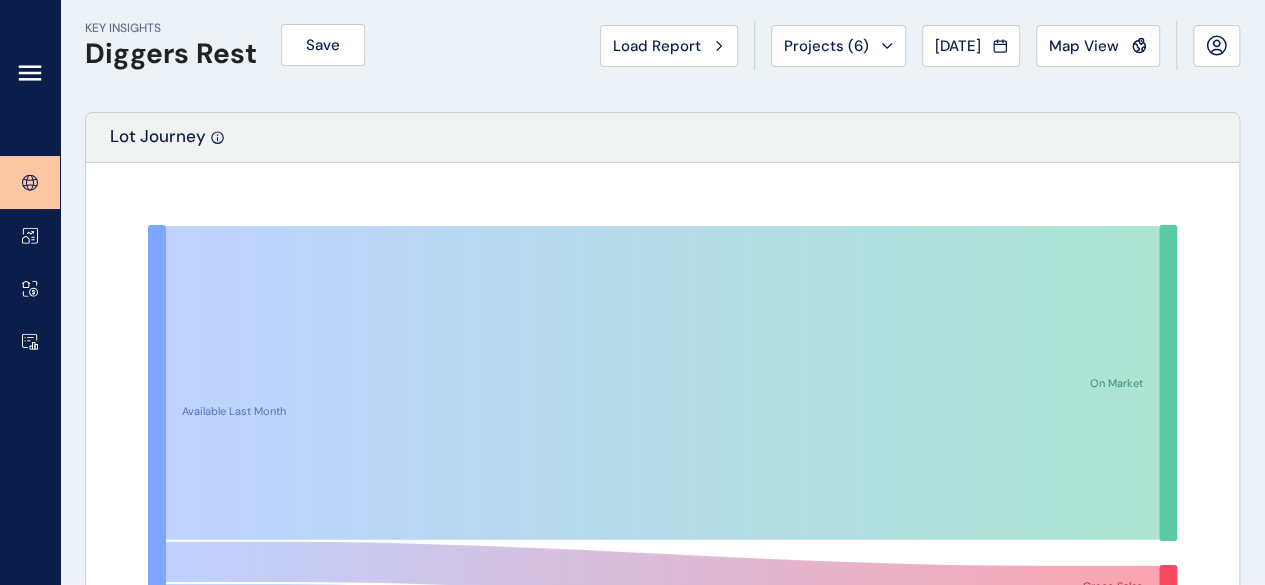 scroll, scrollTop: 0, scrollLeft: 0, axis: both 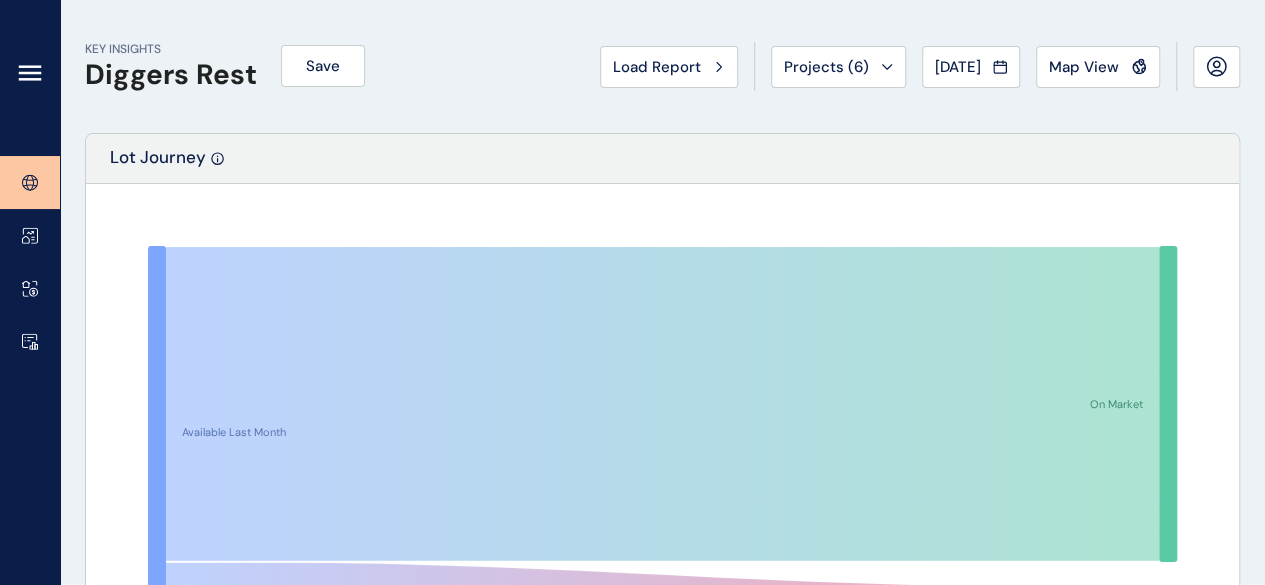 click 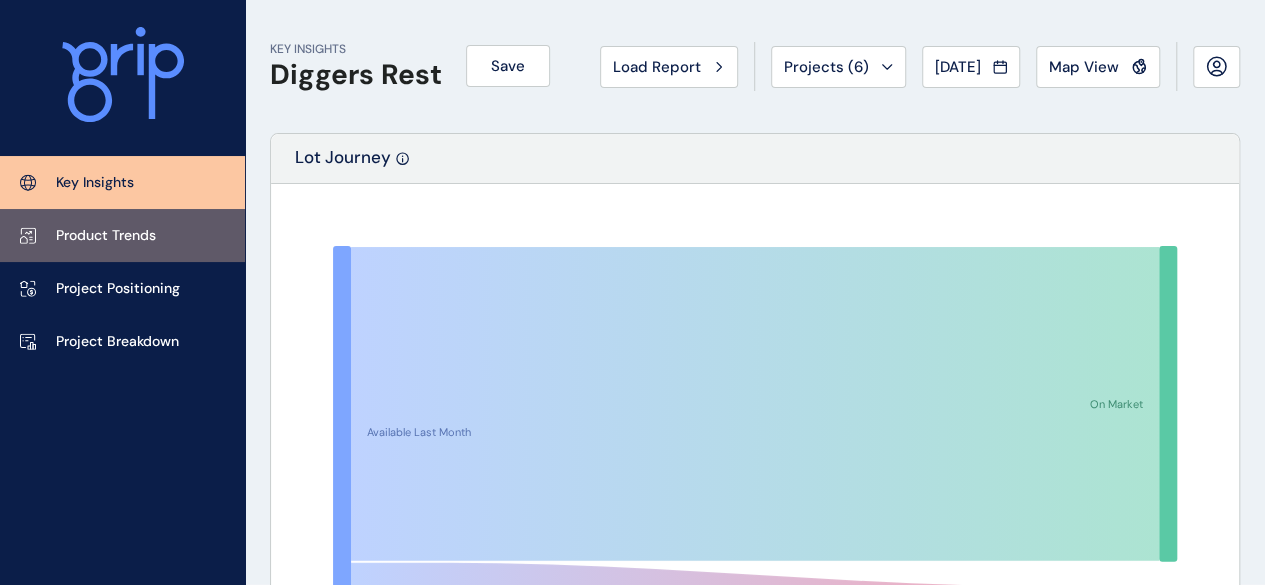click on "Product Trends" at bounding box center (106, 236) 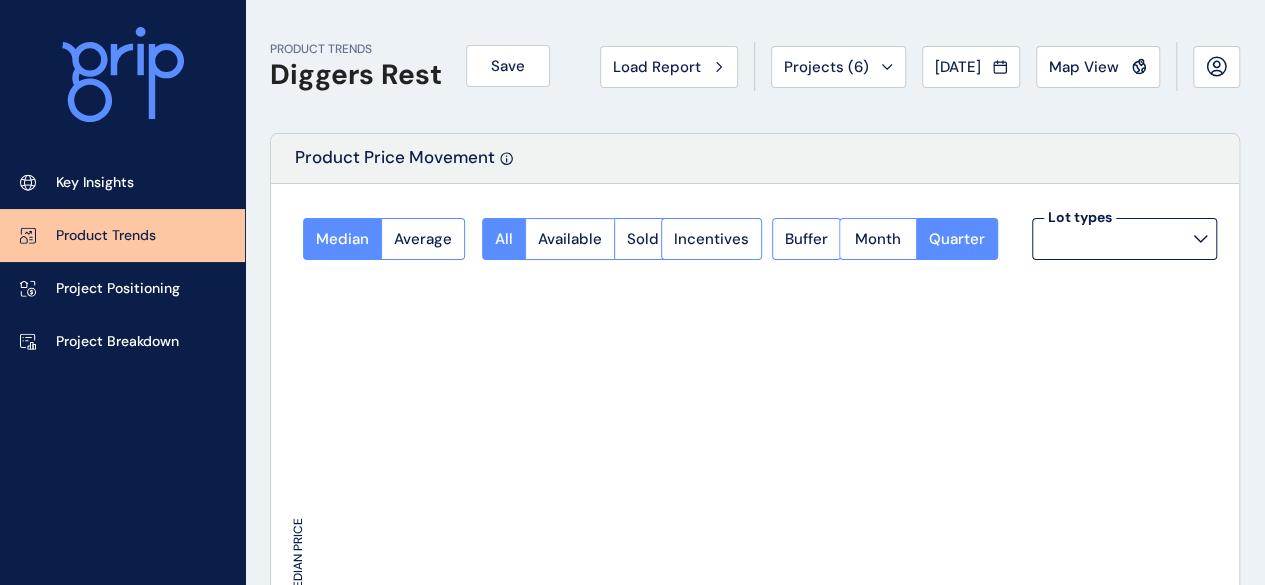 type on "*********" 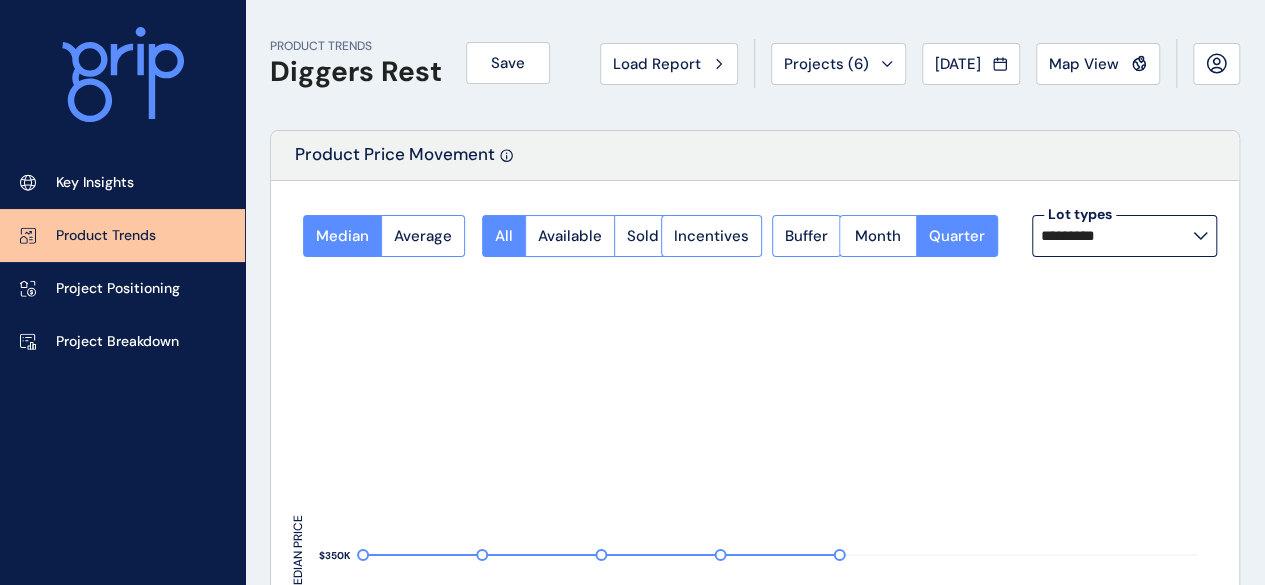 scroll, scrollTop: 0, scrollLeft: 0, axis: both 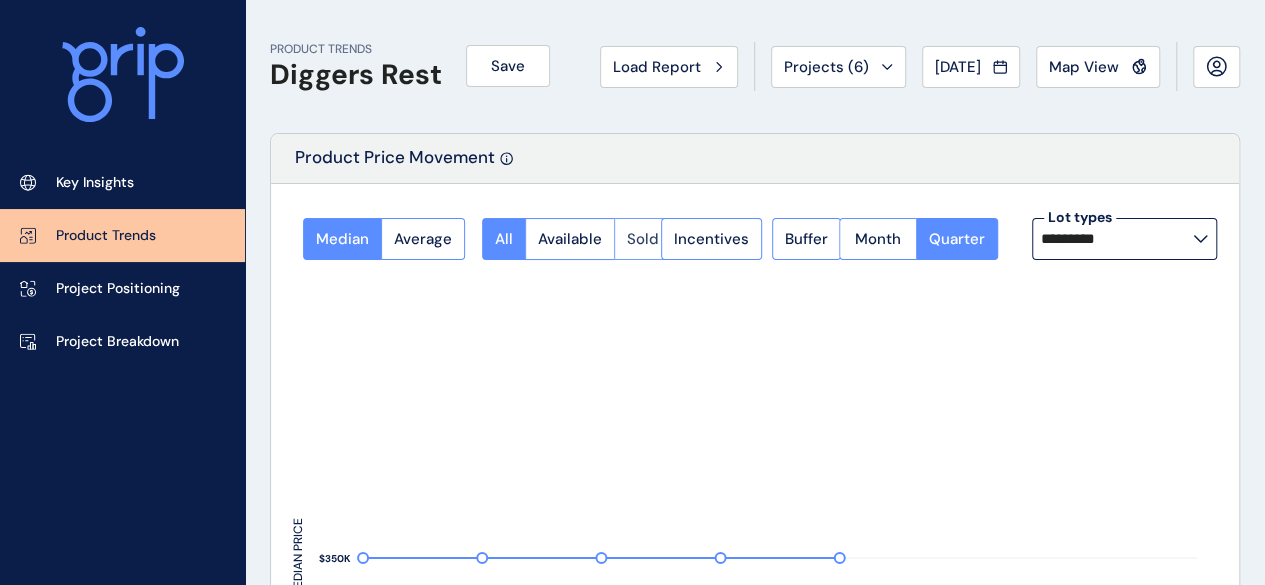 click on "Sold" at bounding box center [643, 239] 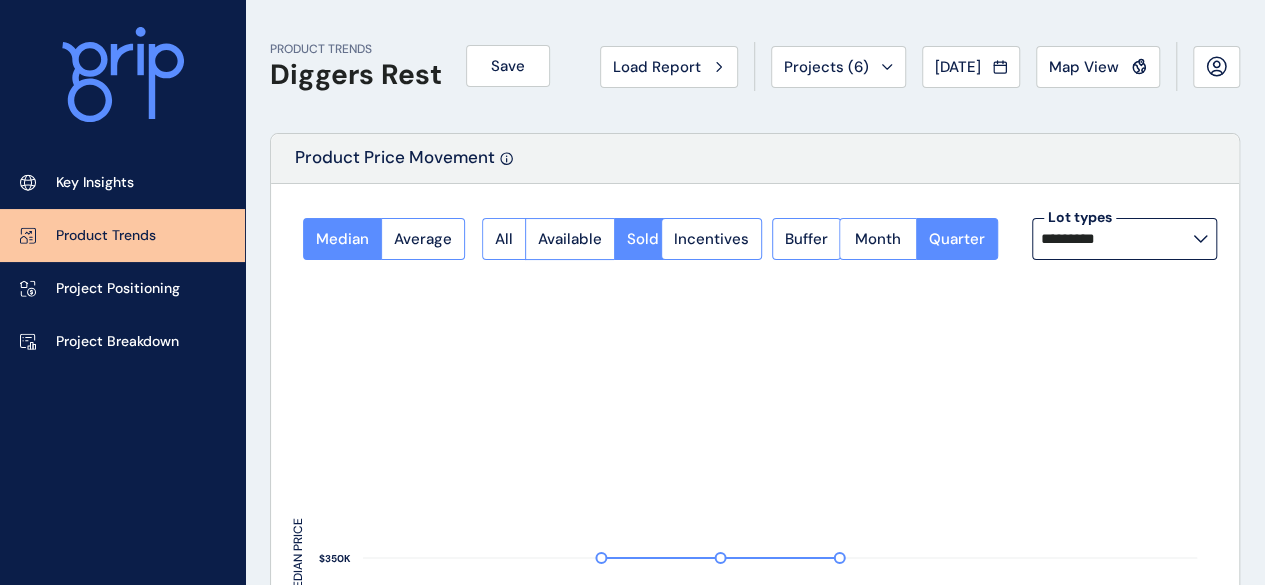 click 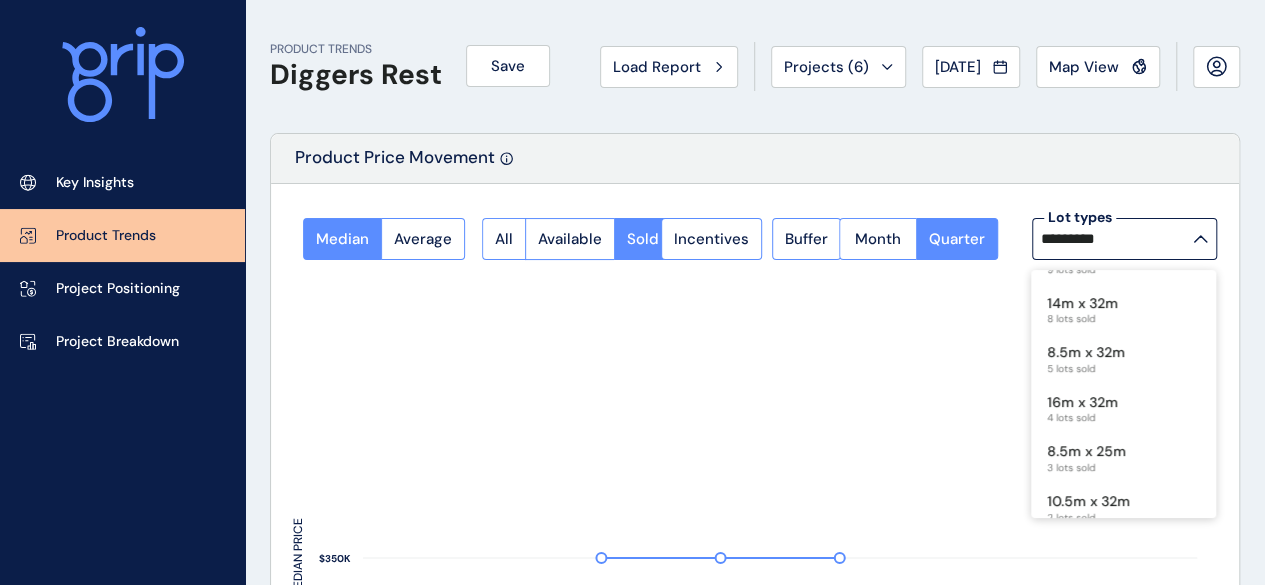 scroll, scrollTop: 0, scrollLeft: 0, axis: both 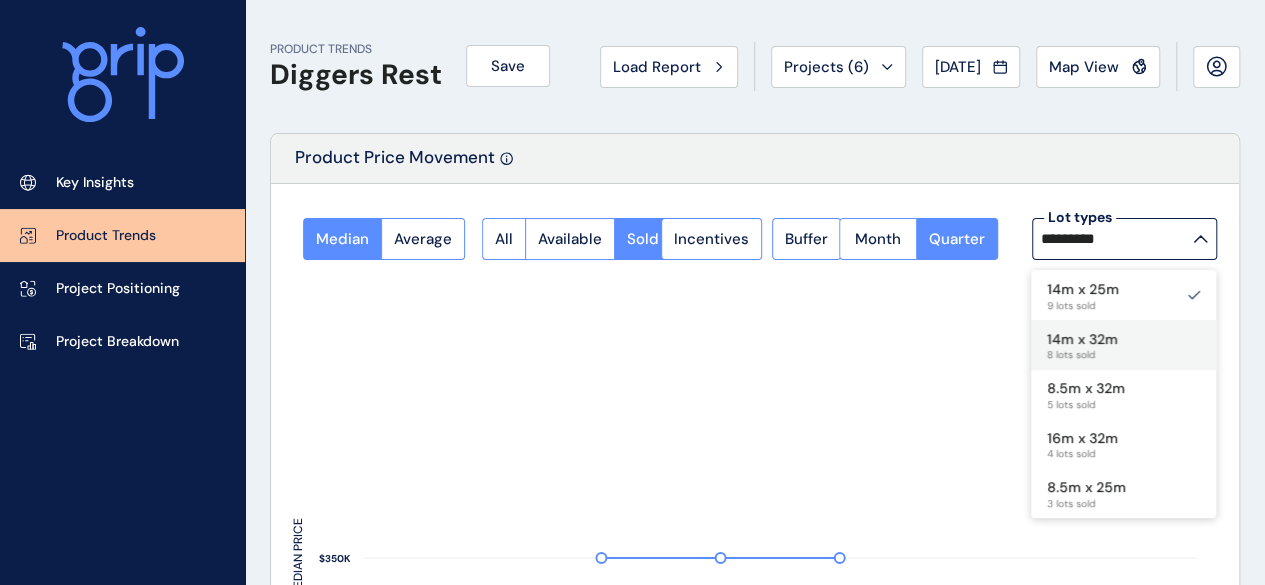 click on "14m x 32m 8 lots sold" at bounding box center (1123, 345) 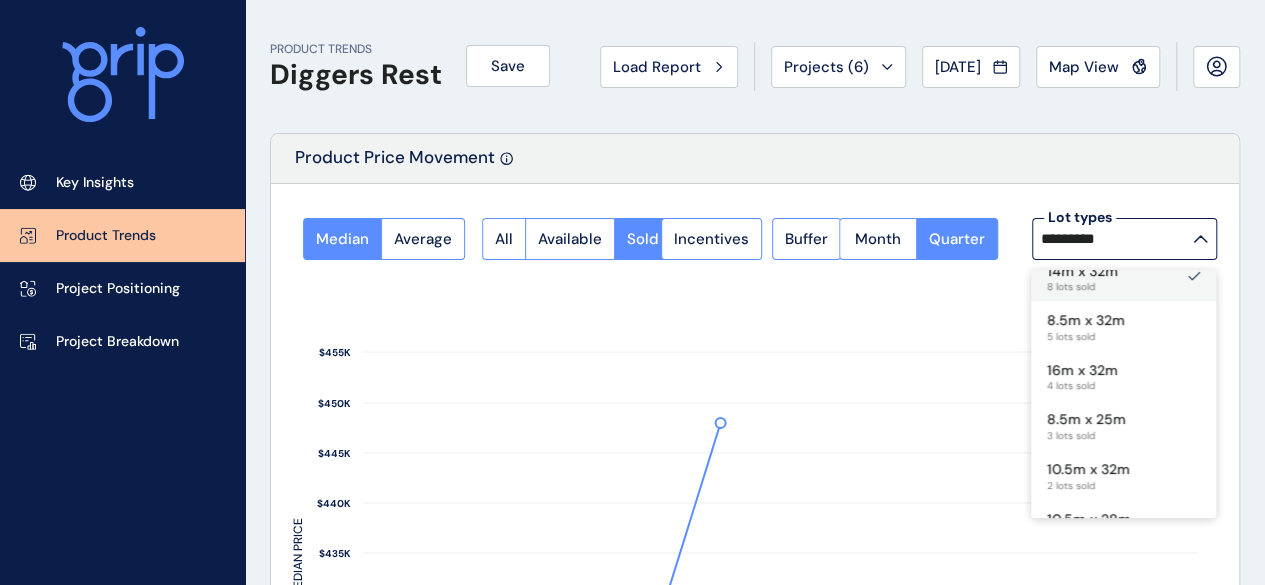 scroll, scrollTop: 100, scrollLeft: 0, axis: vertical 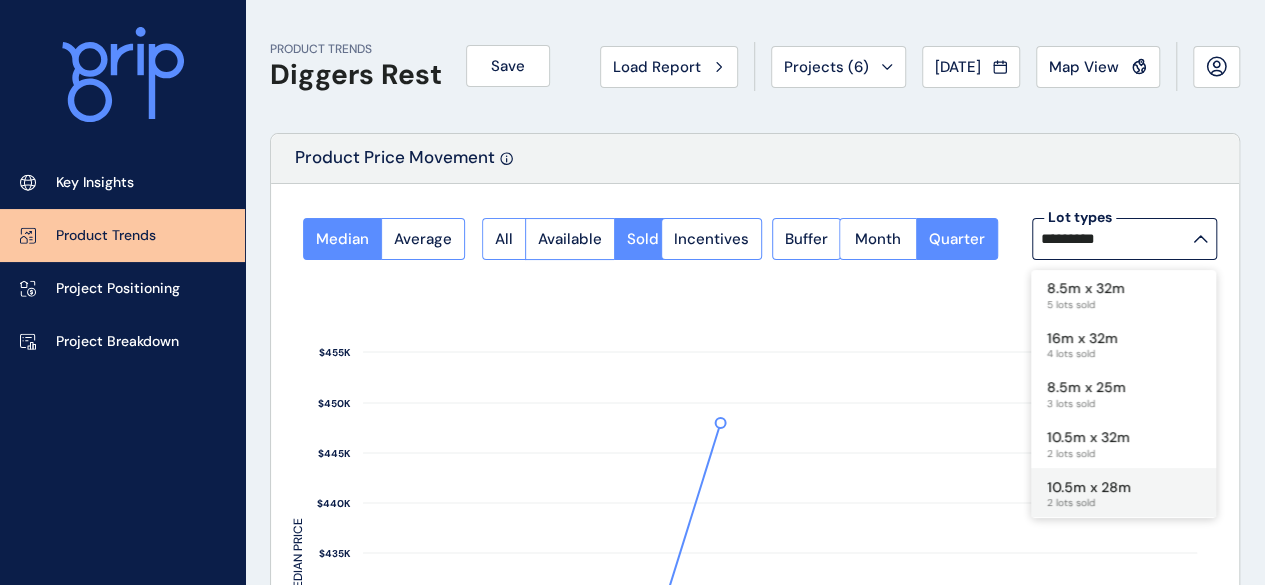 click on "10.5m x 28m" at bounding box center (1089, 488) 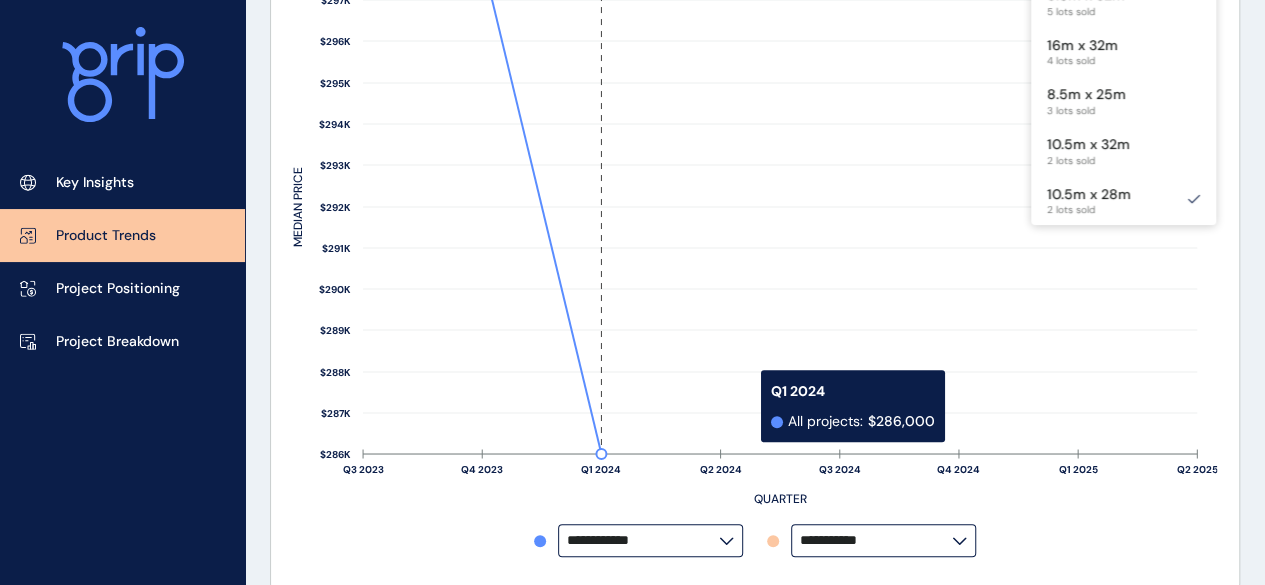 scroll, scrollTop: 0, scrollLeft: 0, axis: both 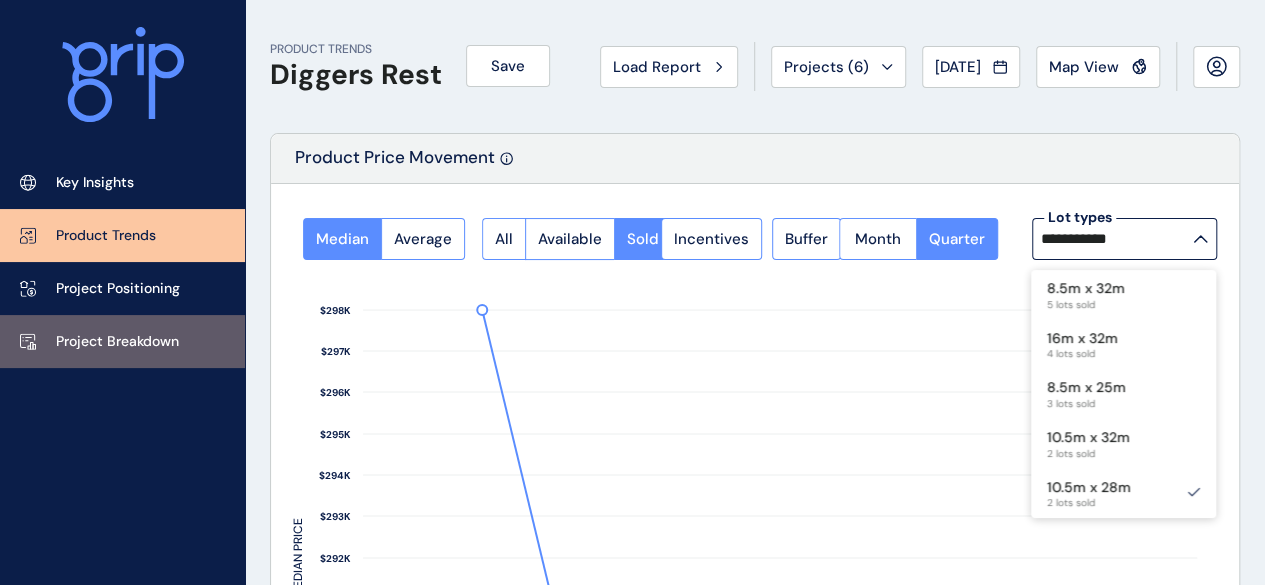click on "Project Breakdown" at bounding box center (117, 342) 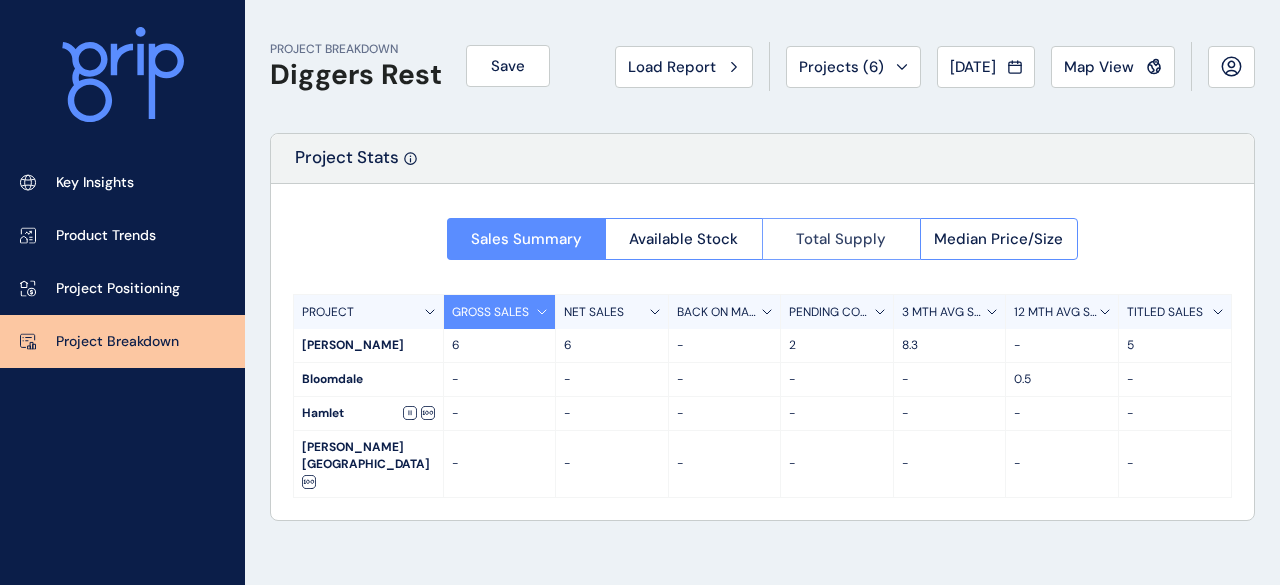 click on "Total Supply" at bounding box center [841, 239] 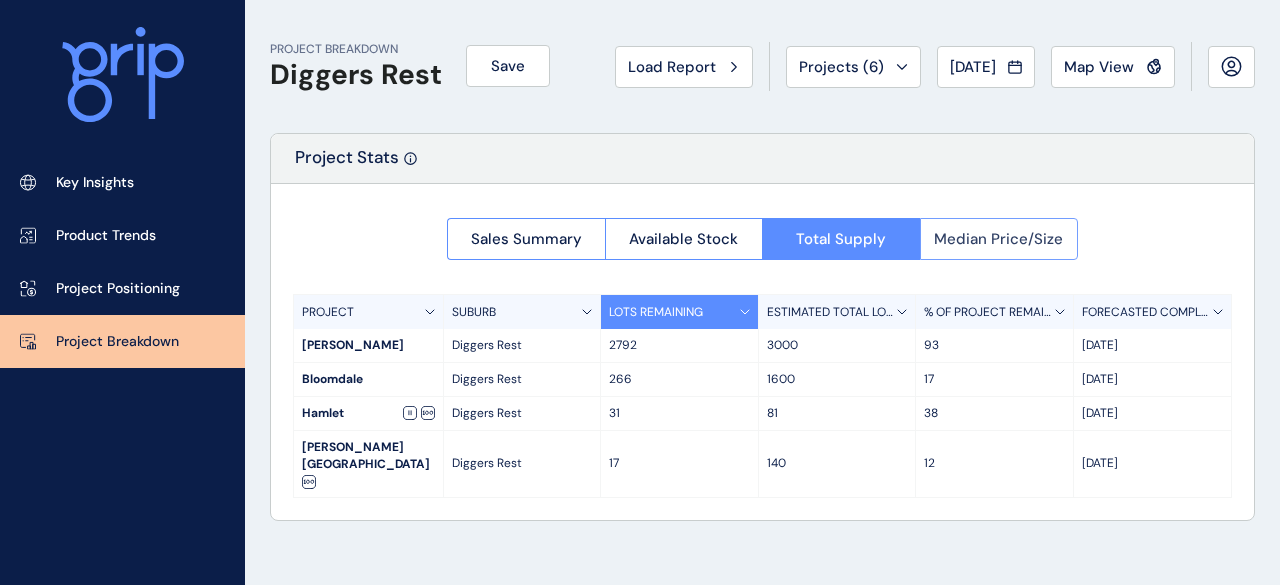 click on "Median Price/Size" at bounding box center [998, 239] 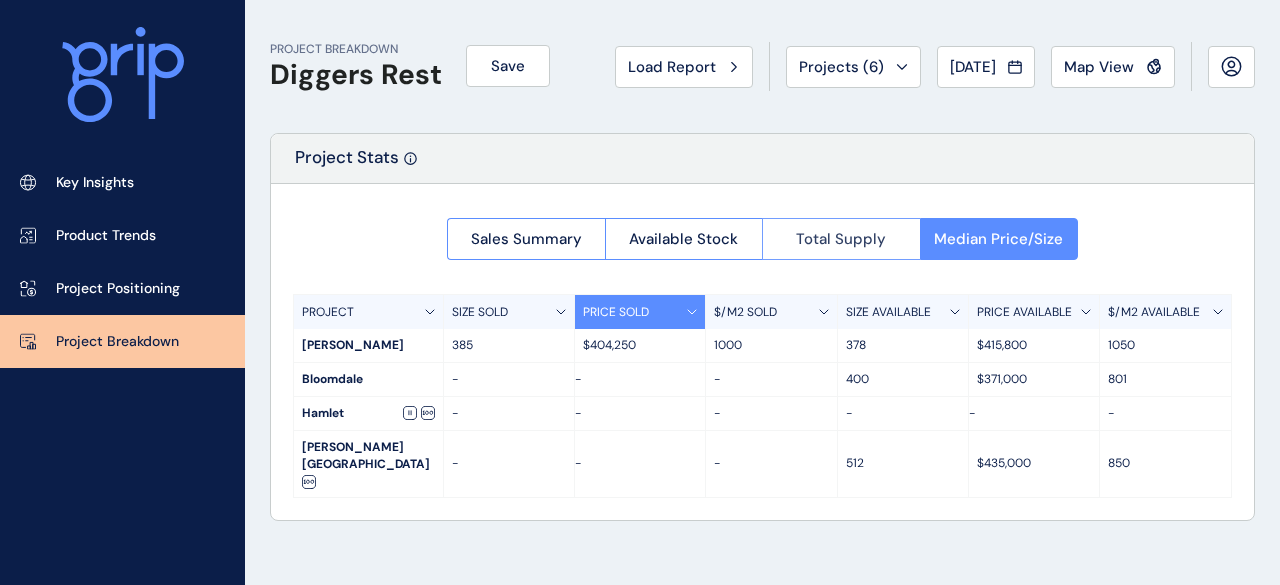 click on "Total Supply" at bounding box center (841, 239) 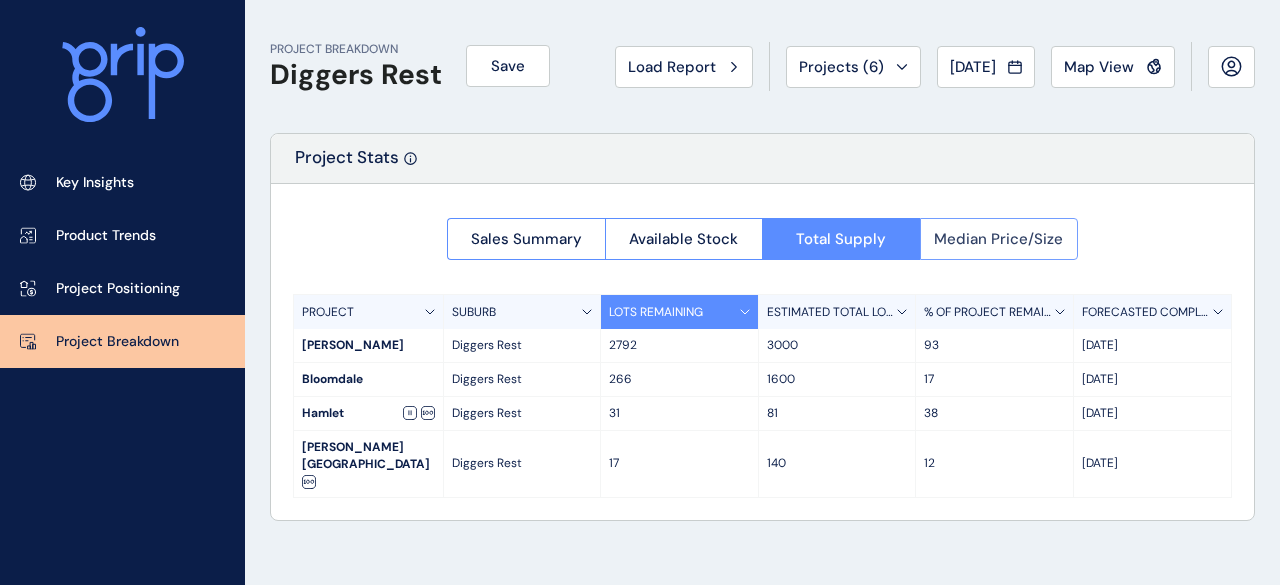 click on "Median Price/Size" at bounding box center (998, 239) 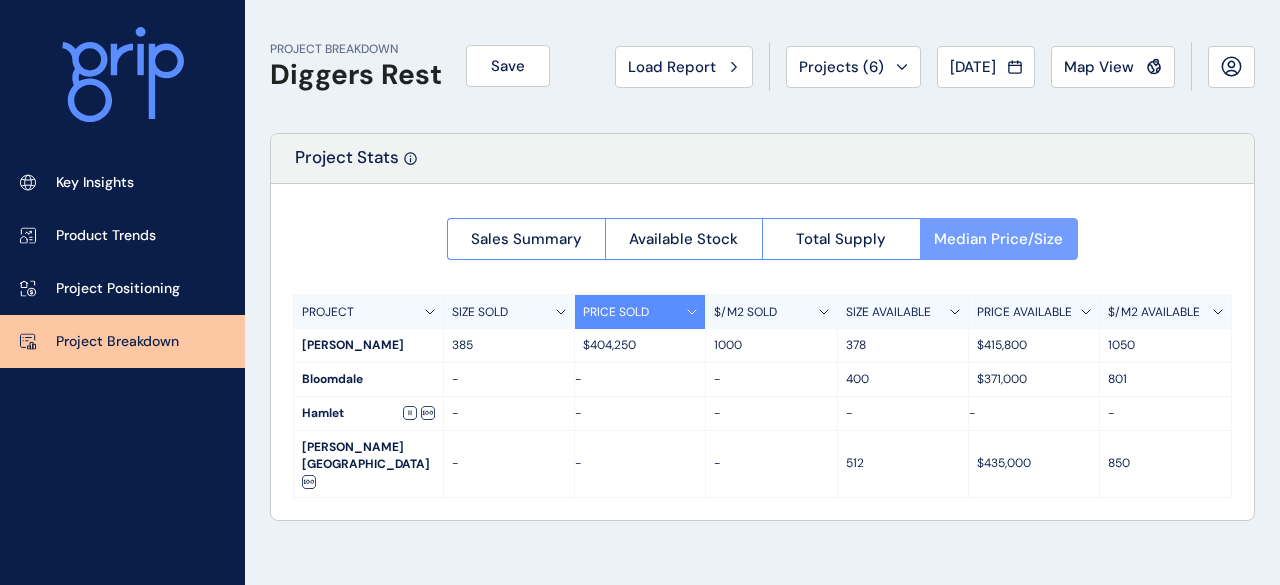 click on "Median Price/Size" at bounding box center (998, 239) 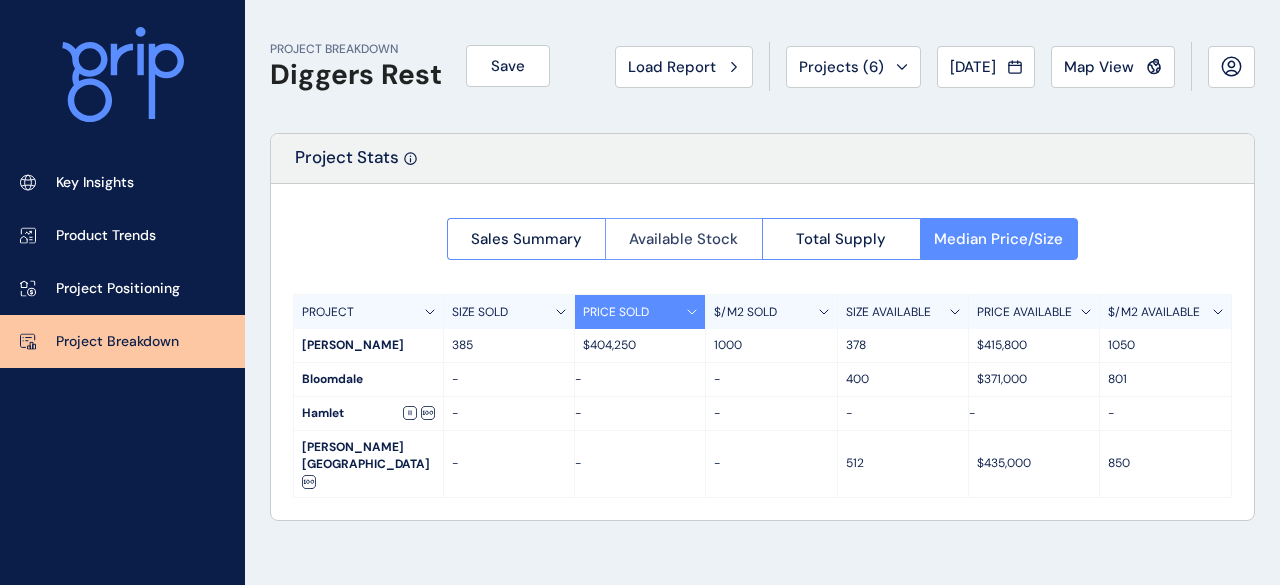 click on "Available Stock" at bounding box center (684, 239) 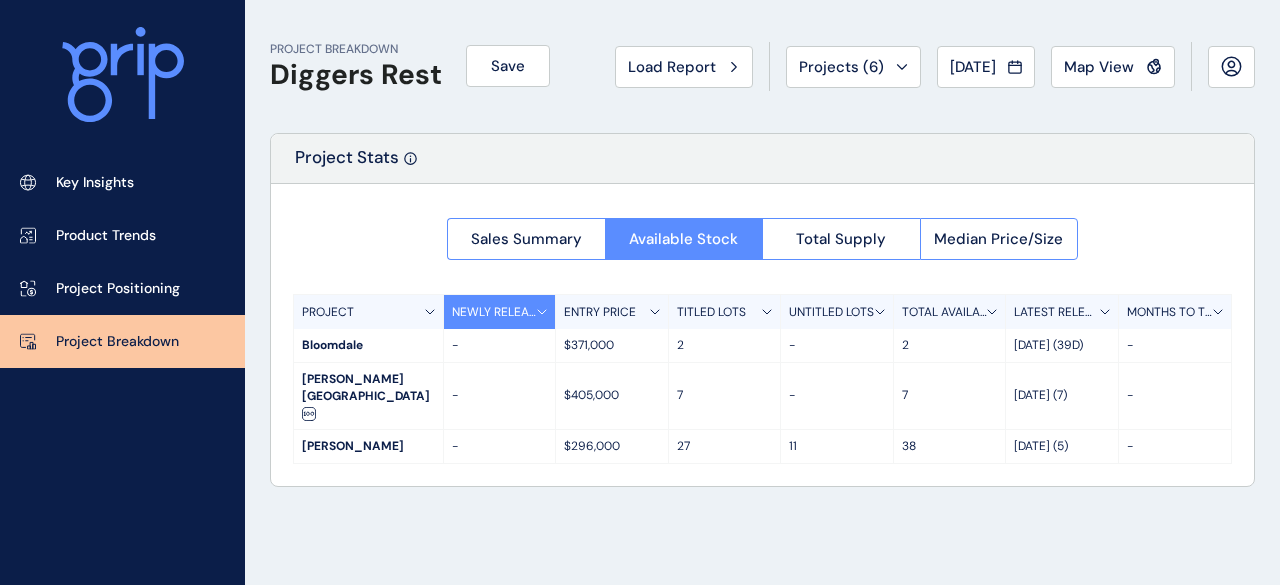 click on "2" at bounding box center (949, 345) 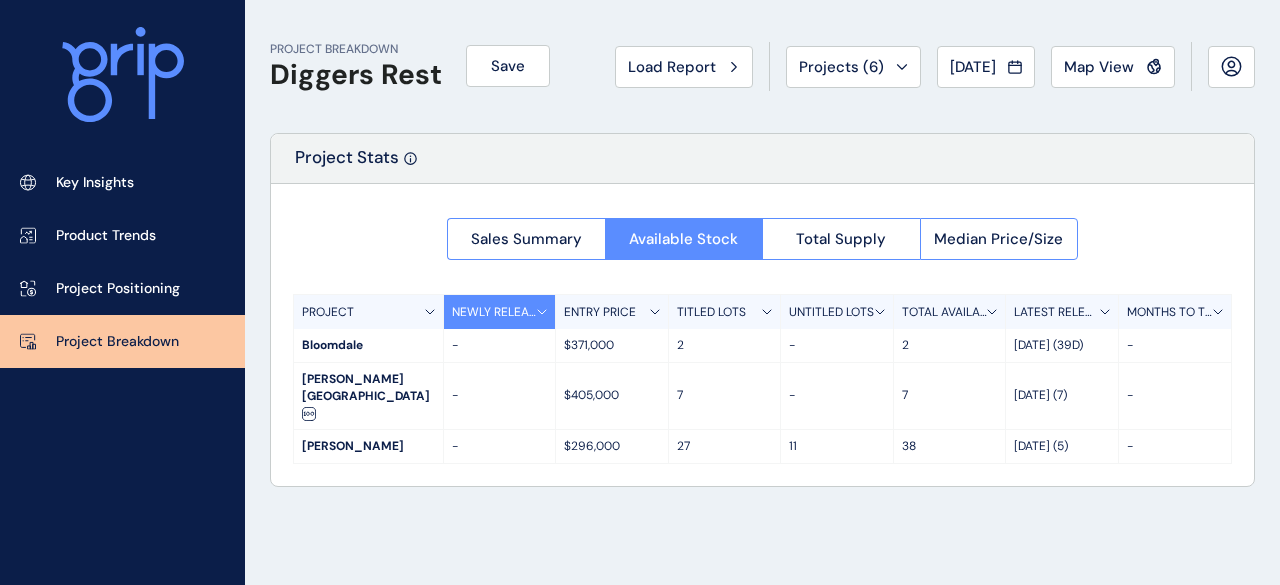 click on "-" at bounding box center (1175, 345) 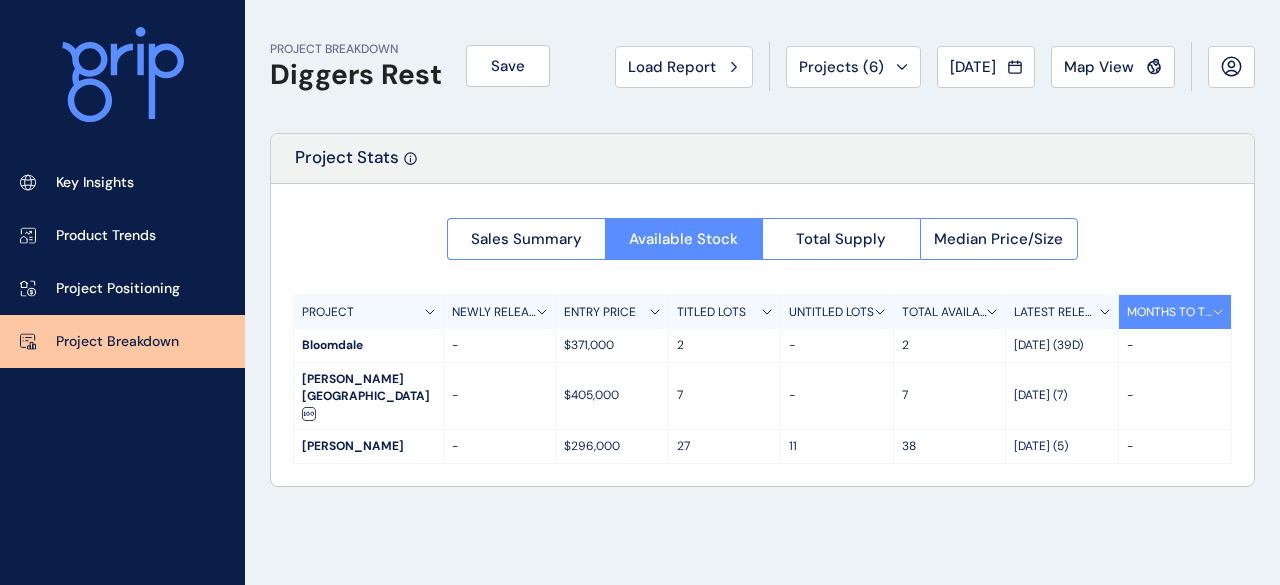 click 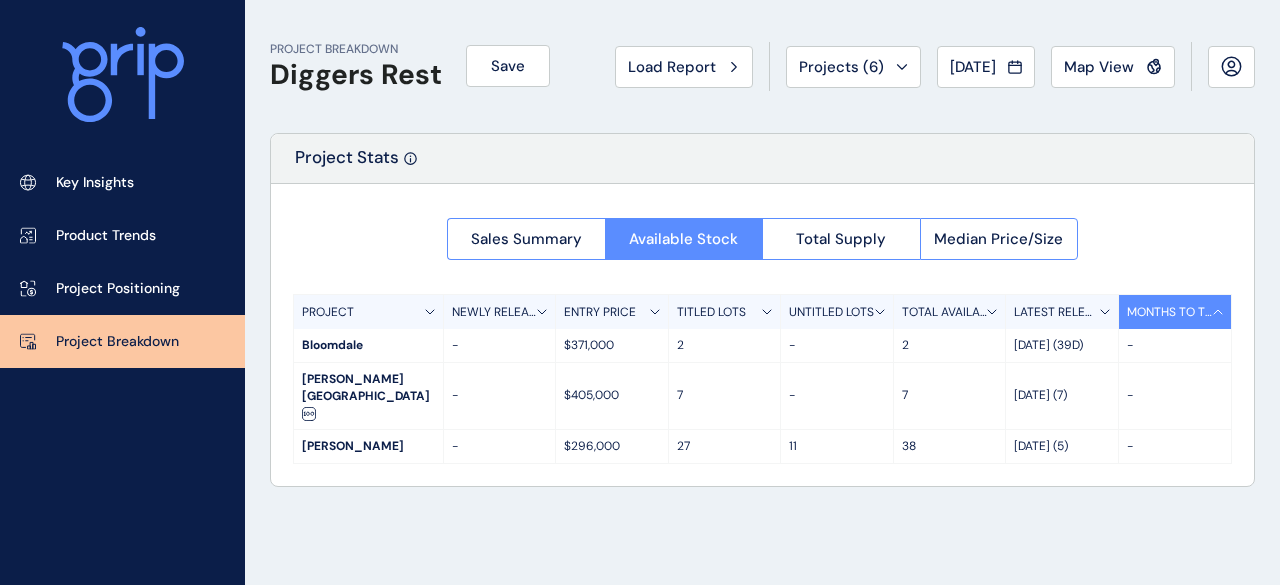 click on "27" at bounding box center (724, 446) 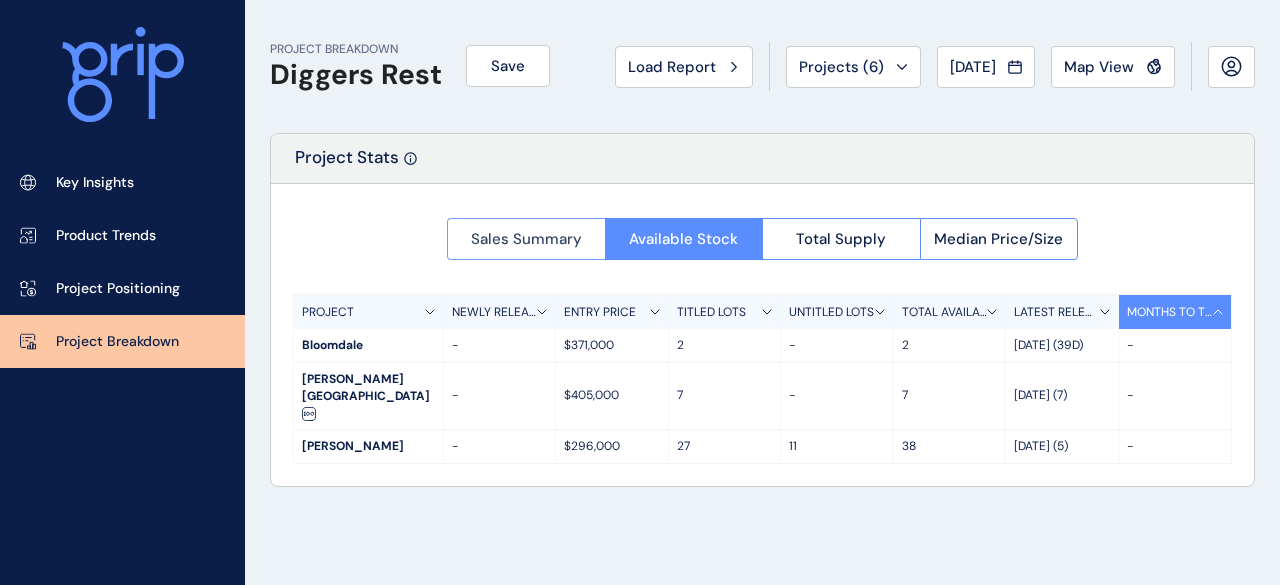 click on "Sales Summary" at bounding box center [526, 239] 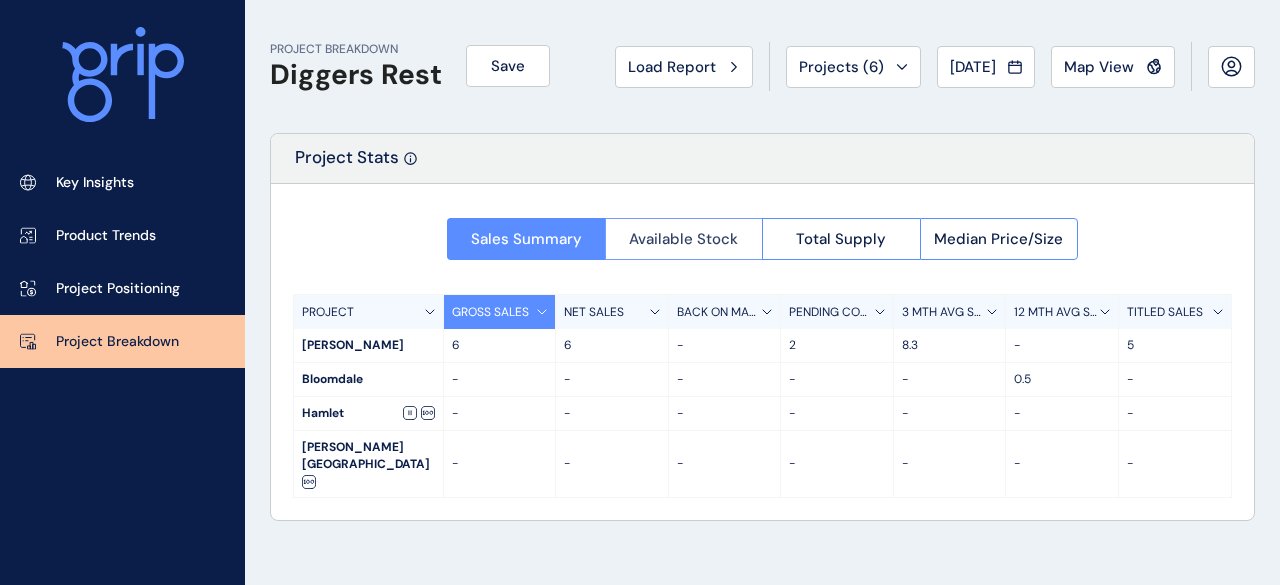 click on "Available Stock" at bounding box center (683, 239) 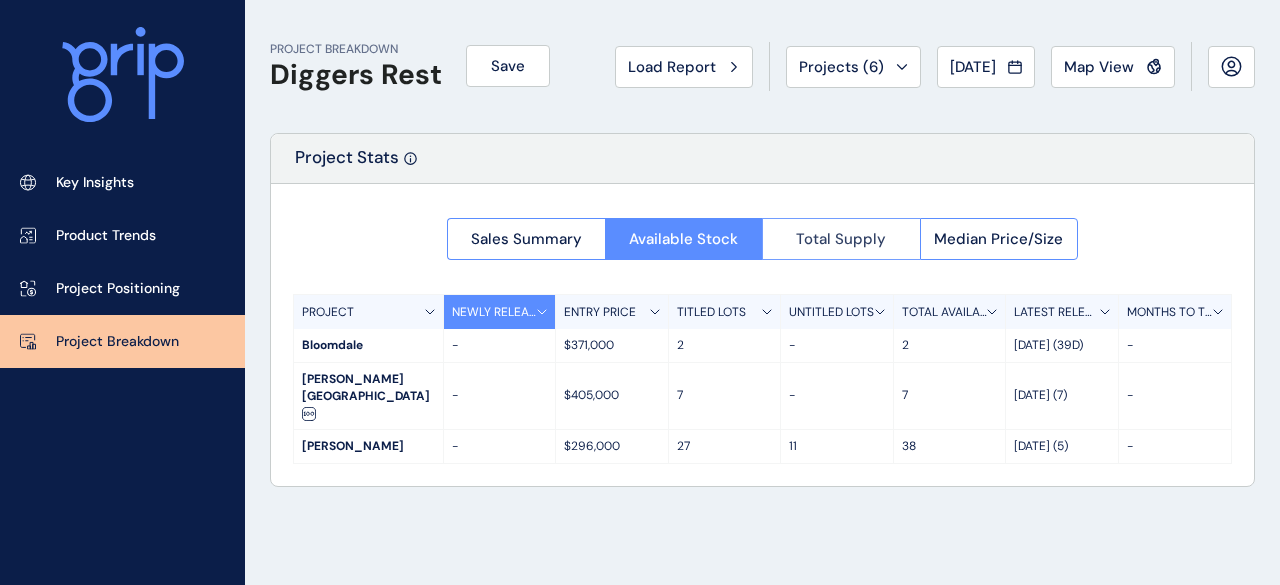click on "Total Supply" at bounding box center [841, 239] 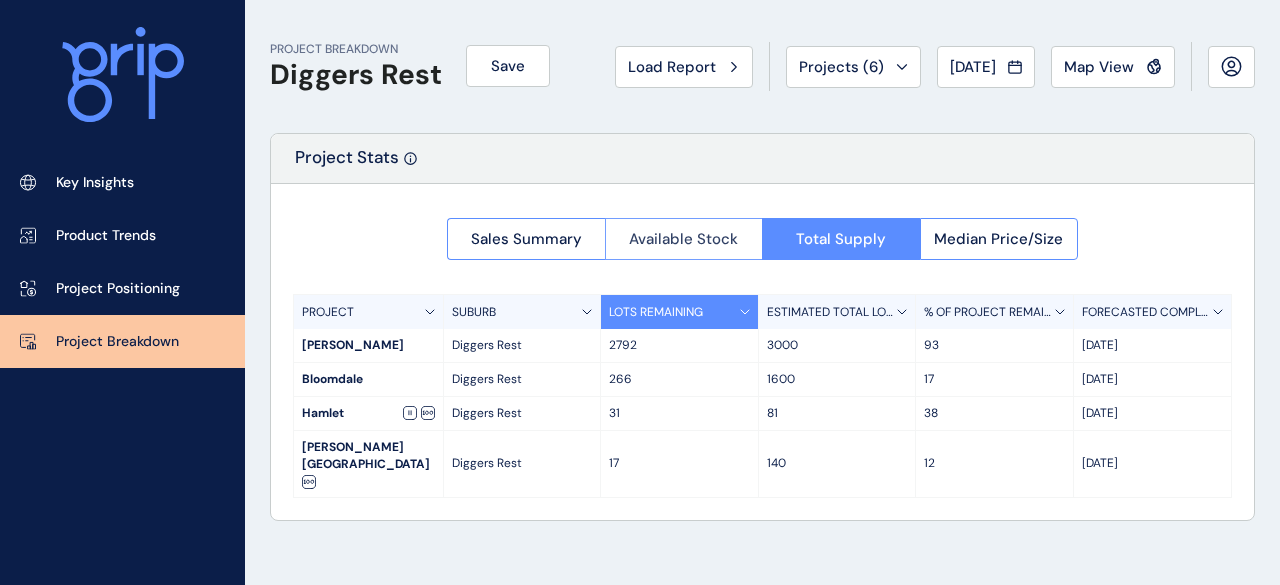 click on "Available Stock" at bounding box center (683, 239) 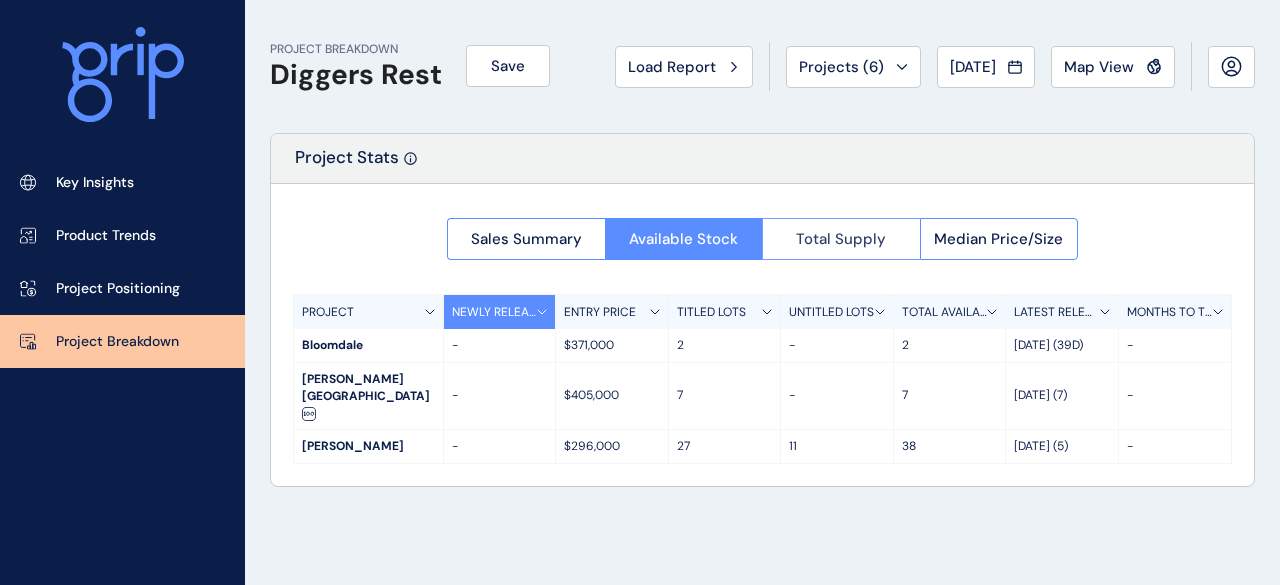 click on "Total Supply" at bounding box center [841, 239] 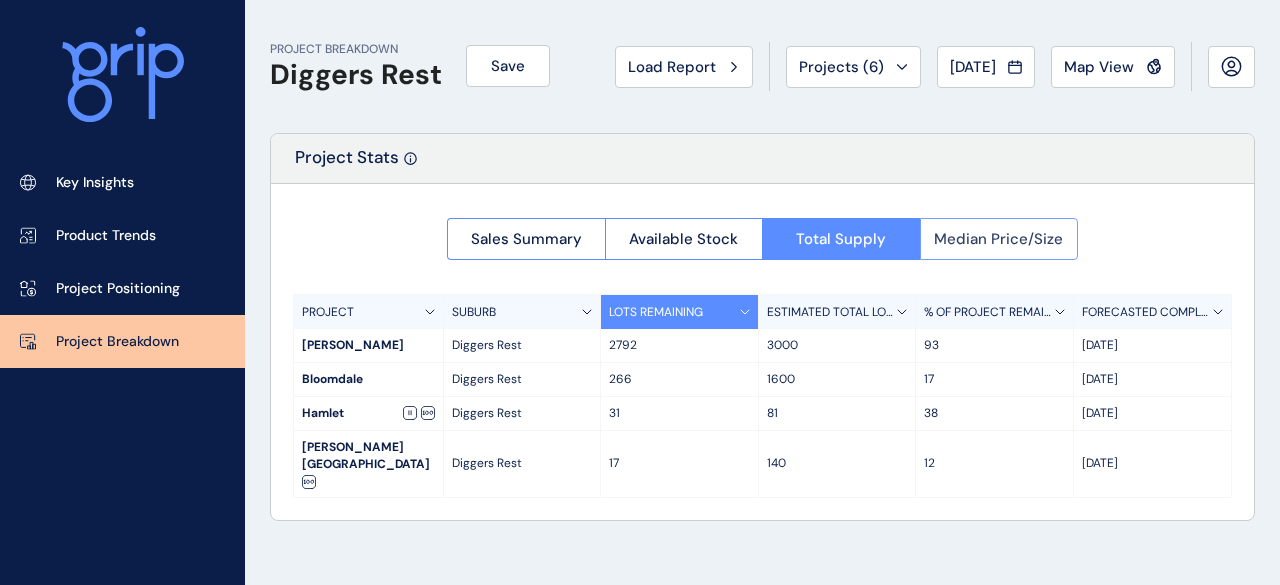 click on "Median Price/Size" at bounding box center [998, 239] 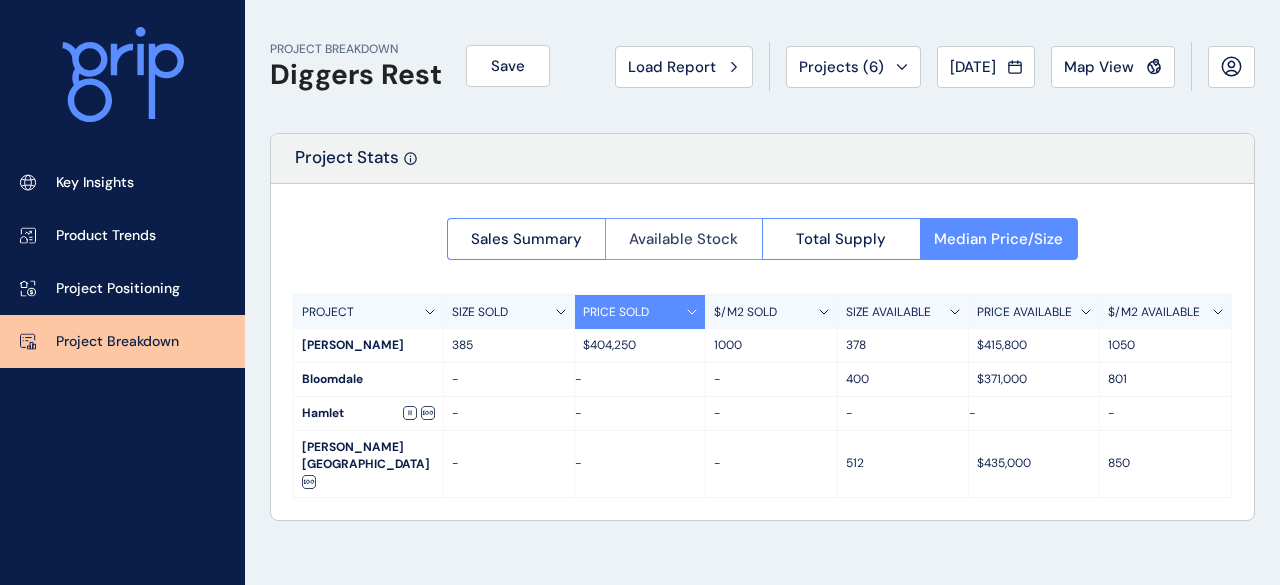 click on "Available Stock" at bounding box center (683, 239) 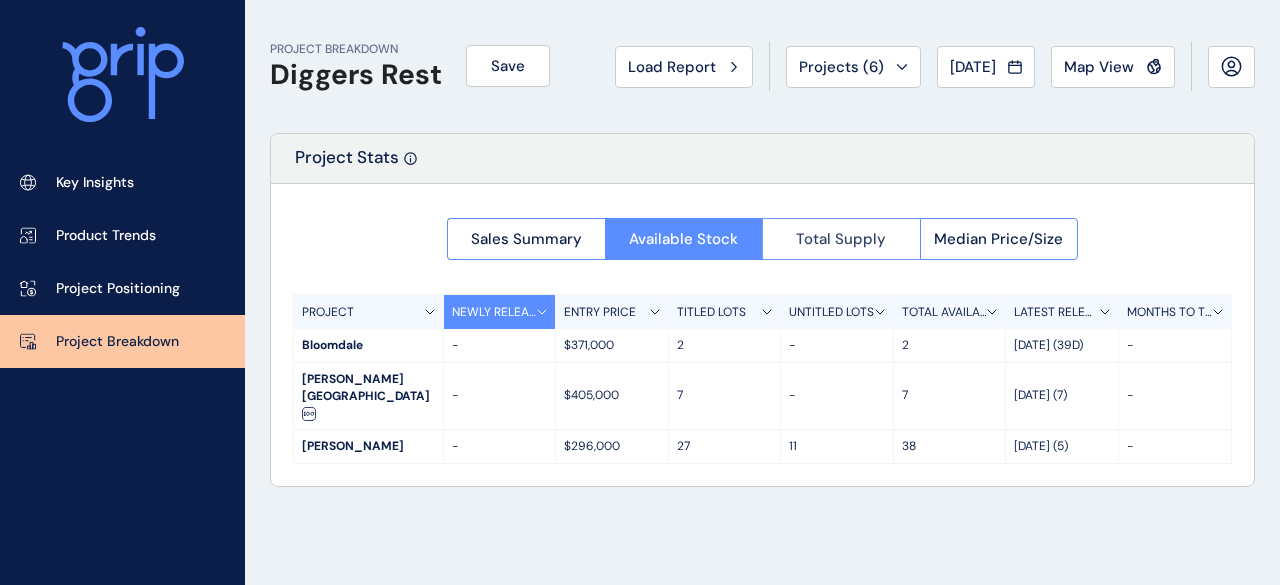 click on "Total Supply" at bounding box center [841, 239] 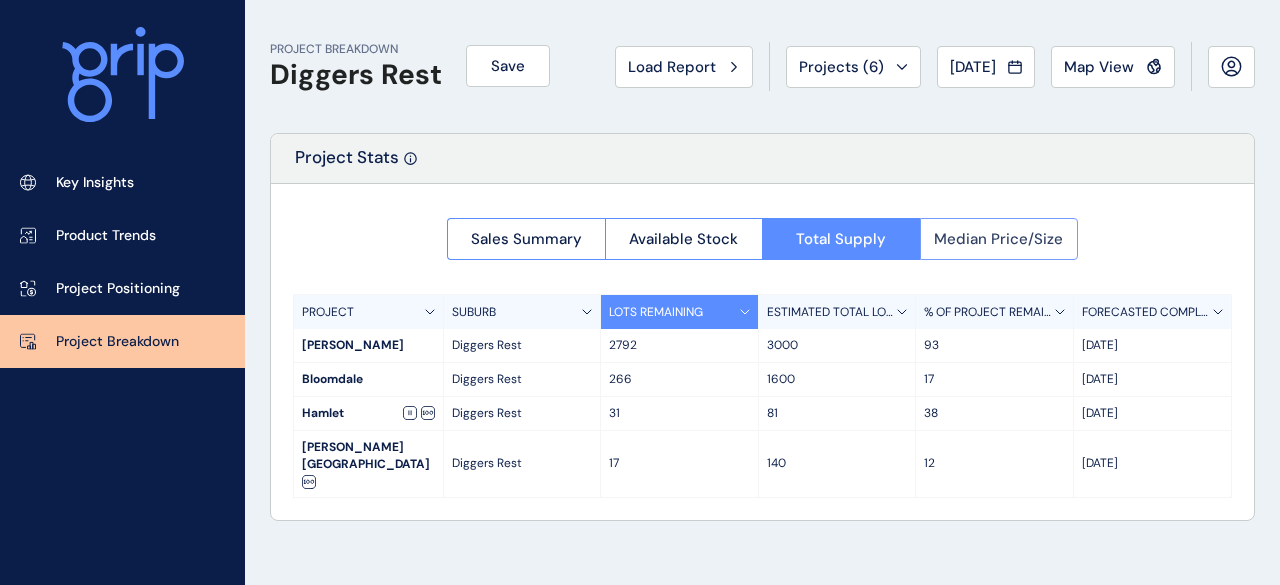 click on "Median Price/Size" at bounding box center [998, 239] 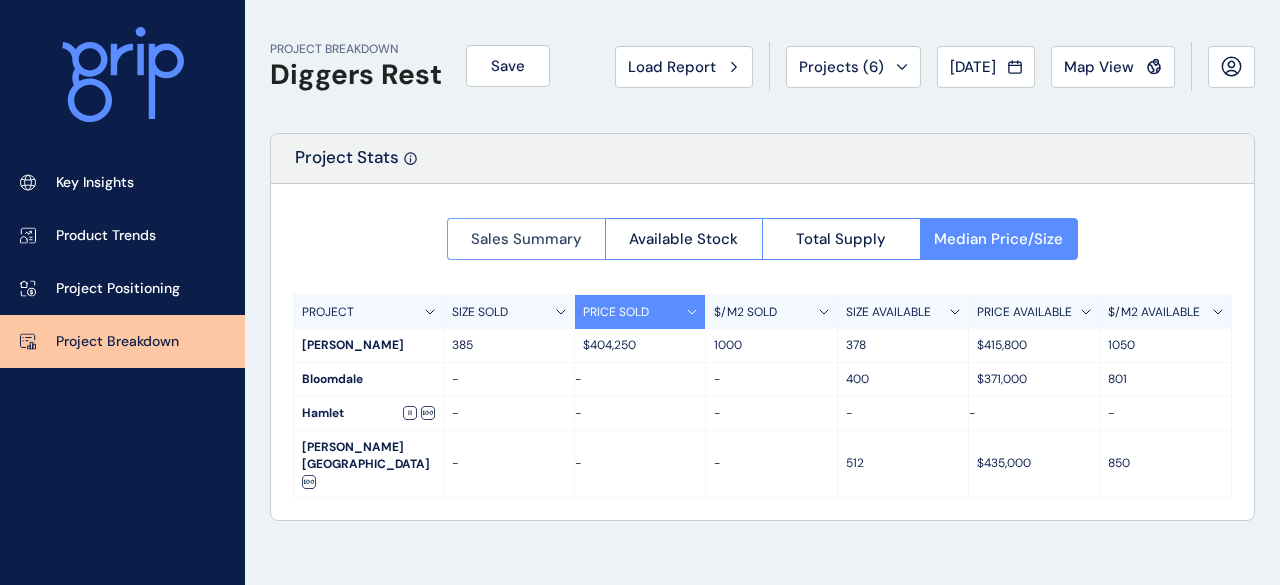 click on "Sales Summary" at bounding box center (526, 239) 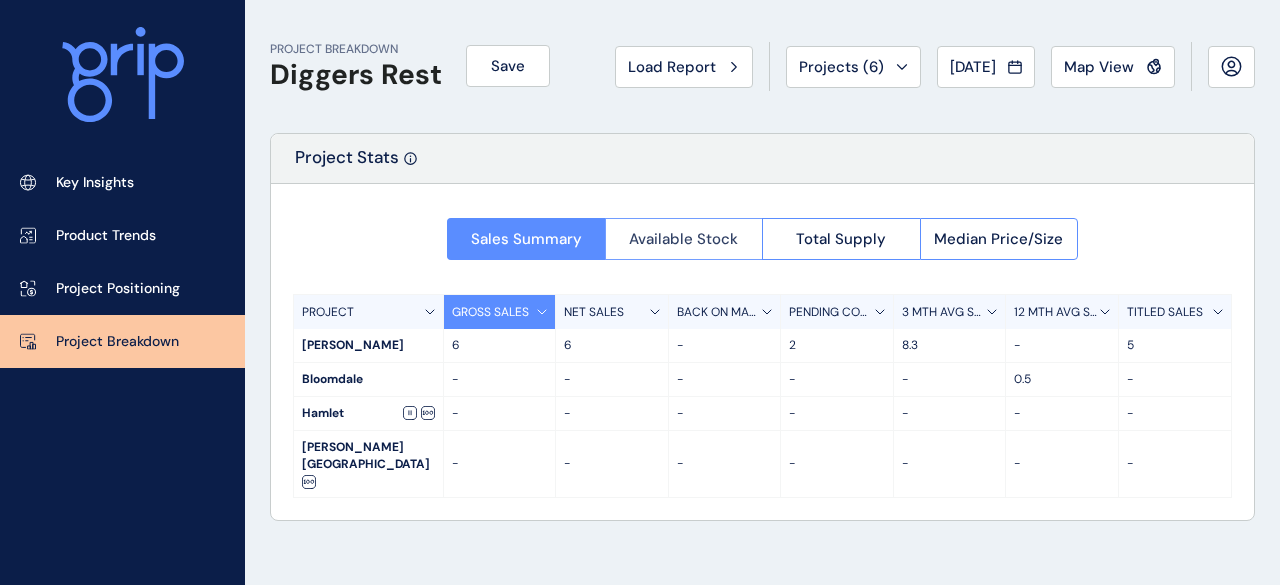 click on "Available Stock" at bounding box center (683, 239) 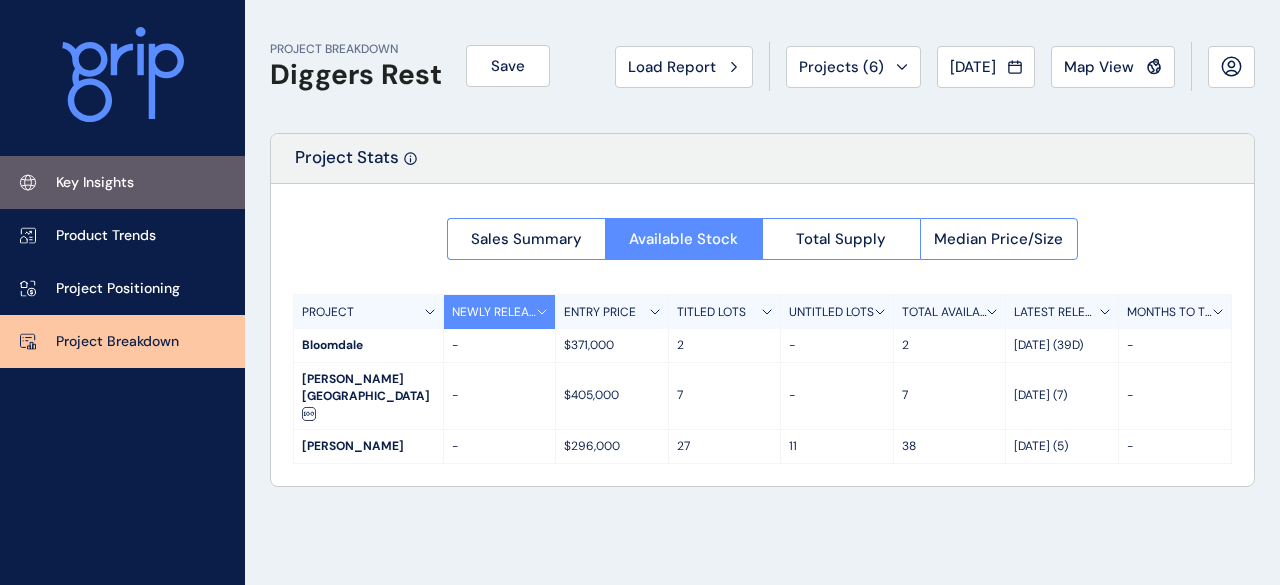 click on "Key Insights" at bounding box center (95, 183) 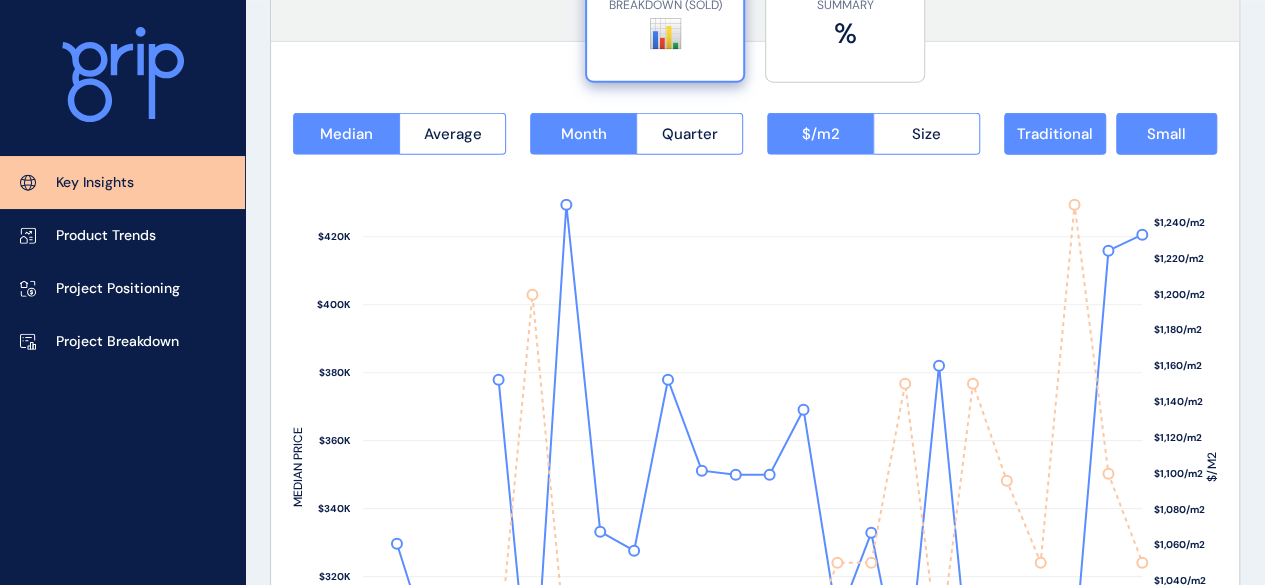 scroll, scrollTop: 2600, scrollLeft: 0, axis: vertical 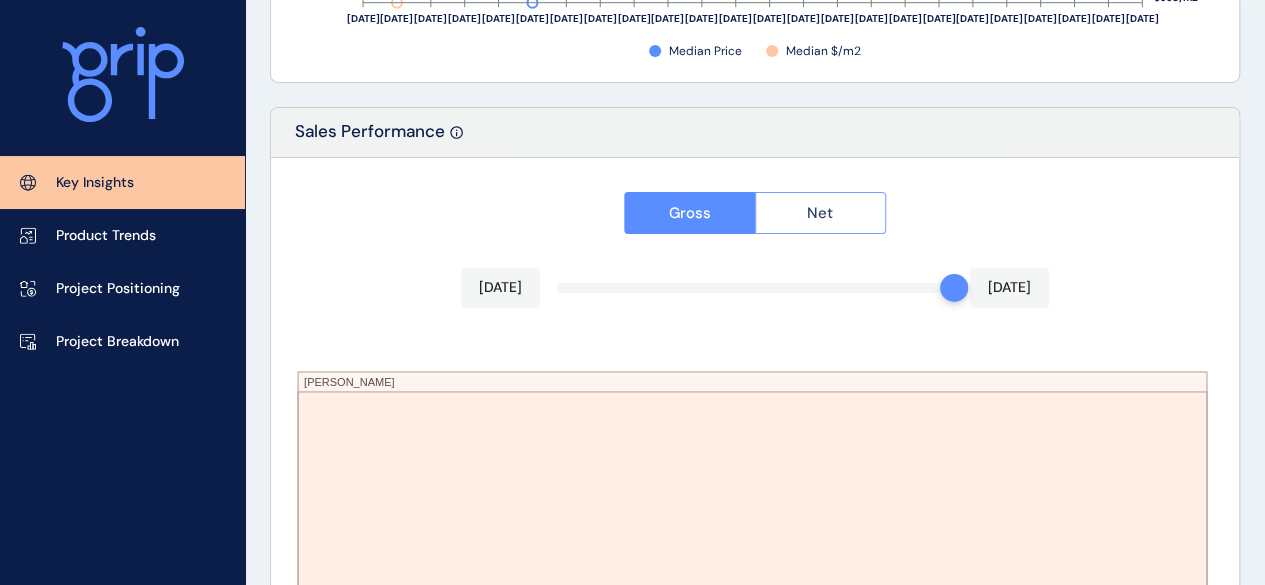 click on "Net" at bounding box center [820, 213] 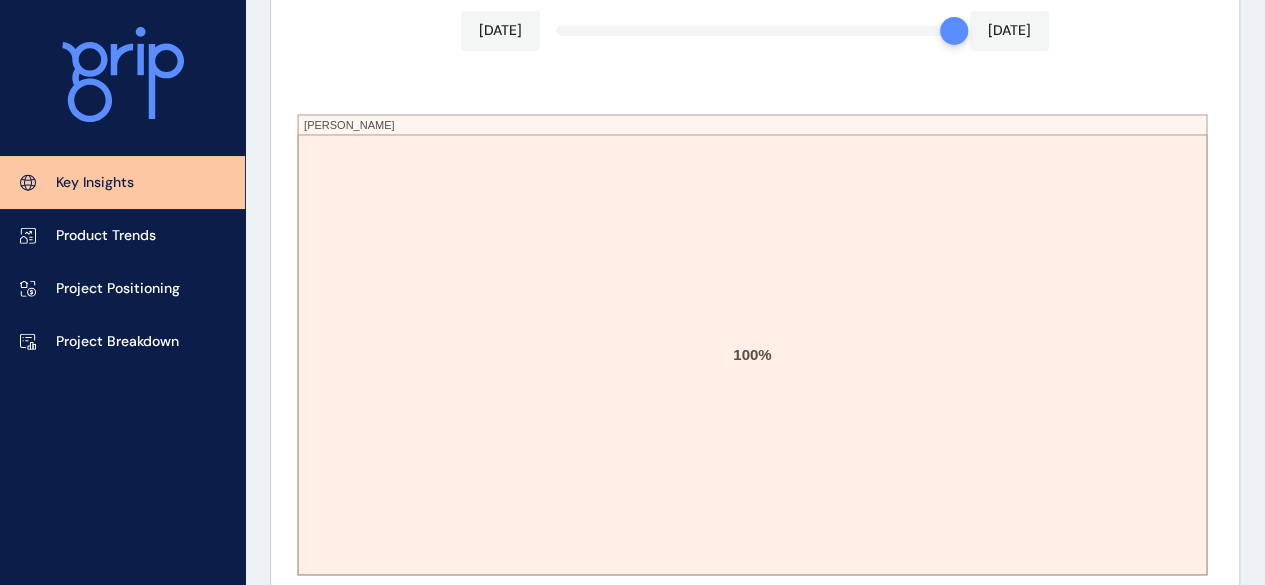 scroll, scrollTop: 3621, scrollLeft: 0, axis: vertical 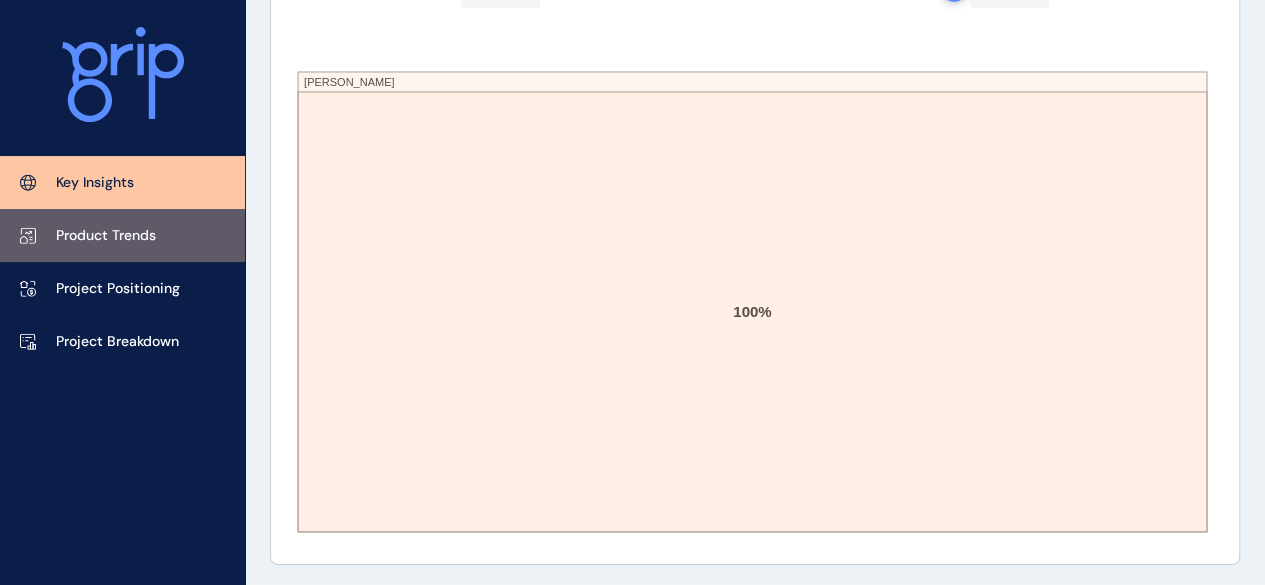 click on "Product Trends" at bounding box center [106, 236] 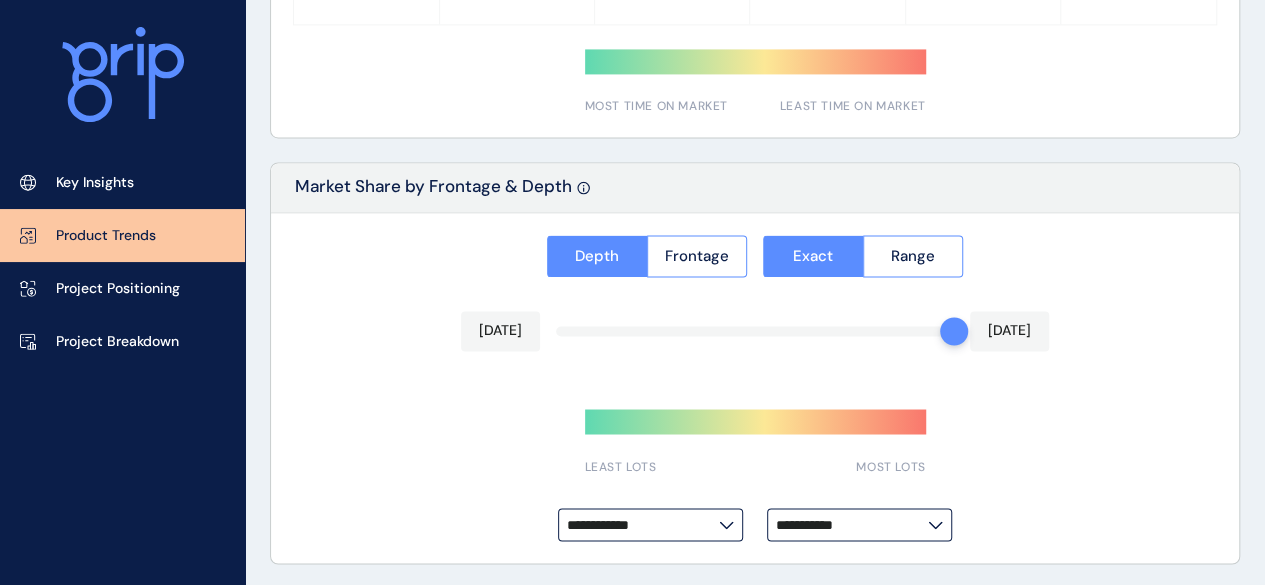 type on "*********" 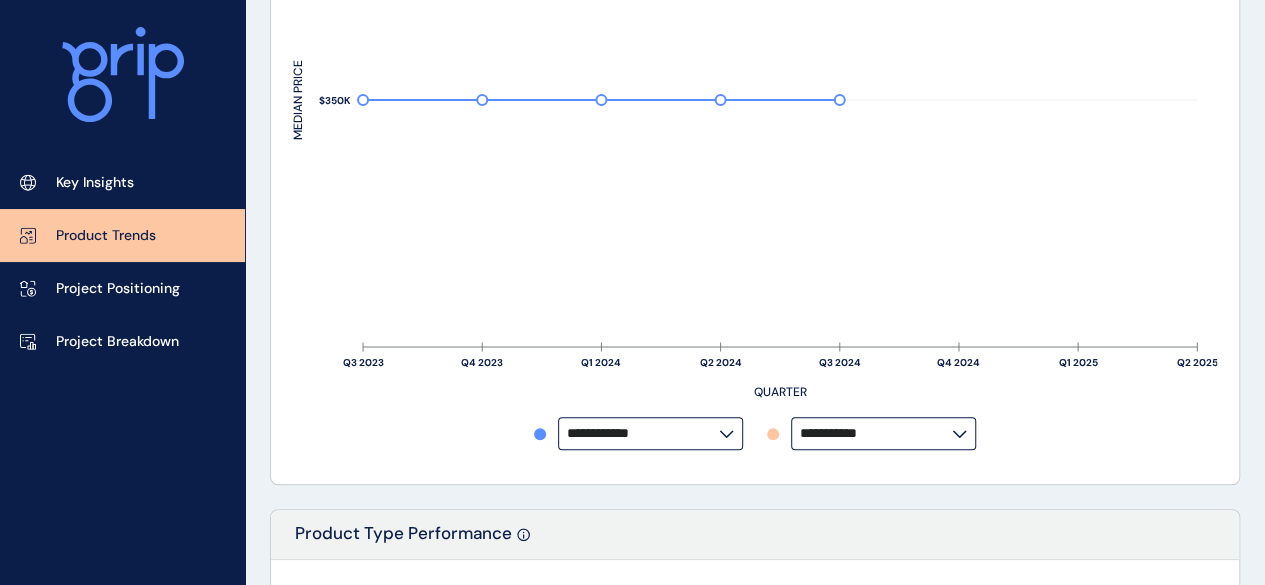 scroll, scrollTop: 451, scrollLeft: 0, axis: vertical 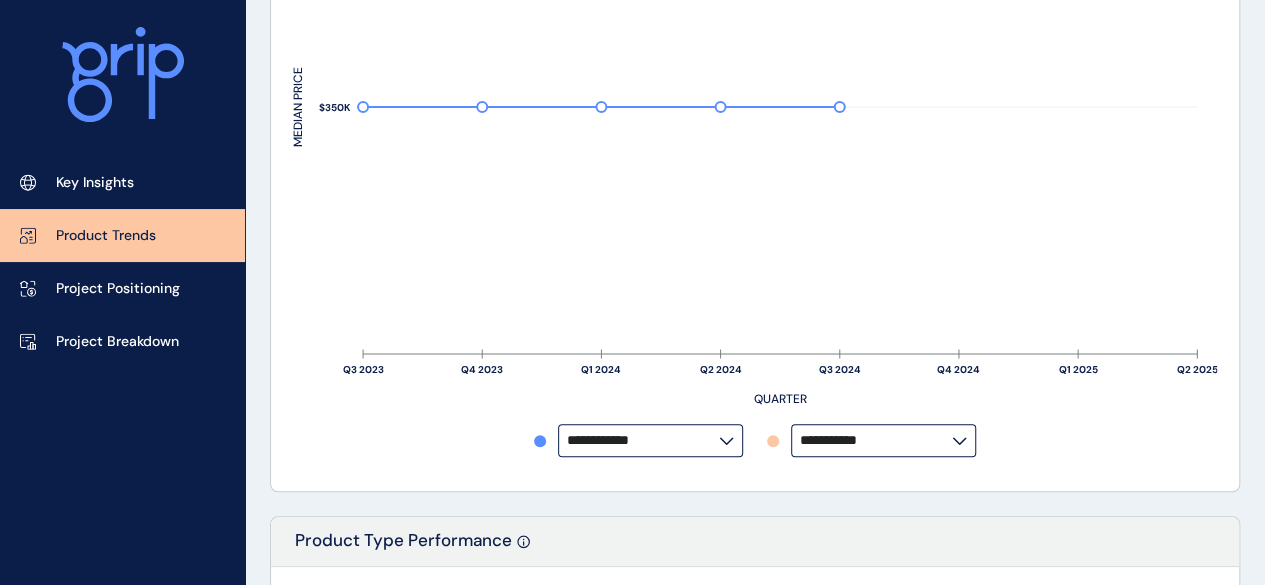 click on "**********" at bounding box center (883, 440) 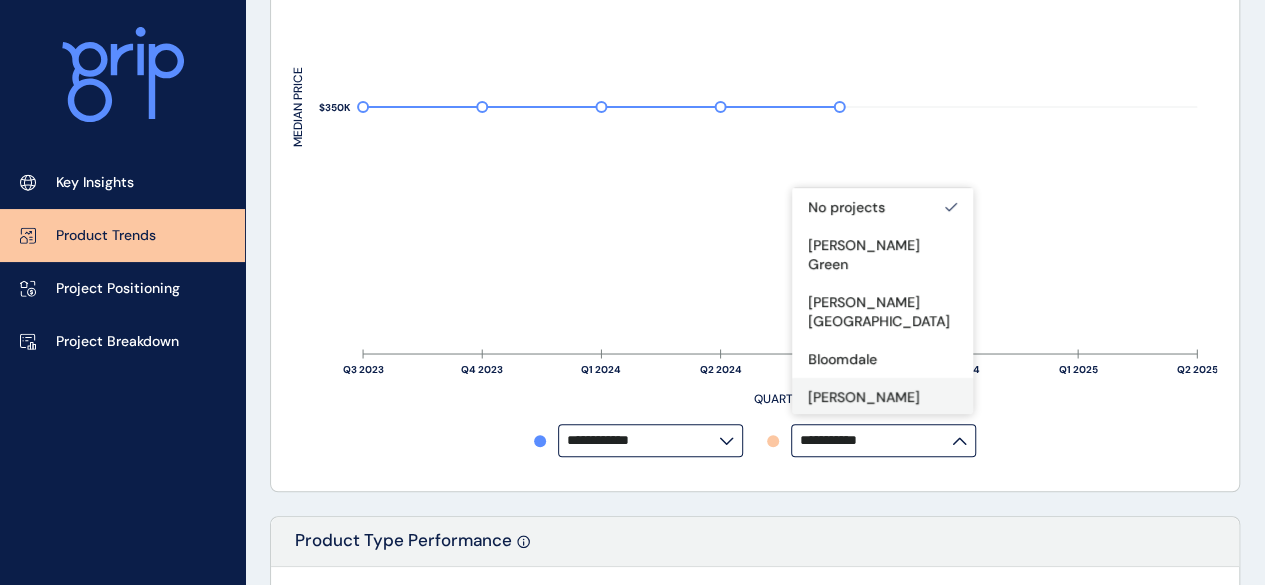 click on "[PERSON_NAME]" at bounding box center (882, 397) 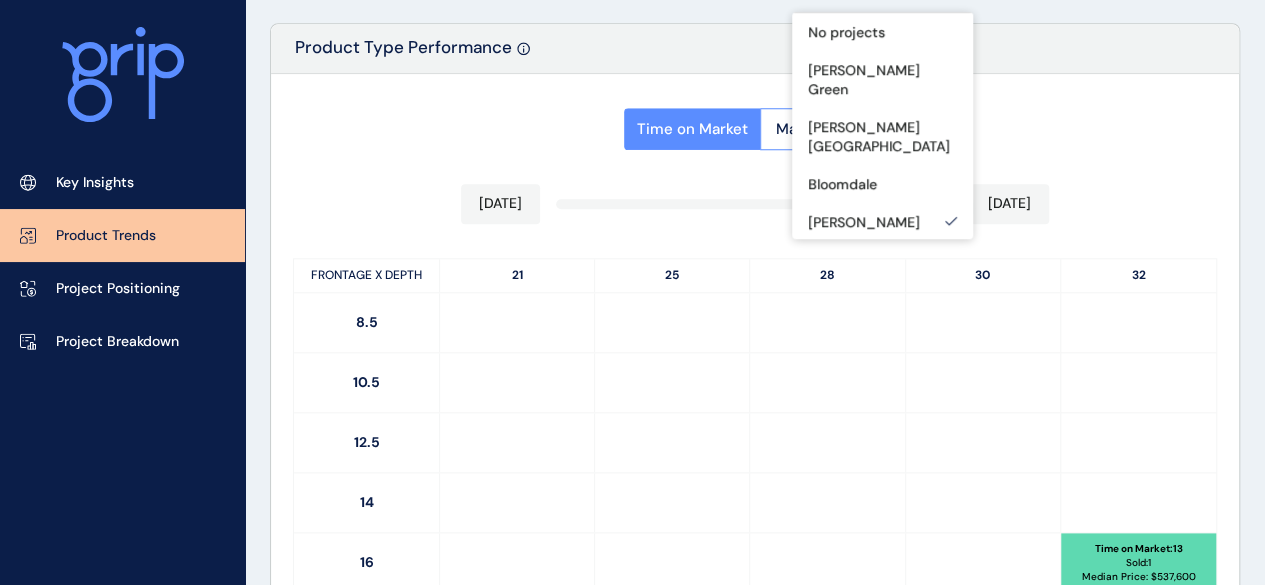 scroll, scrollTop: 951, scrollLeft: 0, axis: vertical 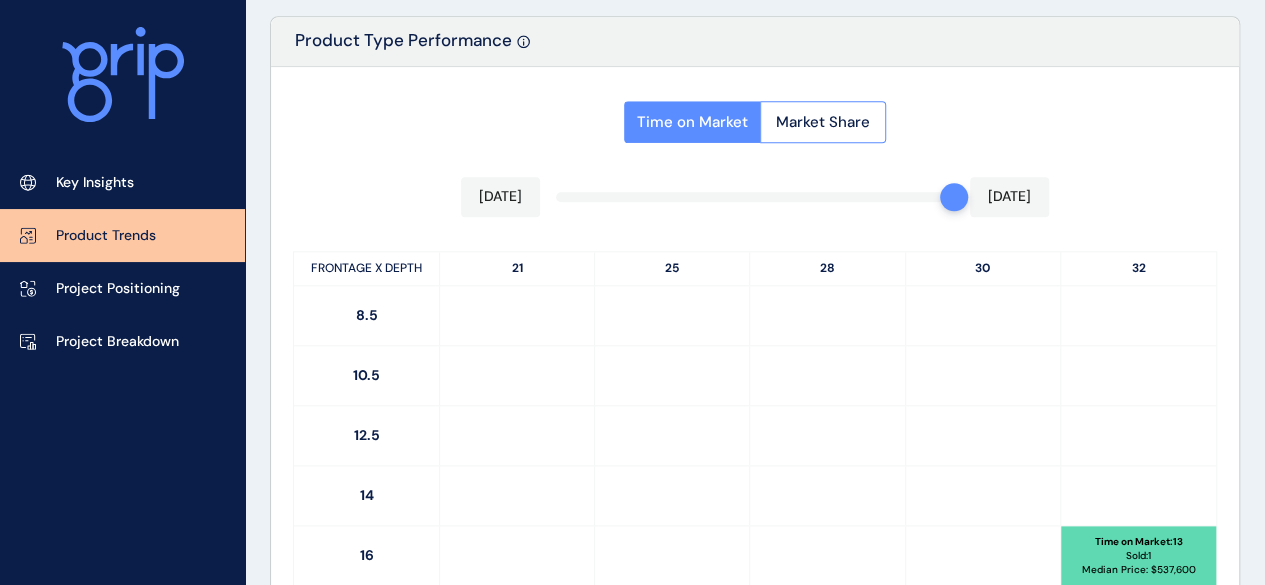 click on "PRODUCT TRENDS Diggers Rest Save Load Report Projects ( 6 ) [DATE] 2025 < > Jan No report is available for this period. New months are usually published 5 business days after the month start. Feb No report is available for this period. New months are usually published 5 business days after the month start. Mar No report is available for this period. New months are usually published 5 business days after the month start. Apr No report is available for this period. New months are usually published 5 business days after the month start. May No report is available for this period. New months are usually published 5 business days after the month start. Jun No report is available for this period. New months are usually published 5 business days after the month start. [DATE] No report is available for this period. New months are usually published 5 business days after the month start. Aug No report is available for this period. New months are usually published 5 business days after the month start. Sep Oct Nov [DATE]" at bounding box center [755, 219] 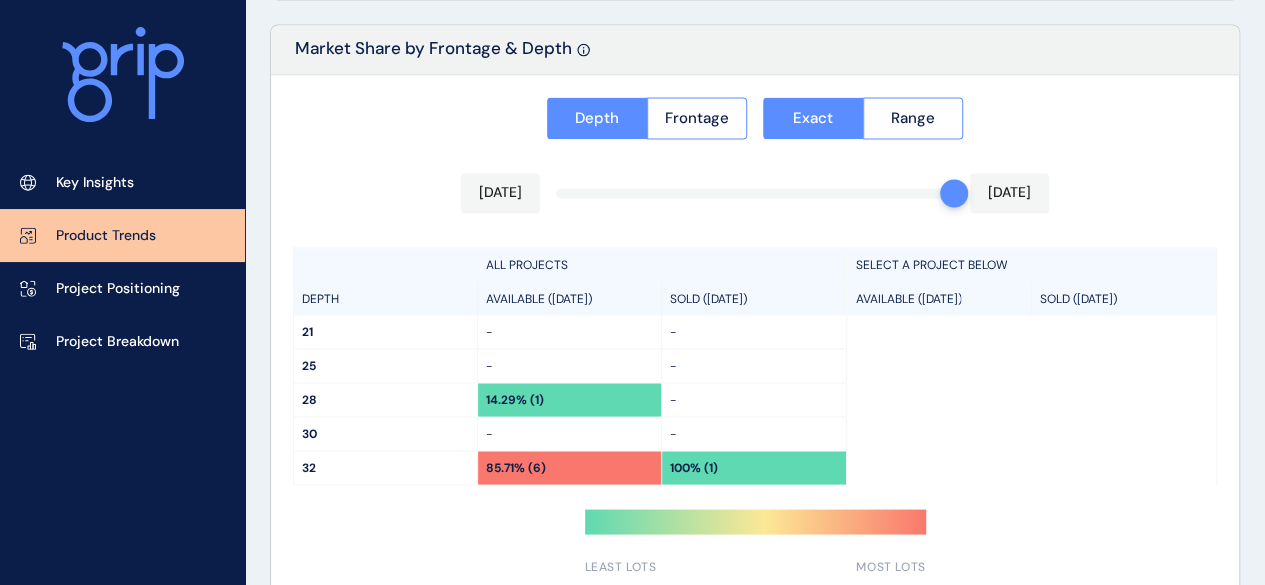 scroll, scrollTop: 1751, scrollLeft: 0, axis: vertical 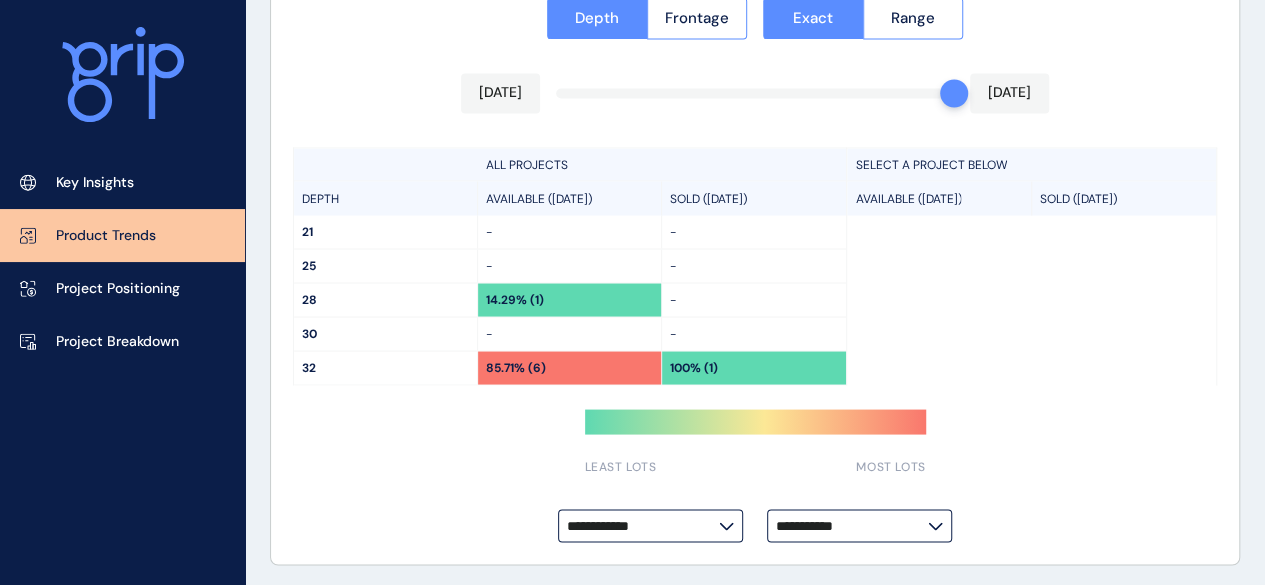 click 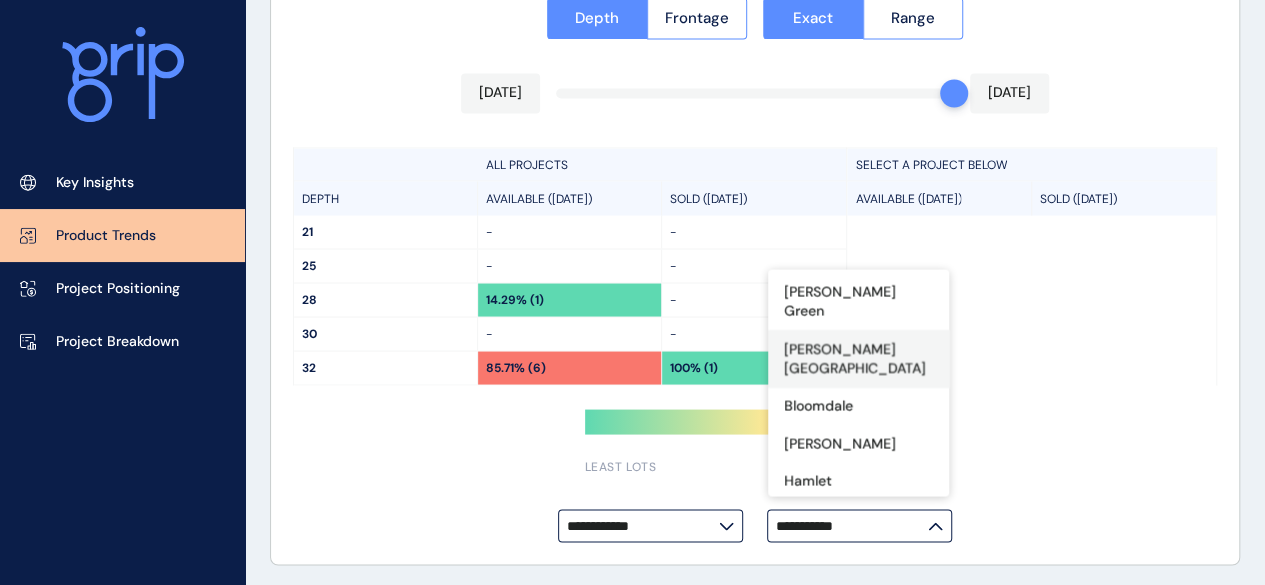scroll, scrollTop: 56, scrollLeft: 0, axis: vertical 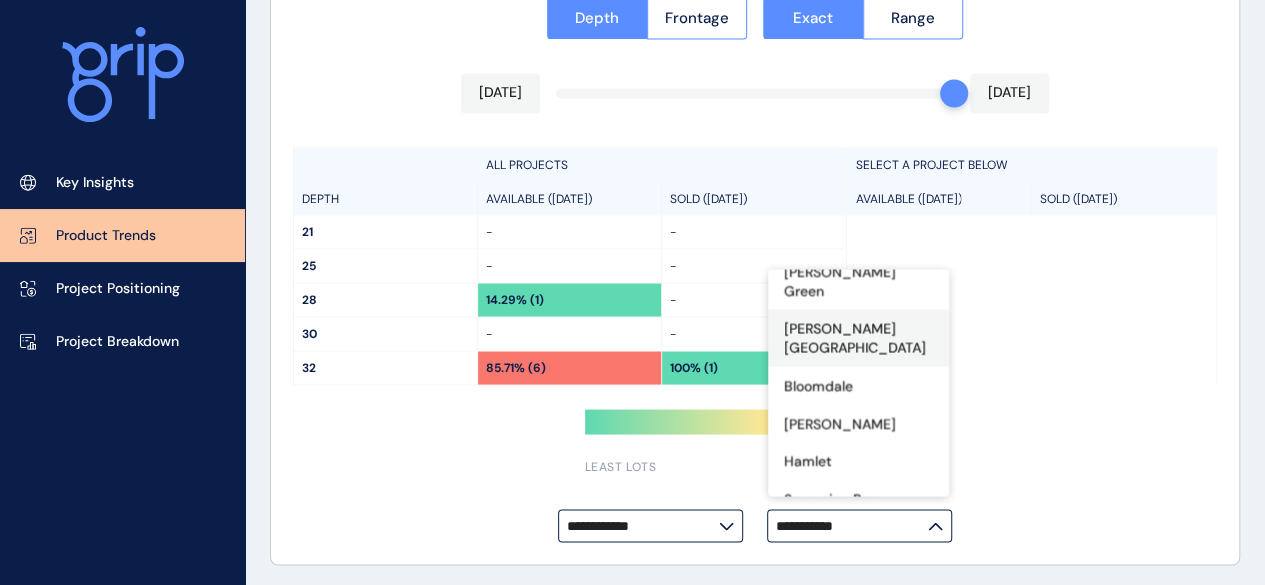 click on "[PERSON_NAME]" at bounding box center [840, 423] 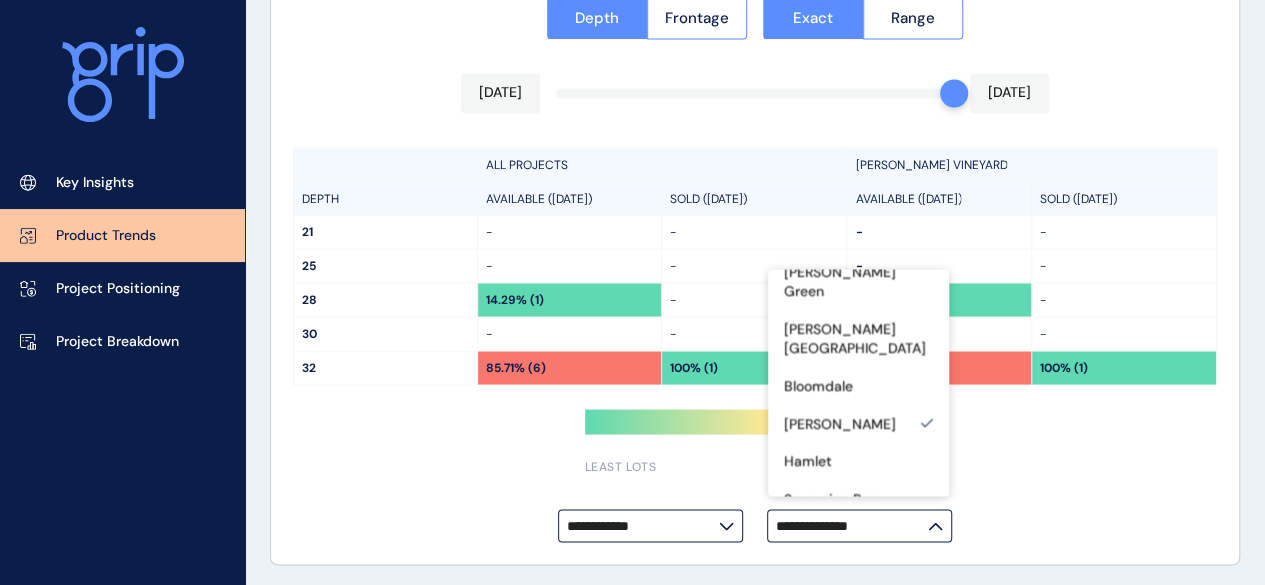 click on "PRODUCT TRENDS Diggers Rest Save Load Report Projects ( 6 ) [DATE] 2025 < > Jan No report is available for this period. New months are usually published 5 business days after the month start. Feb No report is available for this period. New months are usually published 5 business days after the month start. Mar No report is available for this period. New months are usually published 5 business days after the month start. Apr No report is available for this period. New months are usually published 5 business days after the month start. May No report is available for this period. New months are usually published 5 business days after the month start. Jun No report is available for this period. New months are usually published 5 business days after the month start. [DATE] No report is available for this period. New months are usually published 5 business days after the month start. Aug No report is available for this period. New months are usually published 5 business days after the month start. Sep Oct Nov [DATE]" at bounding box center (755, -581) 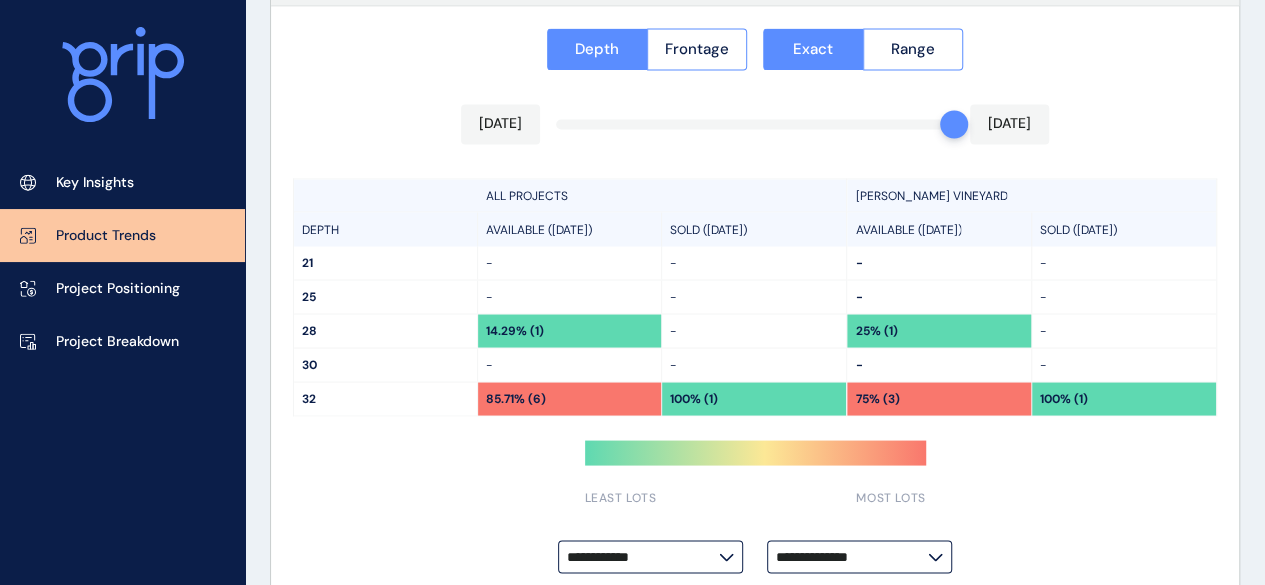 scroll, scrollTop: 1751, scrollLeft: 0, axis: vertical 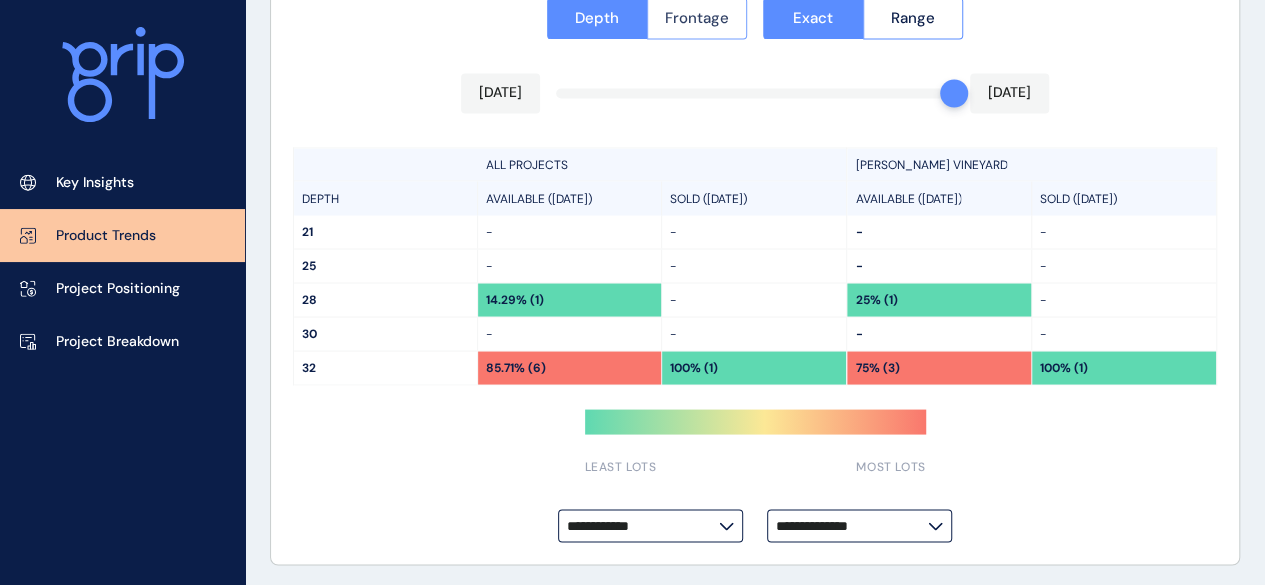 click on "Frontage" at bounding box center (697, 18) 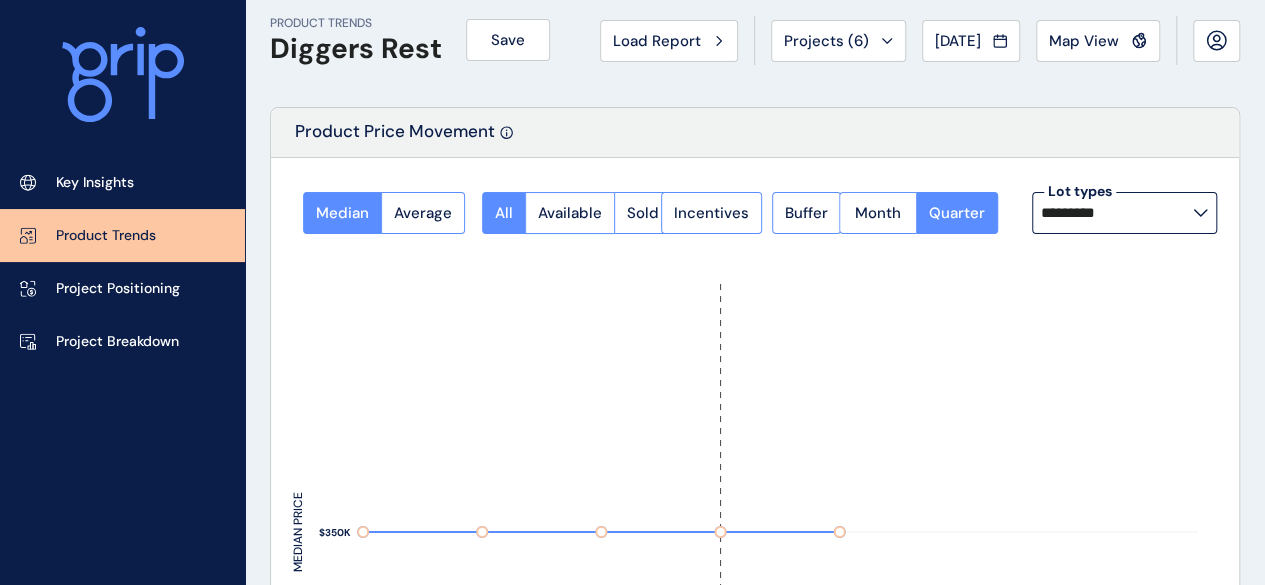 scroll, scrollTop: 0, scrollLeft: 0, axis: both 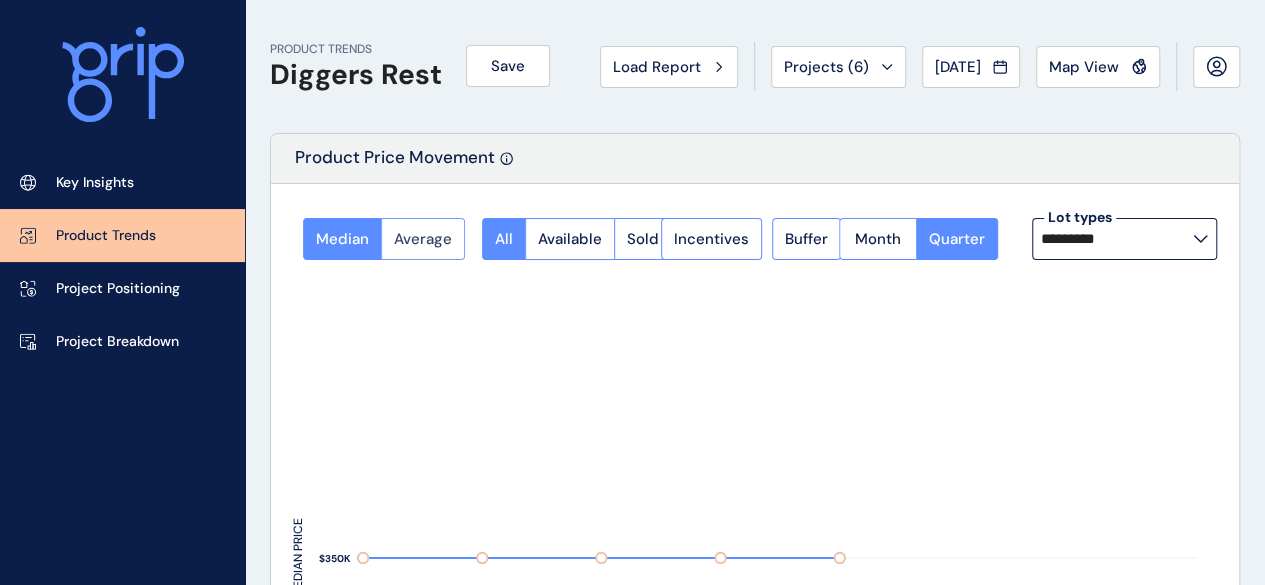 click on "Average" at bounding box center (423, 239) 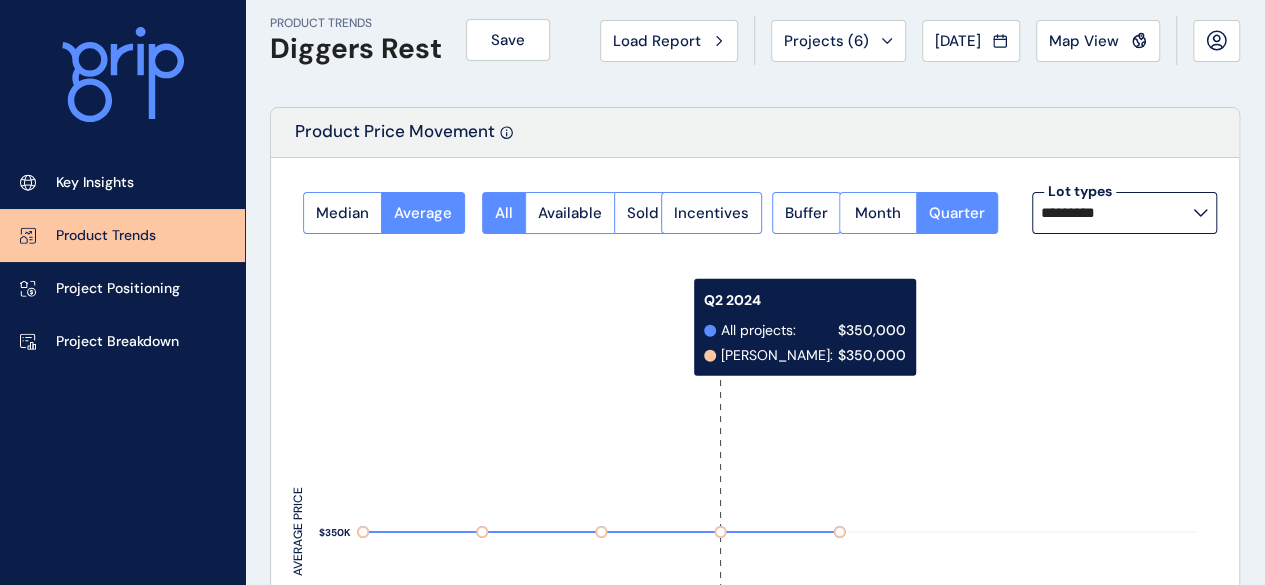 scroll, scrollTop: 0, scrollLeft: 0, axis: both 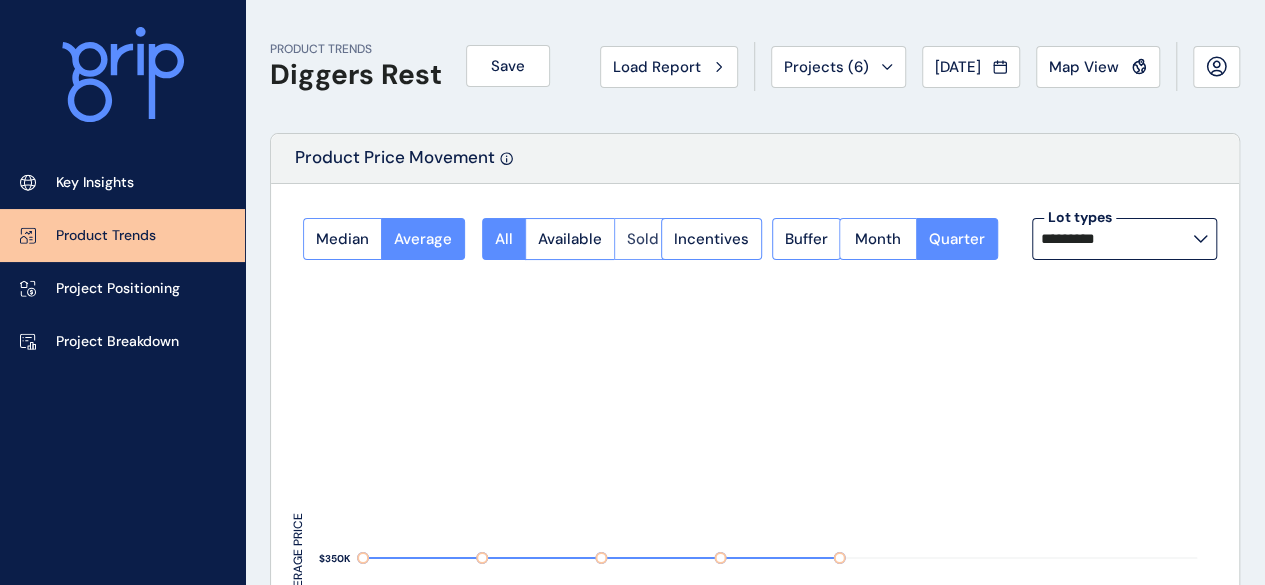 click on "Sold" at bounding box center [643, 239] 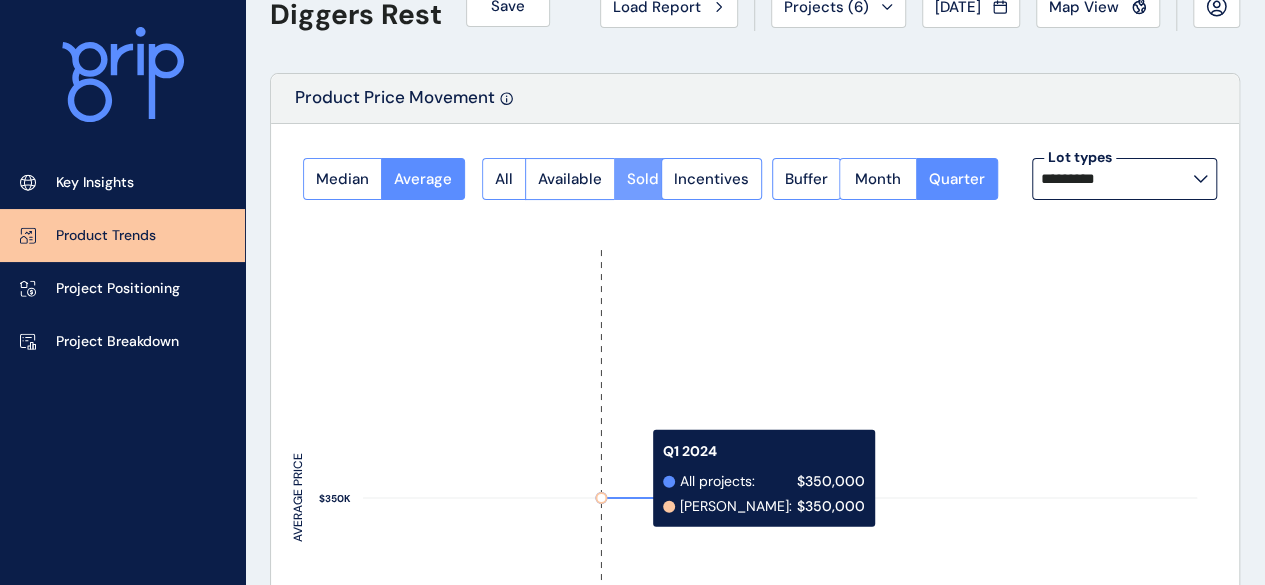 scroll, scrollTop: 0, scrollLeft: 0, axis: both 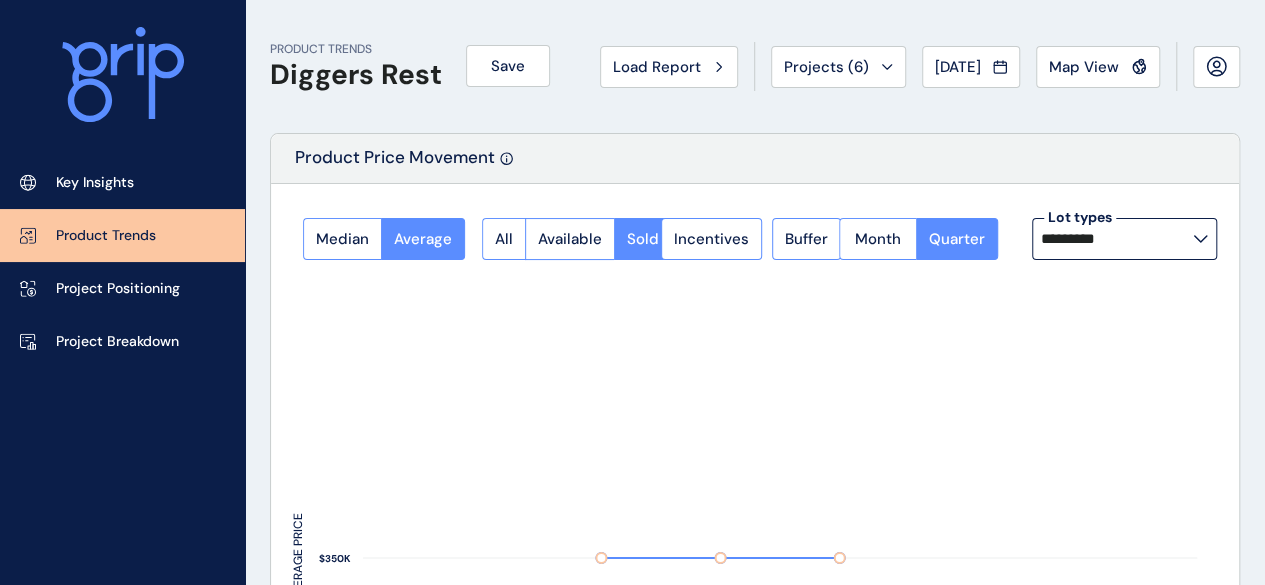click on "*********" at bounding box center (1124, 239) 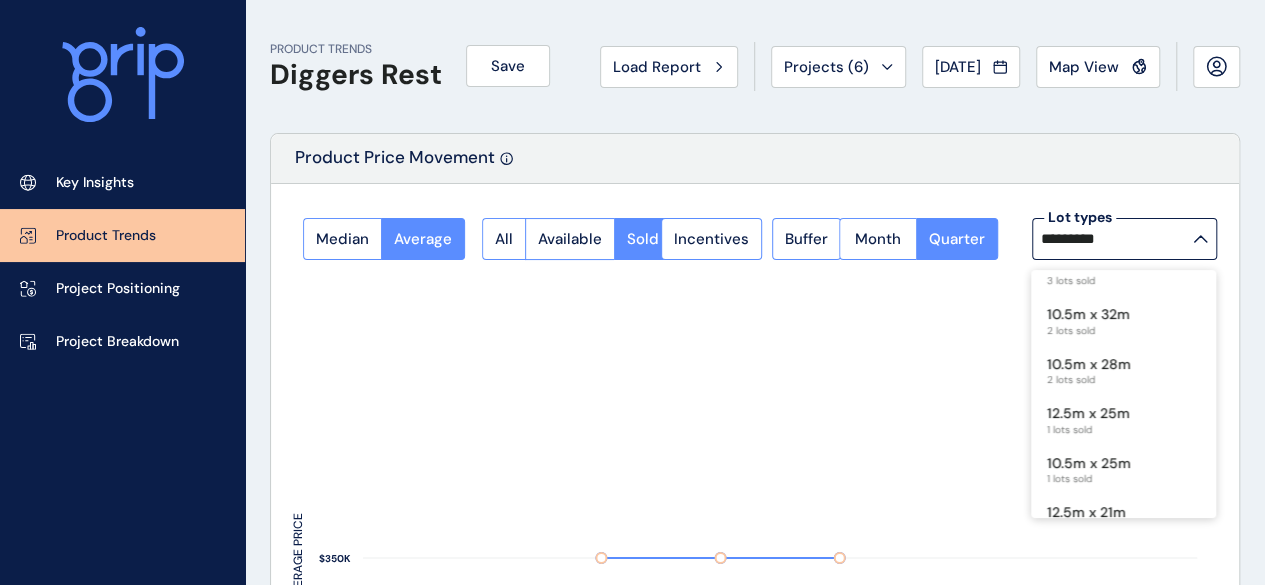 scroll, scrollTop: 192, scrollLeft: 0, axis: vertical 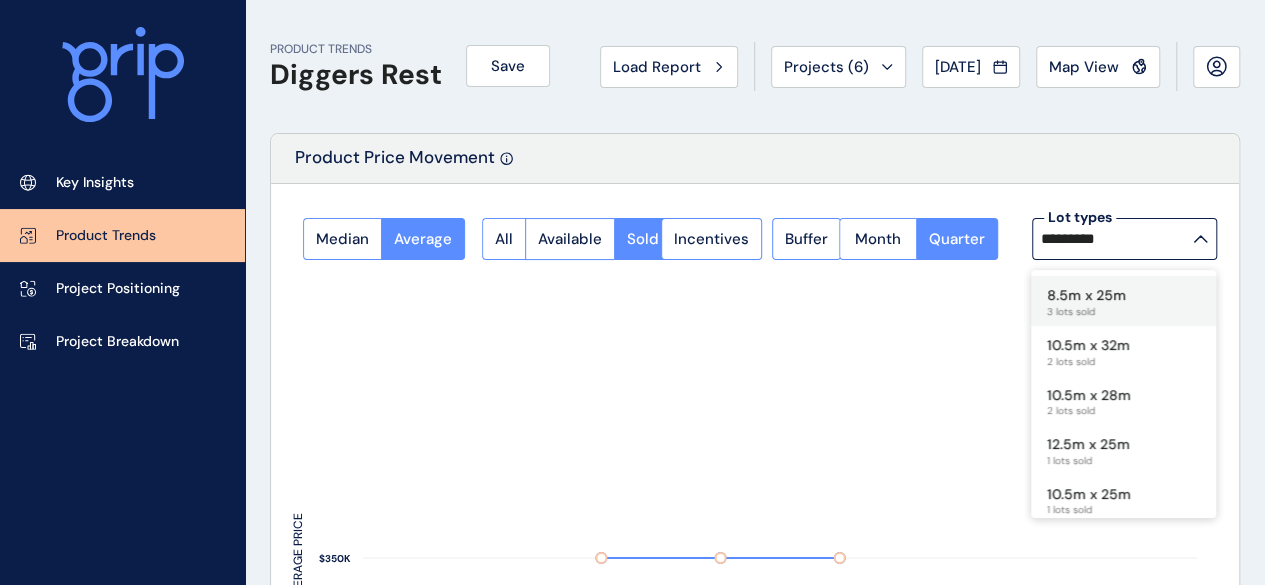 click on "8.5m x 25m" at bounding box center (1086, 296) 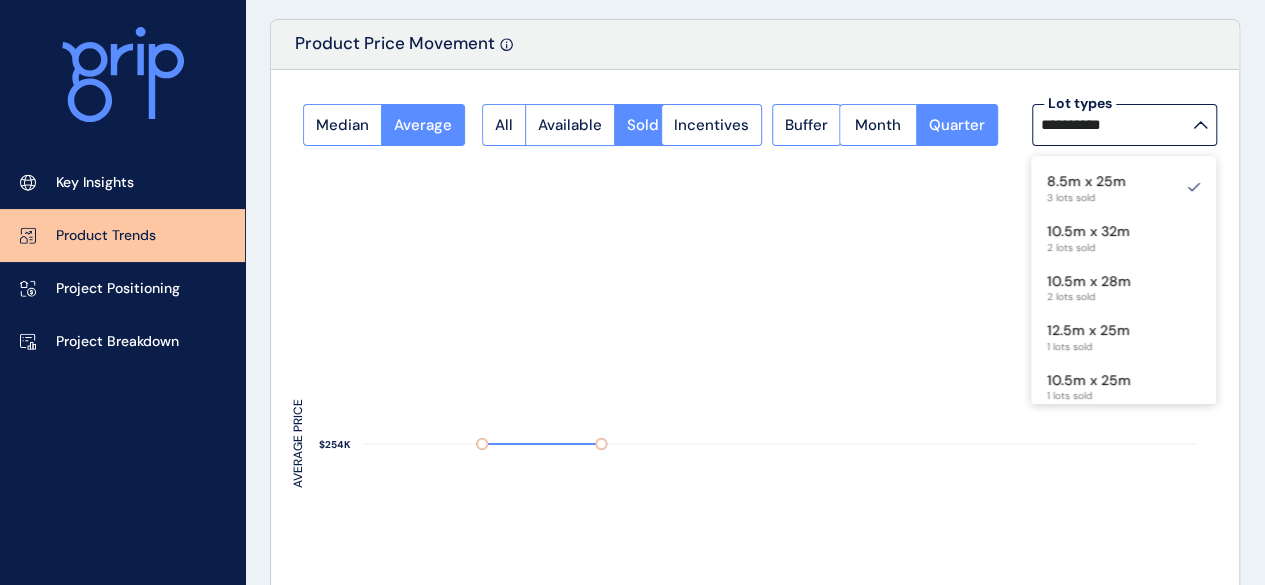 scroll, scrollTop: 100, scrollLeft: 0, axis: vertical 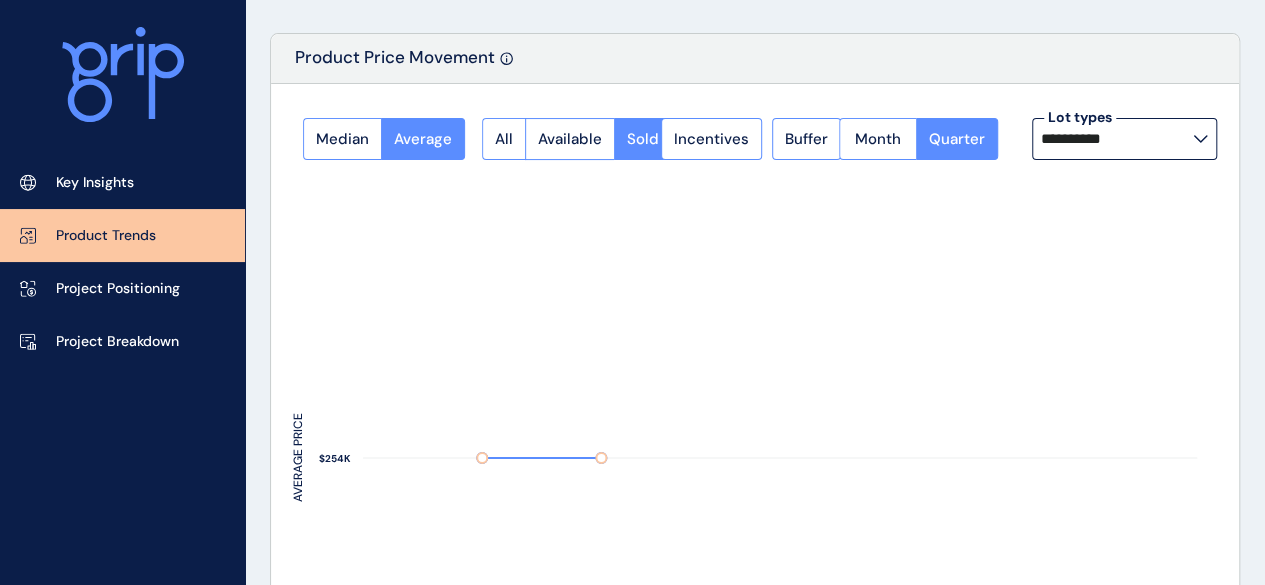 click 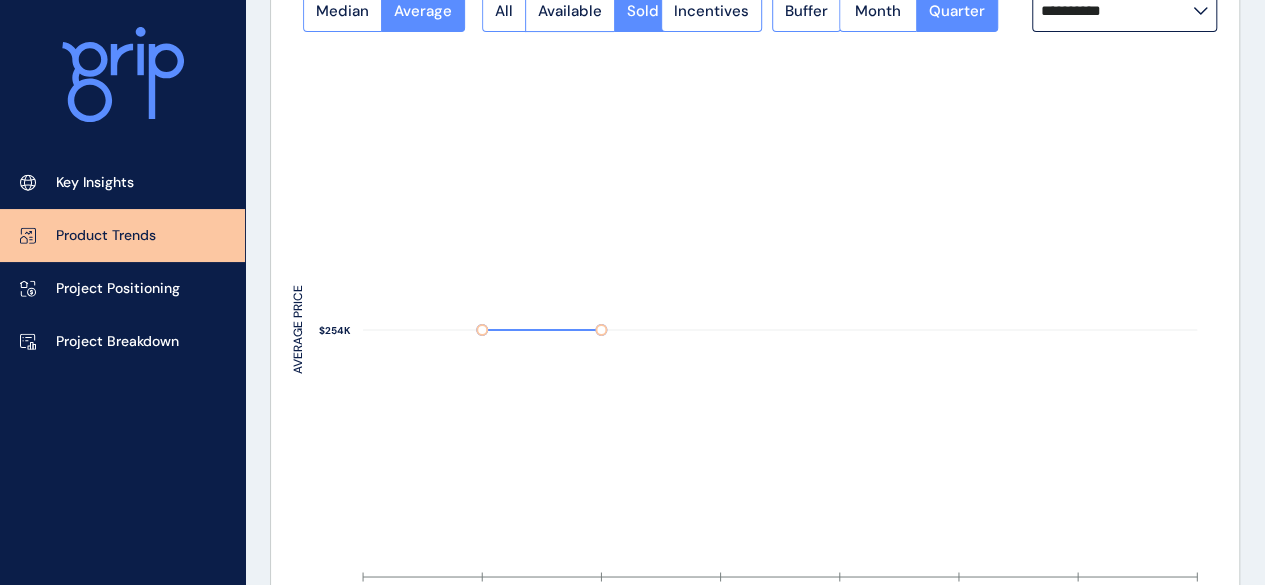scroll, scrollTop: 100, scrollLeft: 0, axis: vertical 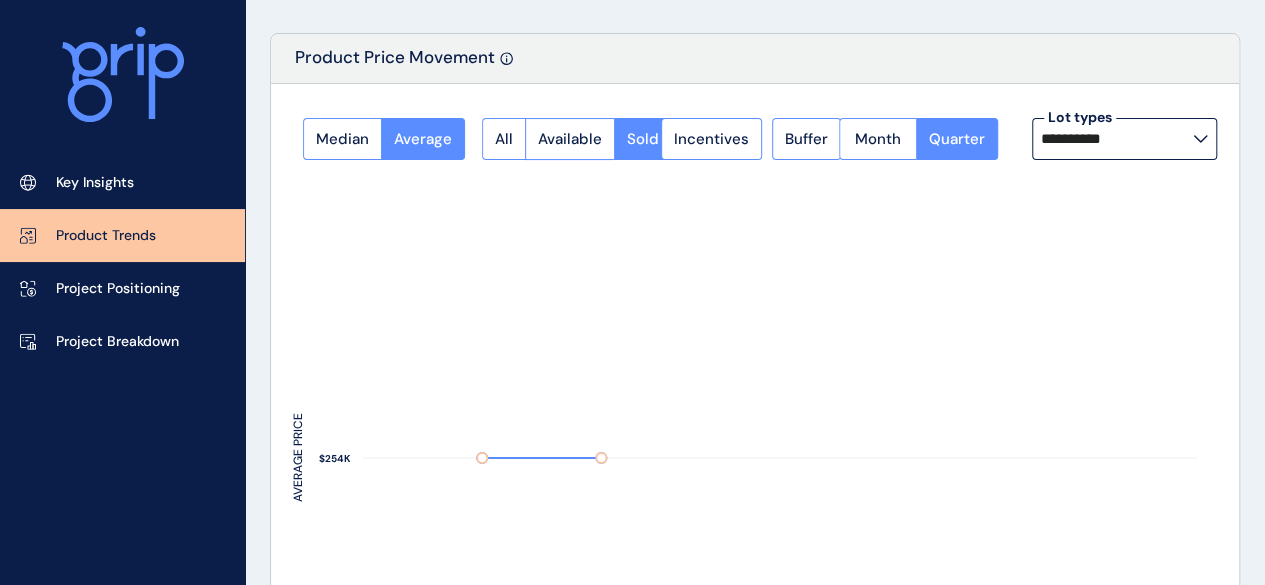 click 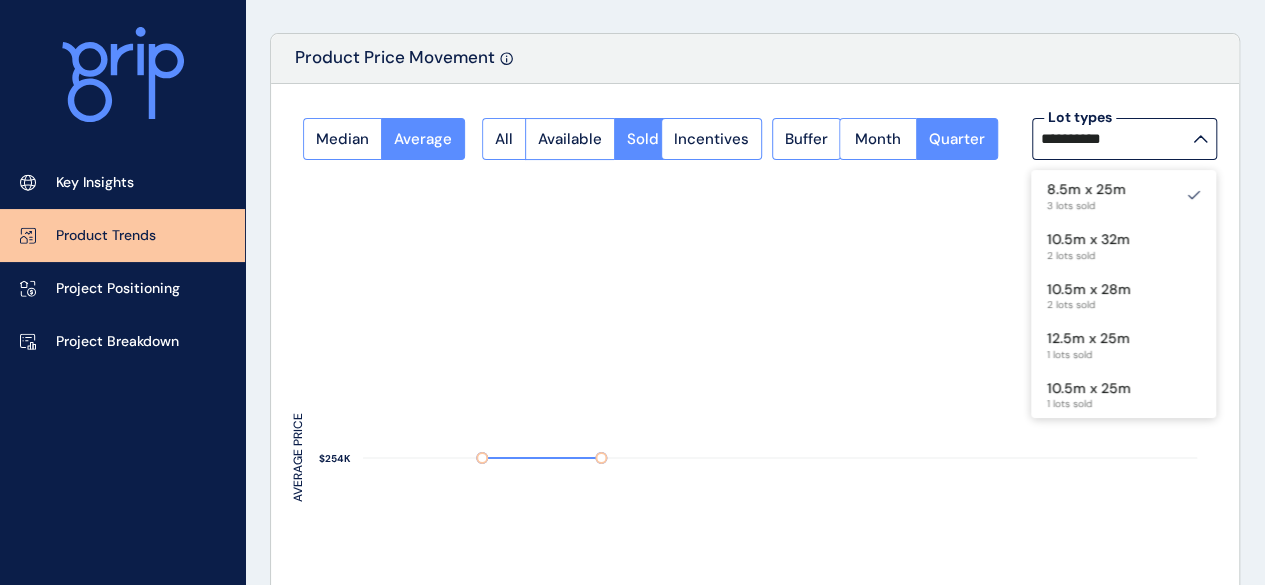 scroll, scrollTop: 200, scrollLeft: 0, axis: vertical 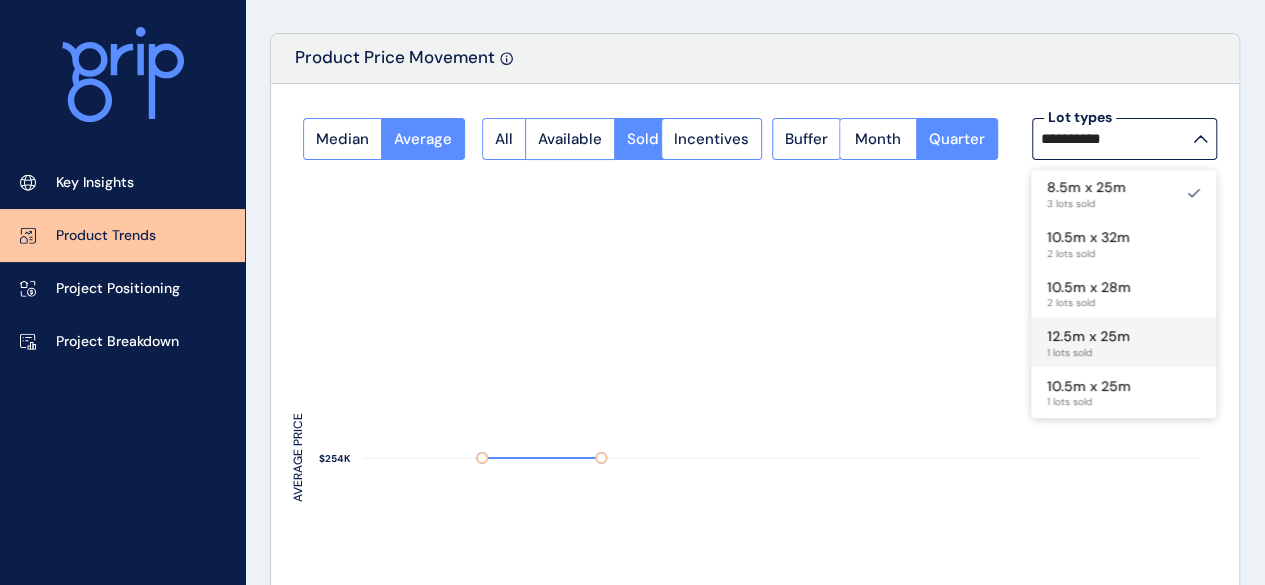click on "12.5m x 25m 1 lots sold" at bounding box center [1123, 342] 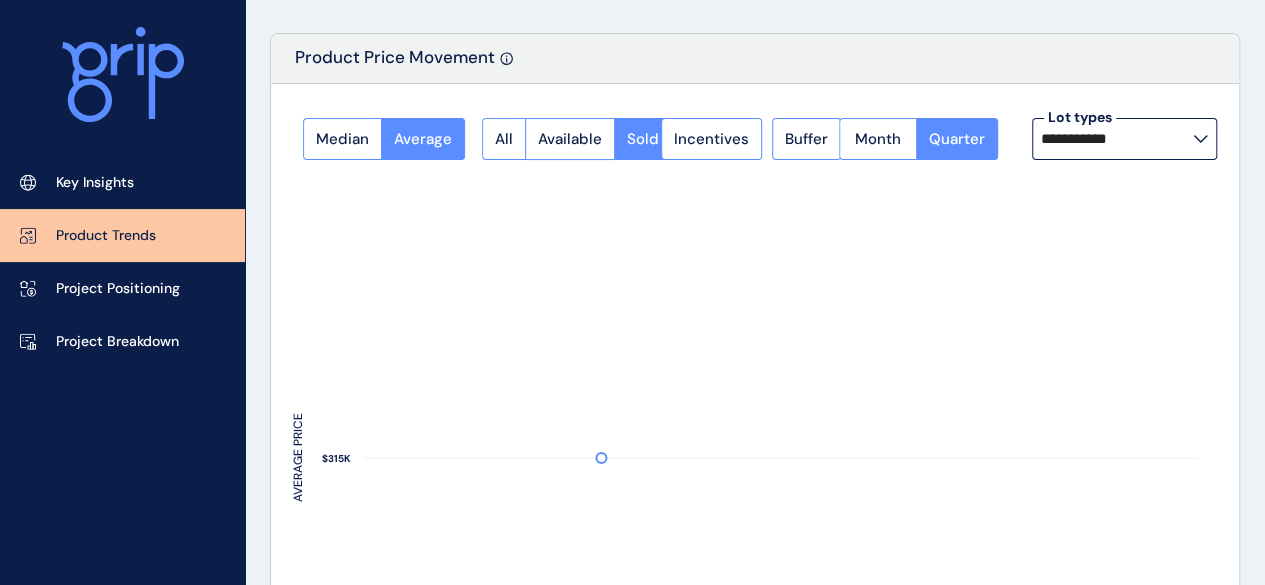 click 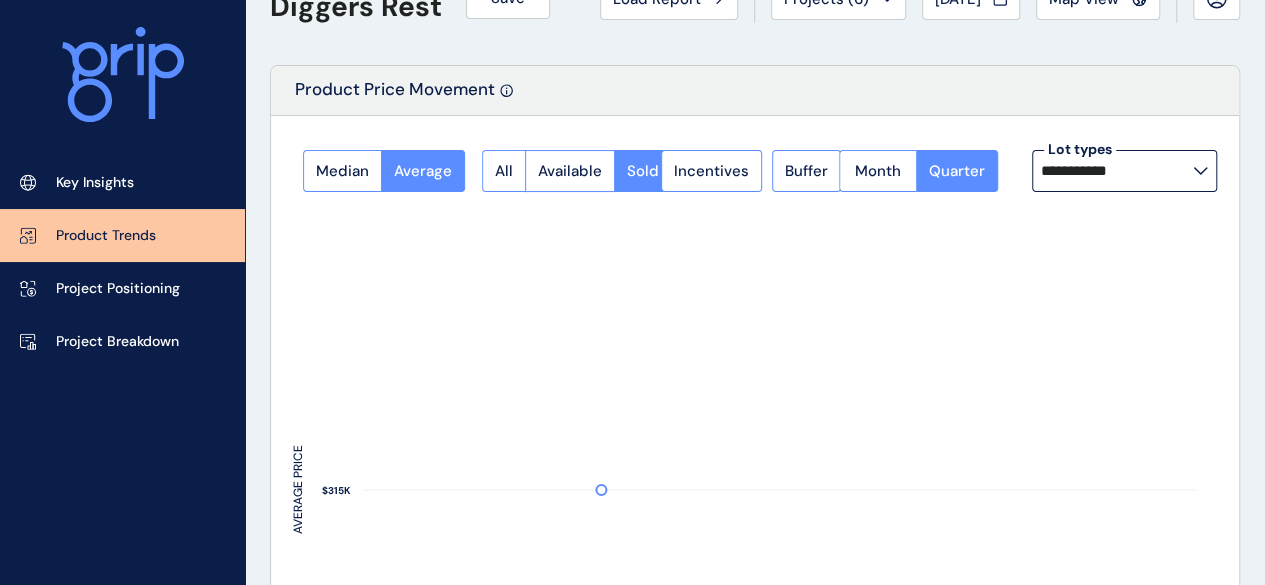scroll, scrollTop: 100, scrollLeft: 0, axis: vertical 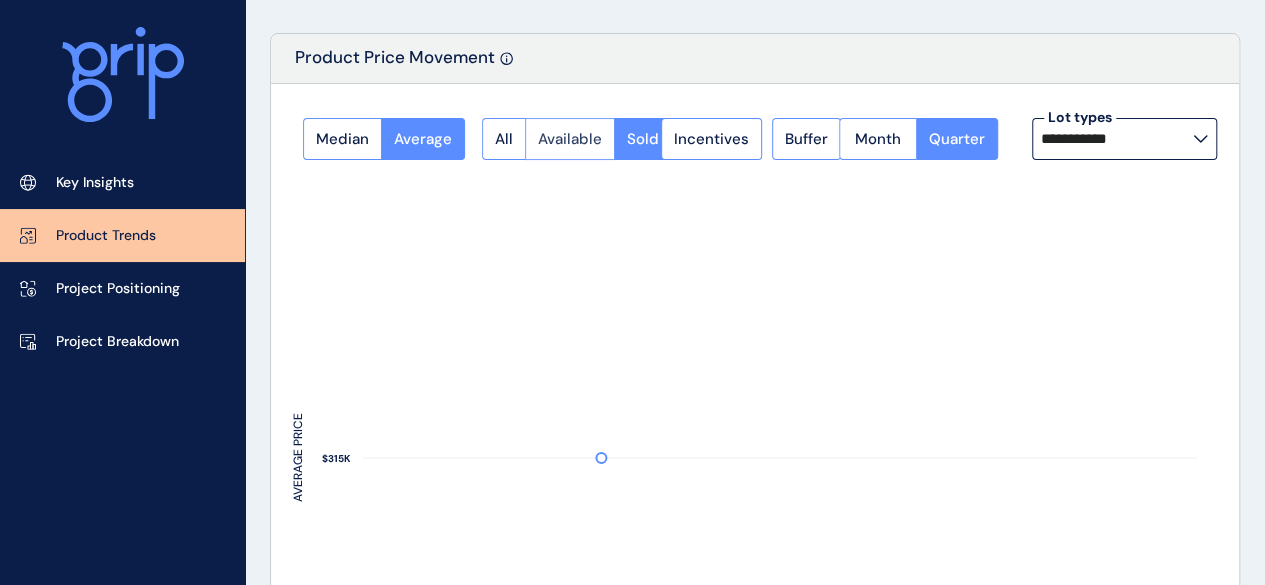 click on "Available" at bounding box center (570, 139) 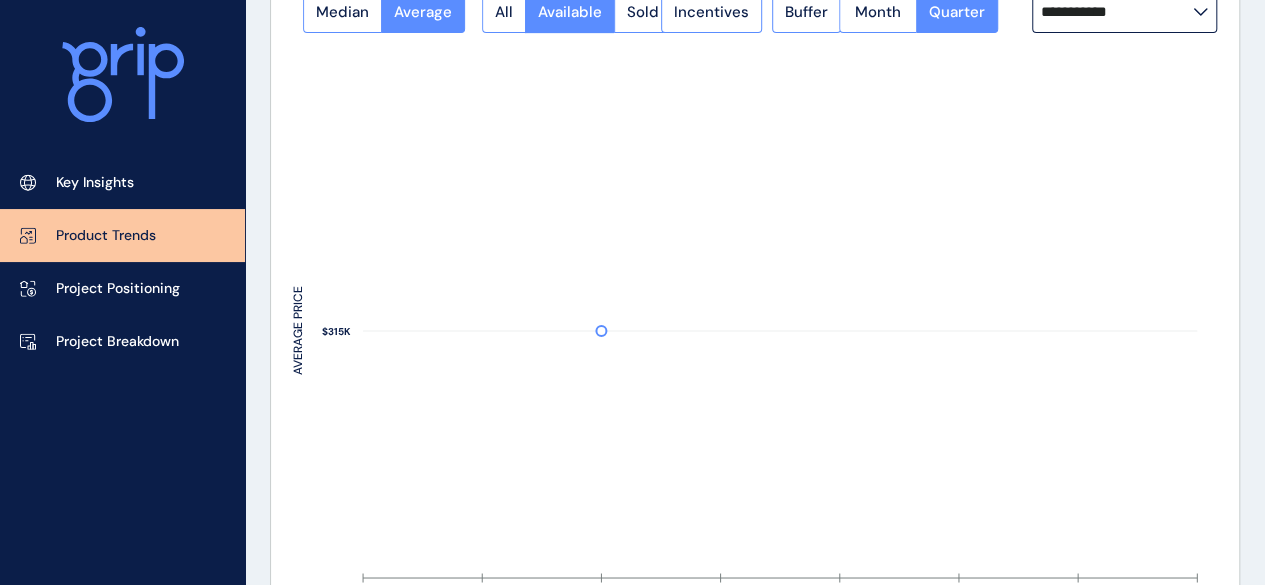 scroll, scrollTop: 200, scrollLeft: 0, axis: vertical 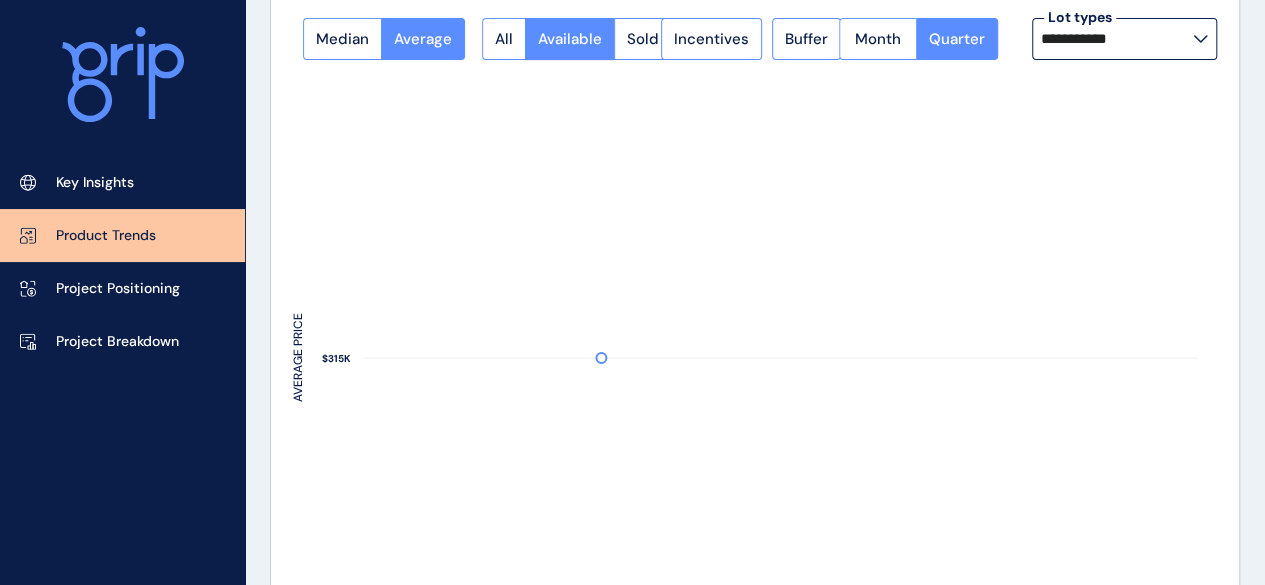 click 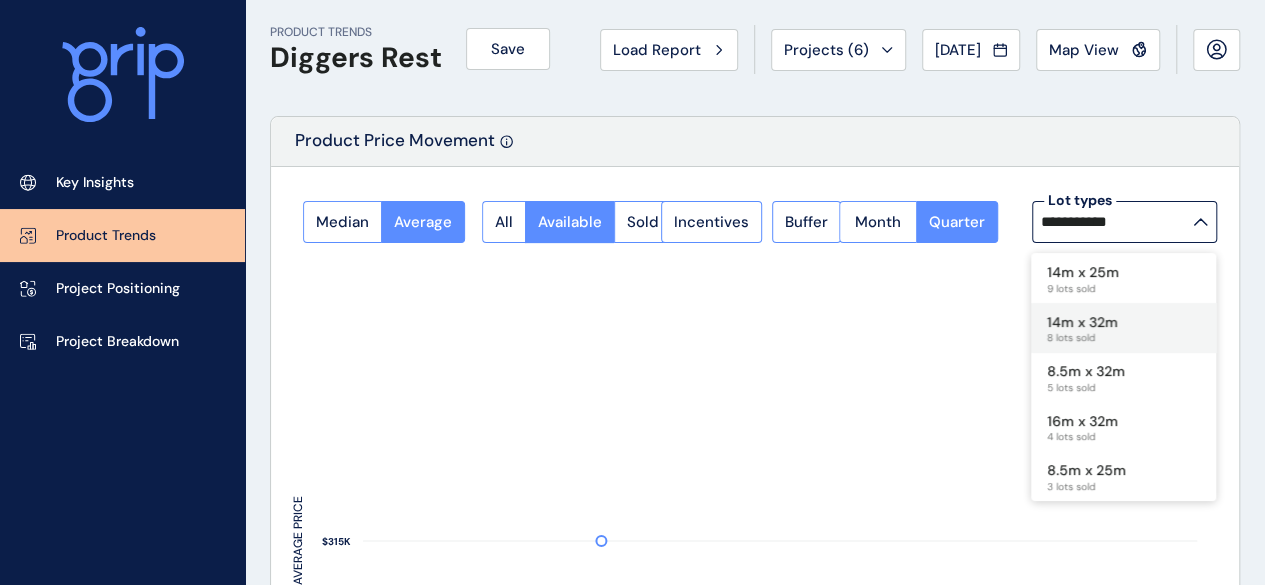 scroll, scrollTop: 0, scrollLeft: 0, axis: both 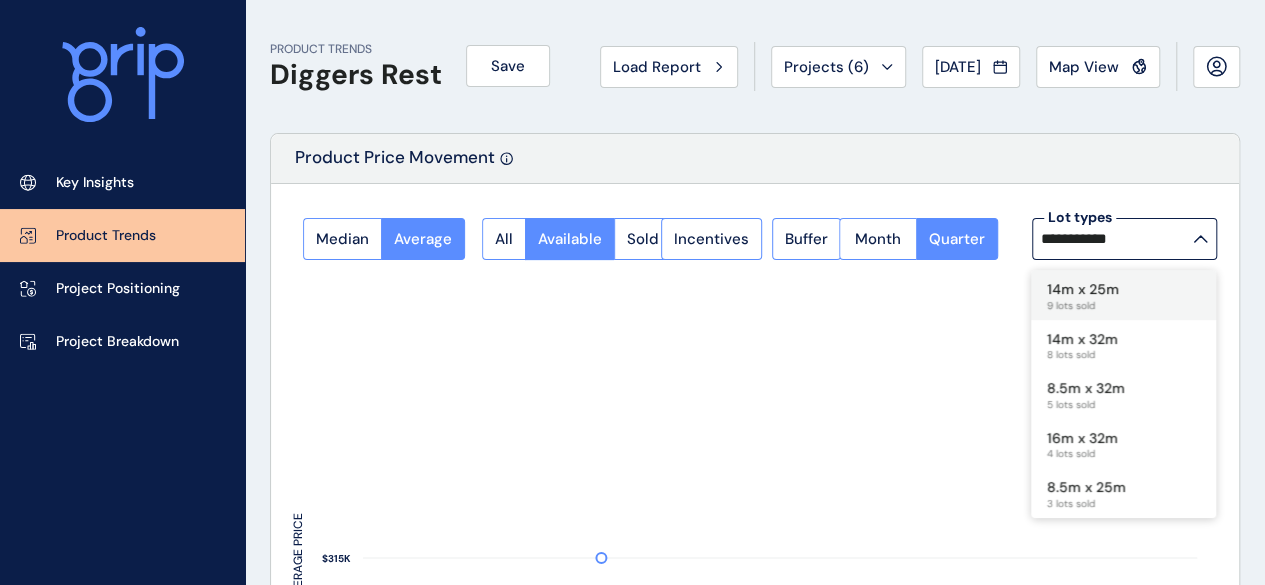 click on "9 lots sold" at bounding box center [1083, 306] 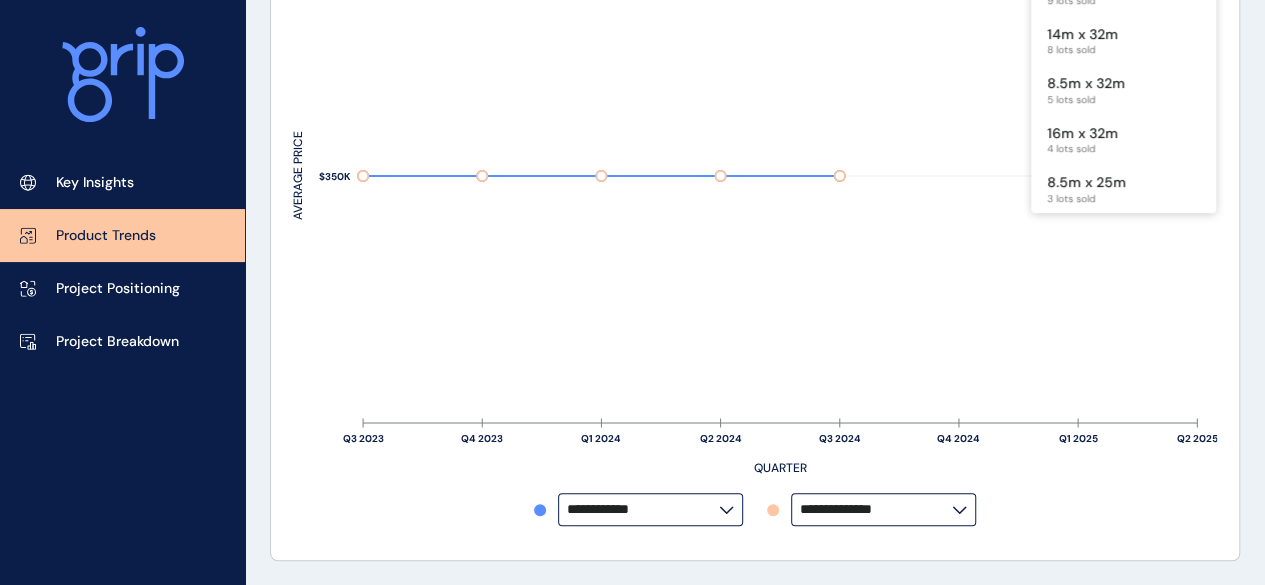 scroll, scrollTop: 400, scrollLeft: 0, axis: vertical 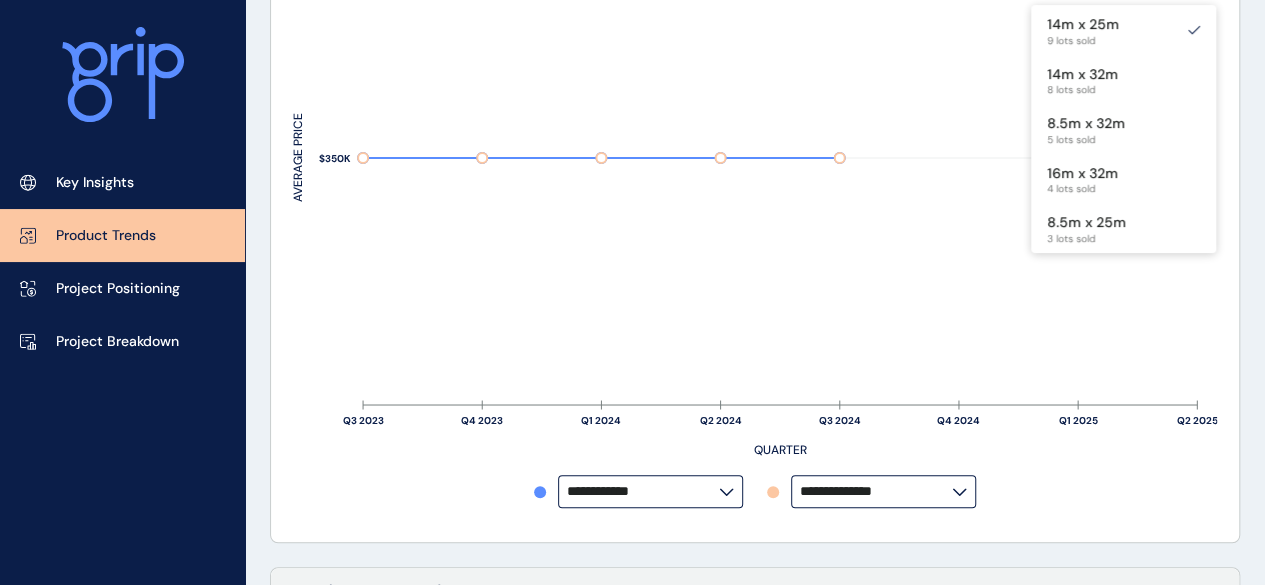 click on "PRODUCT TRENDS Diggers Rest Save Load Report Projects ( 6 ) [DATE] 2025 < > Jan No report is available for this period. New months are usually published 5 business days after the month start. Feb No report is available for this period. New months are usually published 5 business days after the month start. Mar No report is available for this period. New months are usually published 5 business days after the month start. Apr No report is available for this period. New months are usually published 5 business days after the month start. May No report is available for this period. New months are usually published 5 business days after the month start. Jun No report is available for this period. New months are usually published 5 business days after the month start. [DATE] No report is available for this period. New months are usually published 5 business days after the month start. Aug No report is available for this period. New months are usually published 5 business days after the month start. Sep Oct Nov [DATE]" at bounding box center [755, 787] 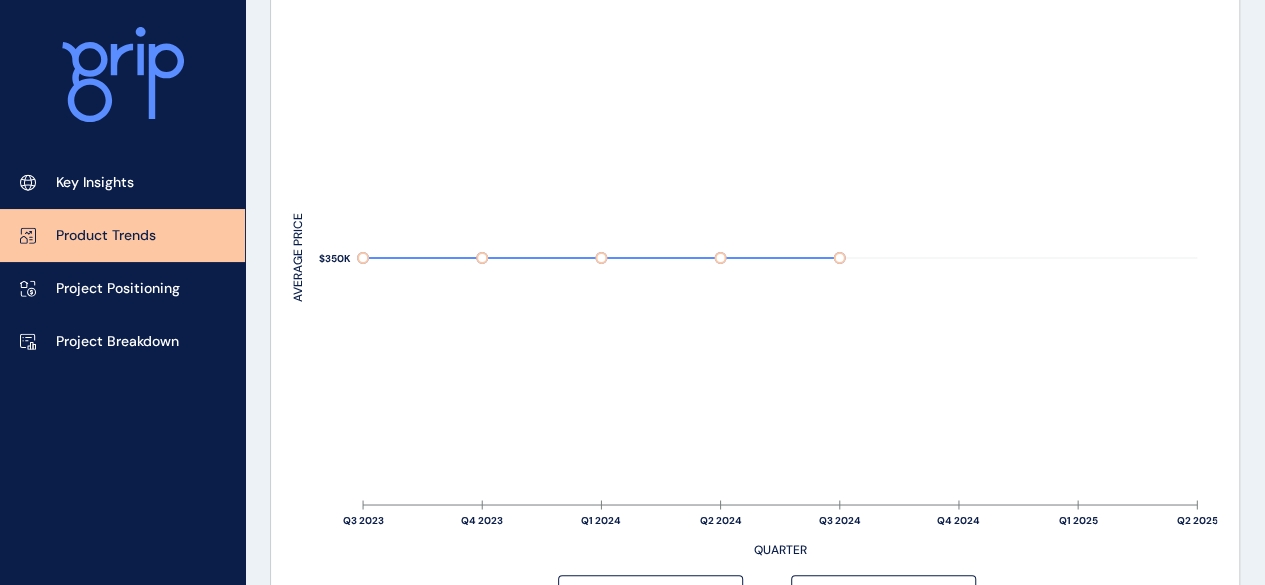 scroll, scrollTop: 200, scrollLeft: 0, axis: vertical 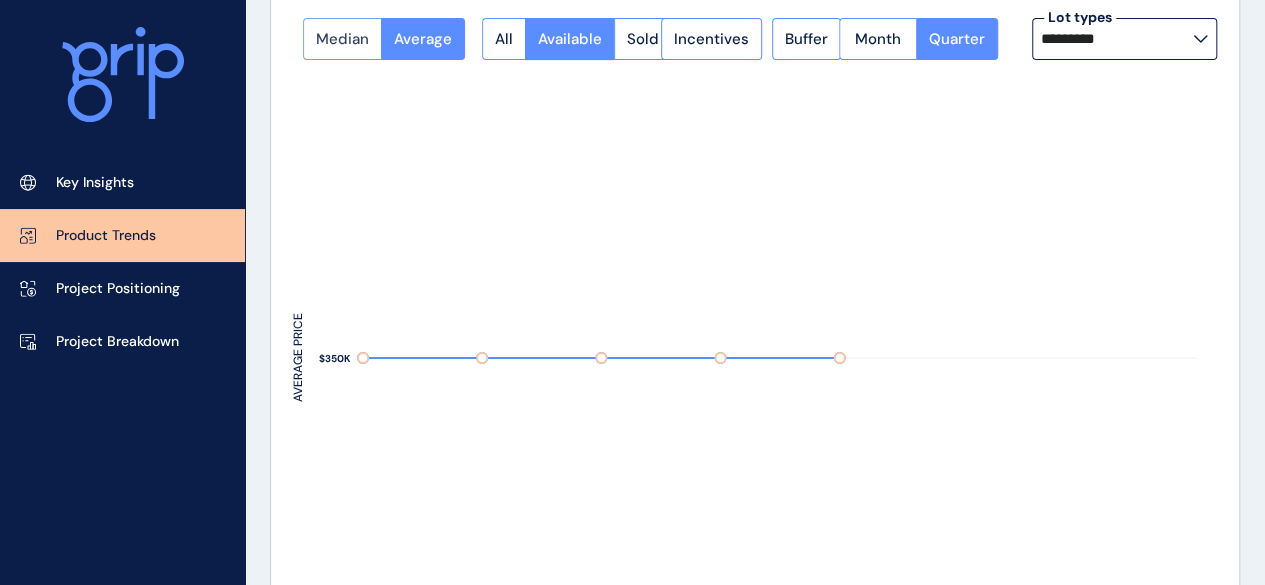 click on "Median" at bounding box center [342, 39] 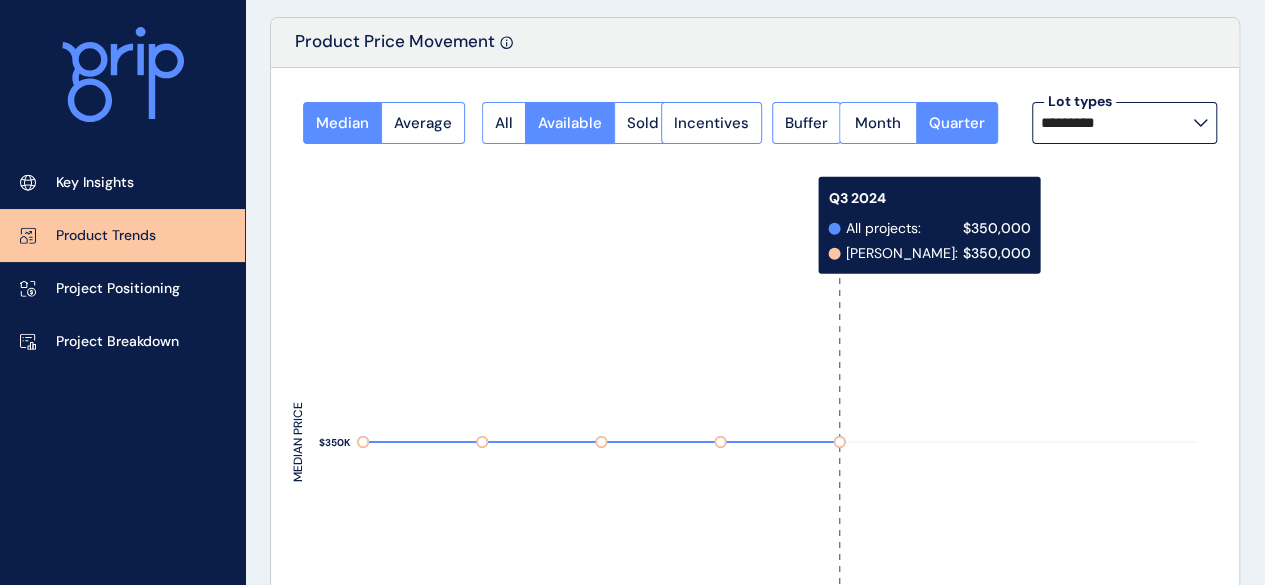 scroll, scrollTop: 100, scrollLeft: 0, axis: vertical 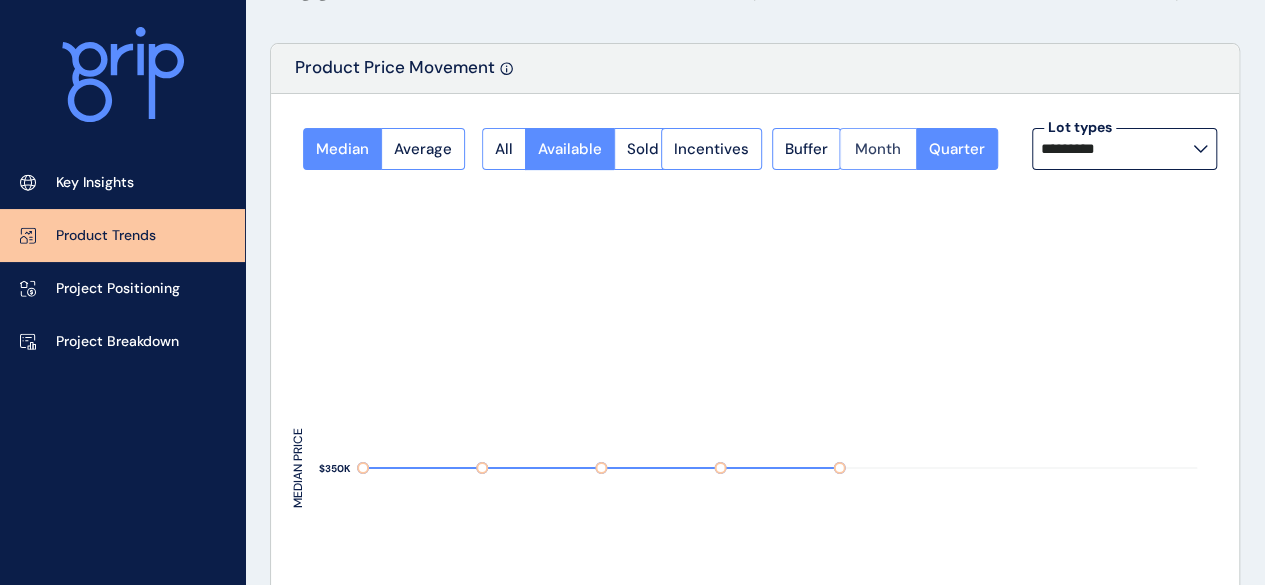 click on "Month" at bounding box center (878, 149) 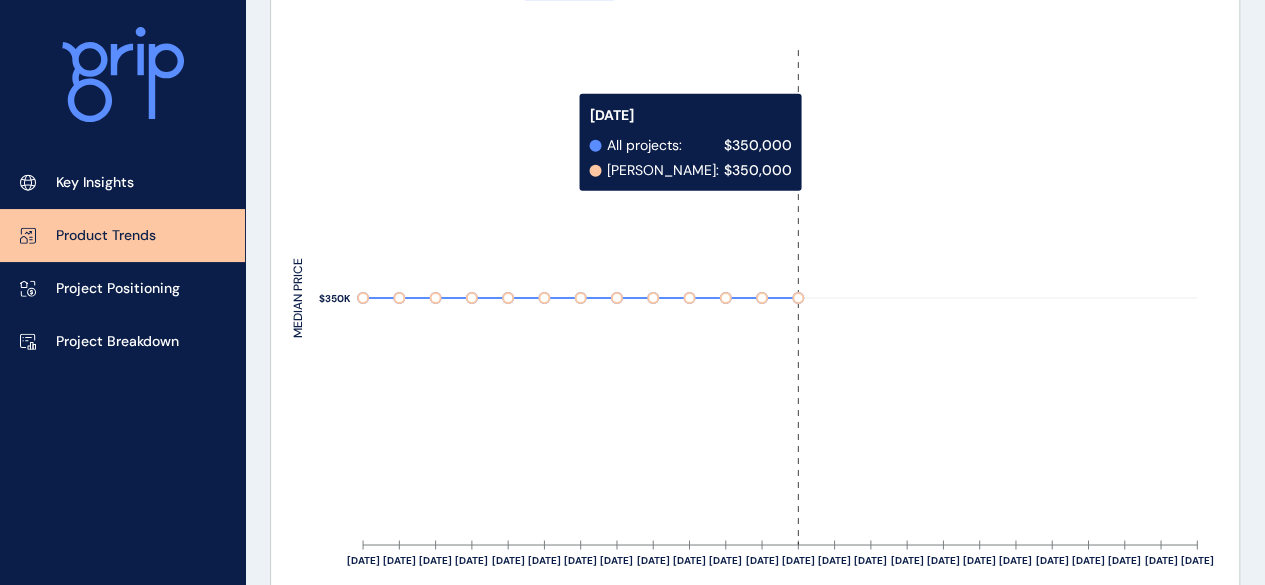 scroll, scrollTop: 190, scrollLeft: 0, axis: vertical 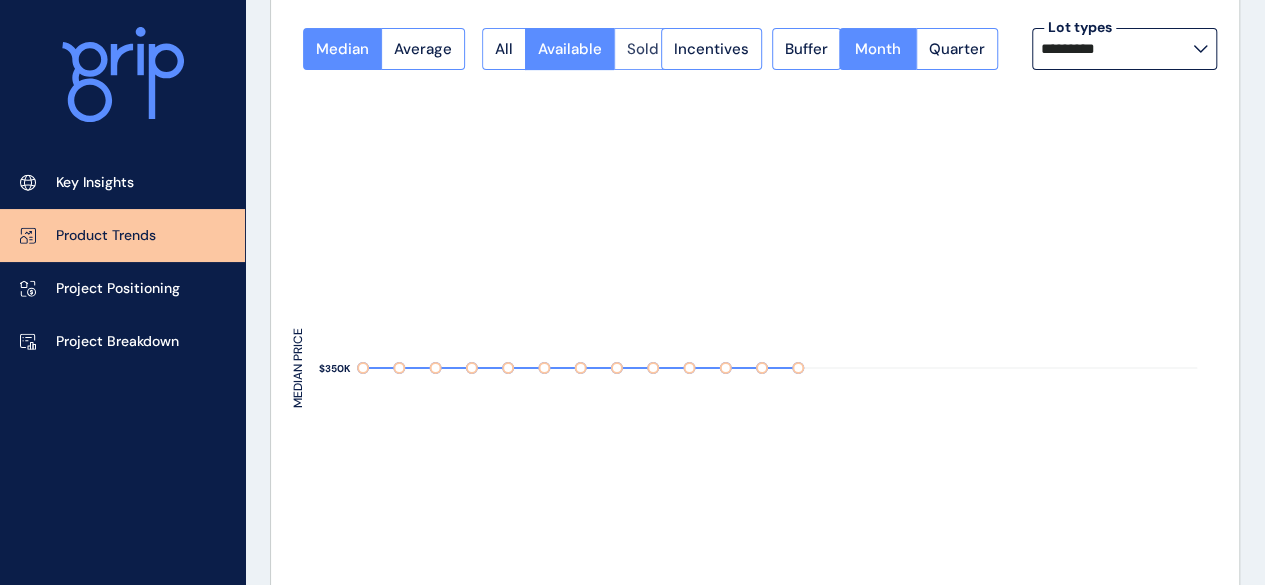 click on "Sold" at bounding box center [643, 49] 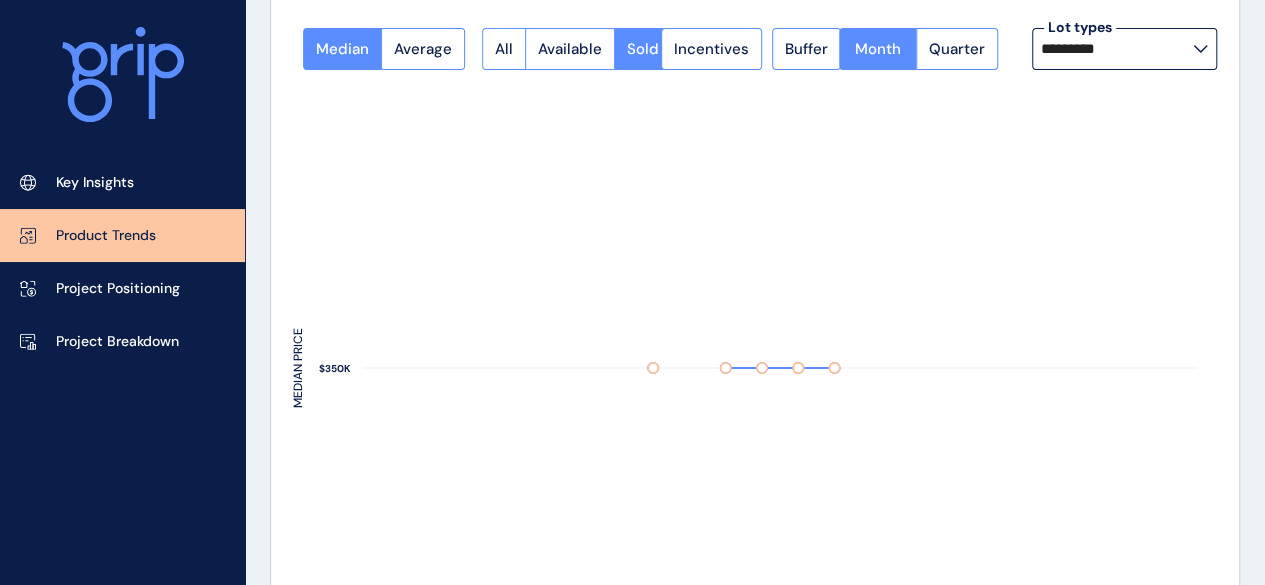 click on "*********" at bounding box center (1124, 49) 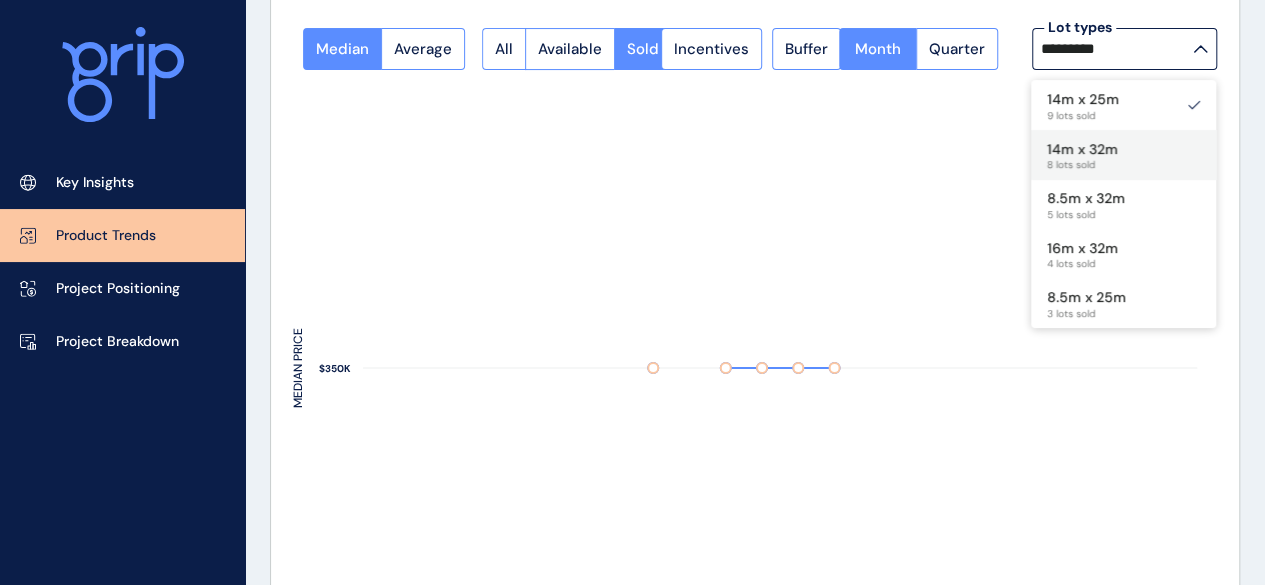 click on "14m x 32m 8 lots sold" at bounding box center (1123, 155) 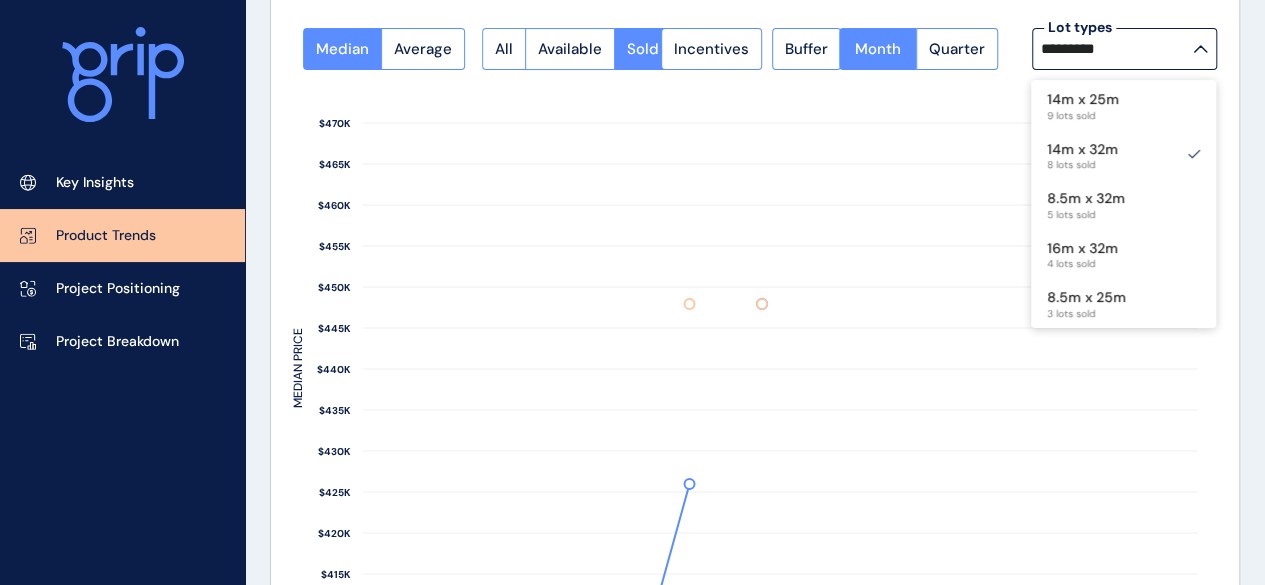 click on "PRODUCT TRENDS Diggers Rest Save Load Report Projects ( 6 ) [DATE] 2025 < > Jan No report is available for this period. New months are usually published 5 business days after the month start. Feb No report is available for this period. New months are usually published 5 business days after the month start. Mar No report is available for this period. New months are usually published 5 business days after the month start. Apr No report is available for this period. New months are usually published 5 business days after the month start. May No report is available for this period. New months are usually published 5 business days after the month start. Jun No report is available for this period. New months are usually published 5 business days after the month start. [DATE] No report is available for this period. New months are usually published 5 business days after the month start. Aug No report is available for this period. New months are usually published 5 business days after the month start. Sep Oct Nov [DATE]" at bounding box center [755, 997] 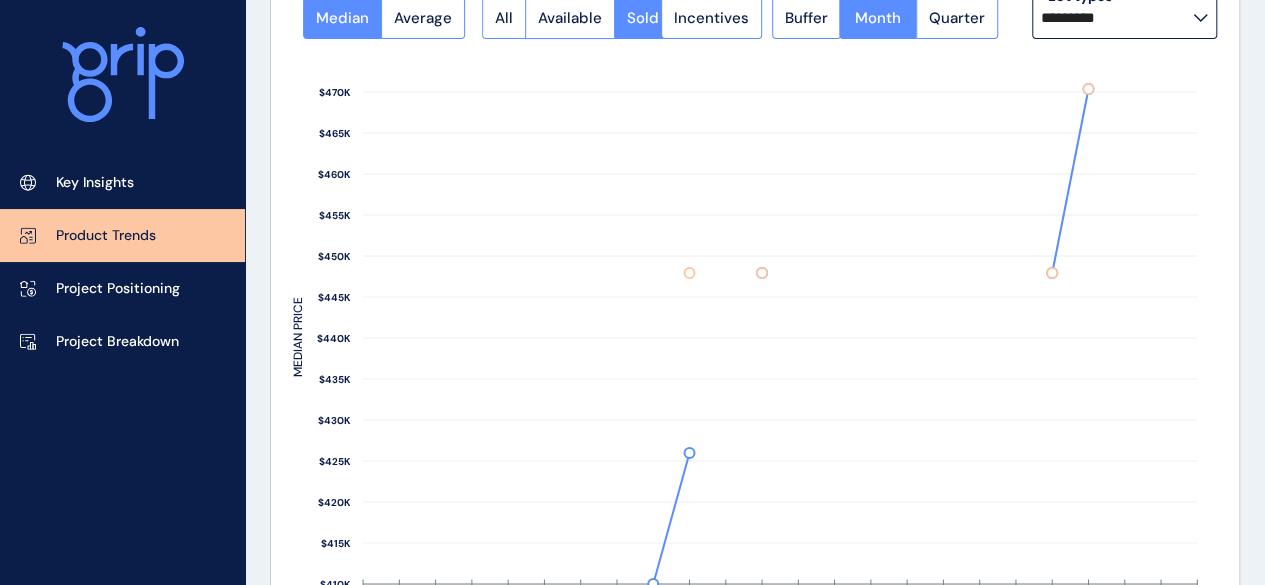 scroll, scrollTop: 190, scrollLeft: 0, axis: vertical 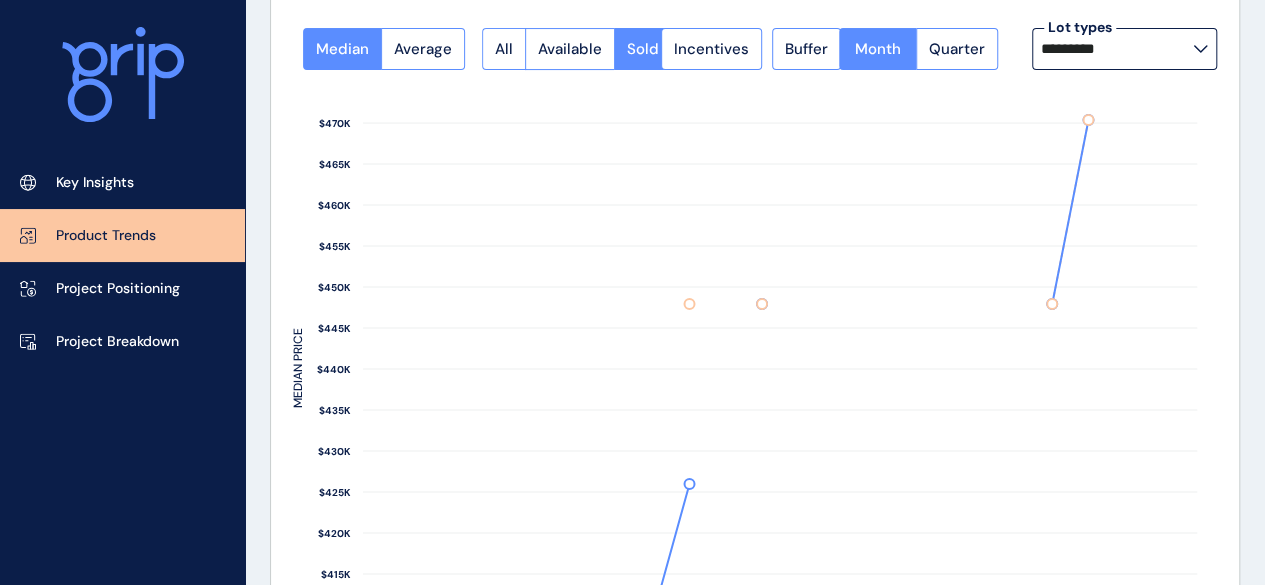 click 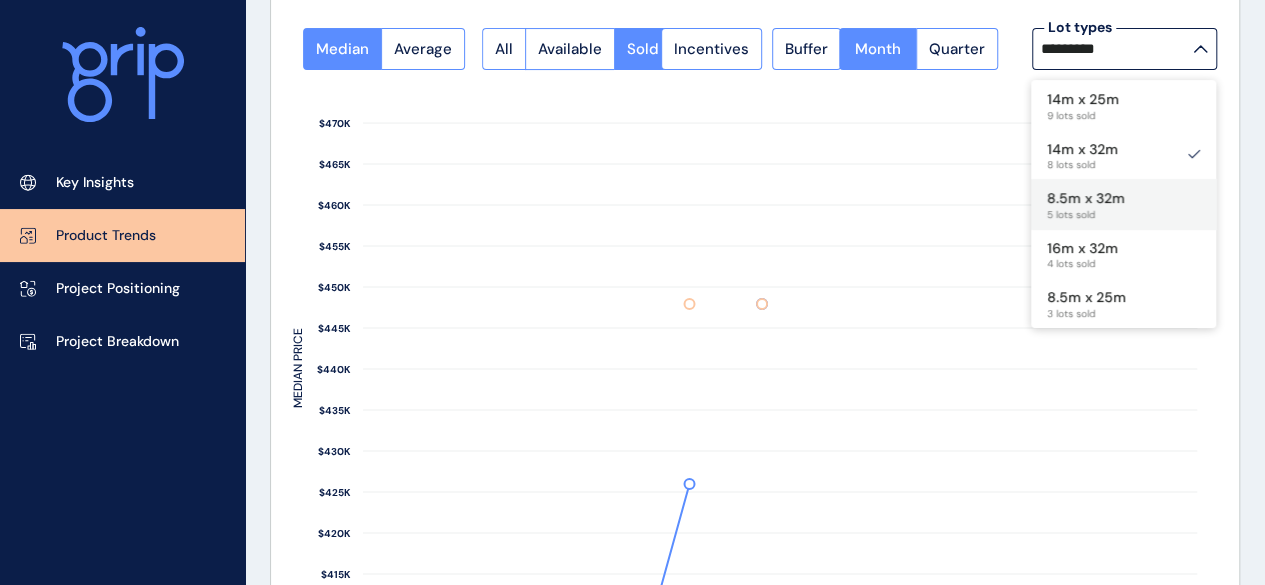 click on "8.5m x 32m 5 lots sold" at bounding box center (1123, 204) 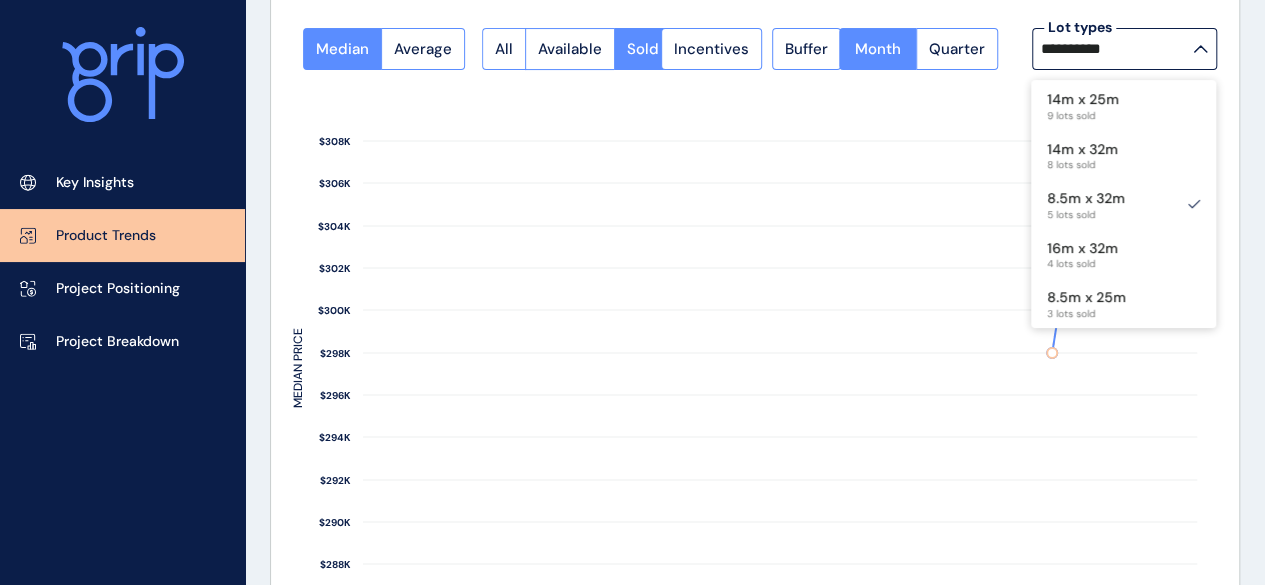 click on "**********" at bounding box center (755, 373) 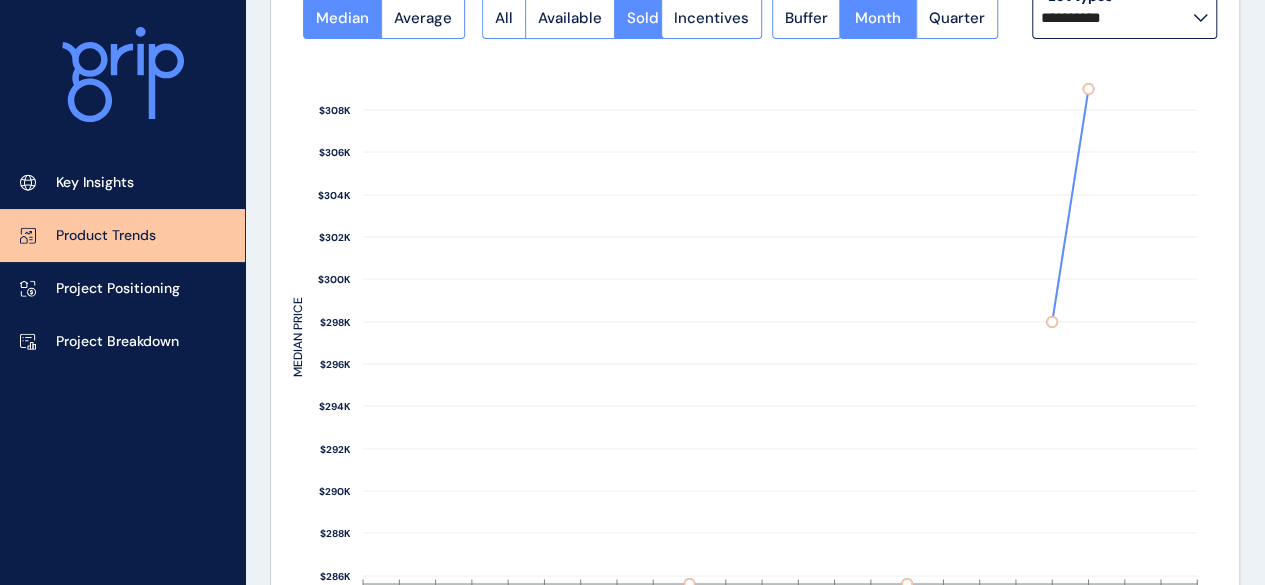 scroll, scrollTop: 190, scrollLeft: 0, axis: vertical 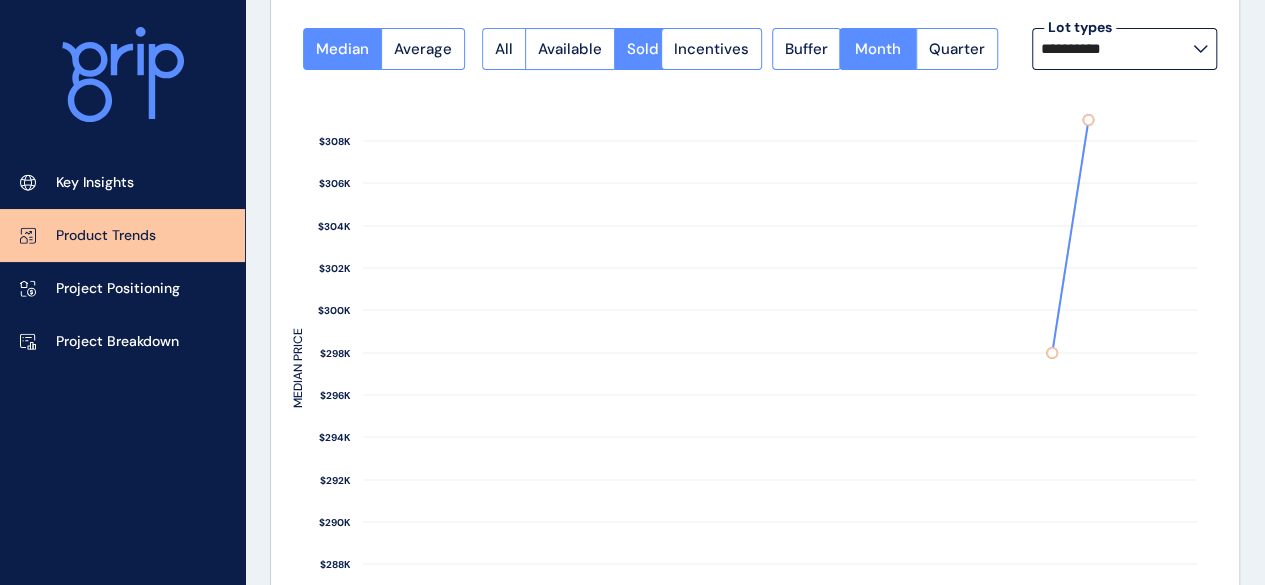 click 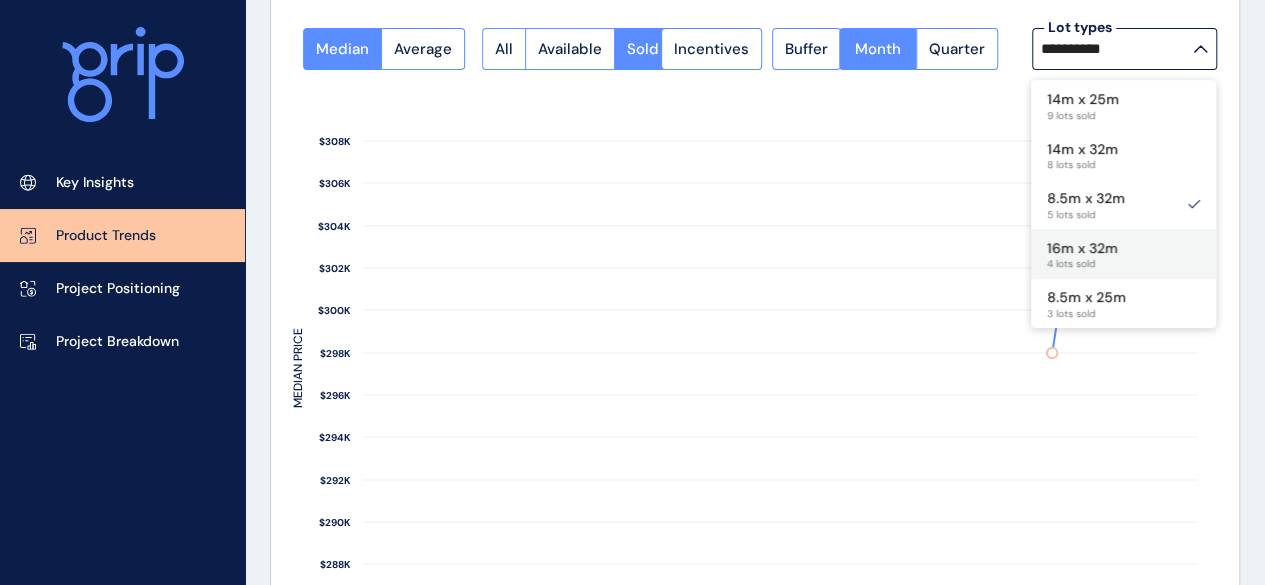 click on "16m x 32m 4 lots sold" at bounding box center (1123, 254) 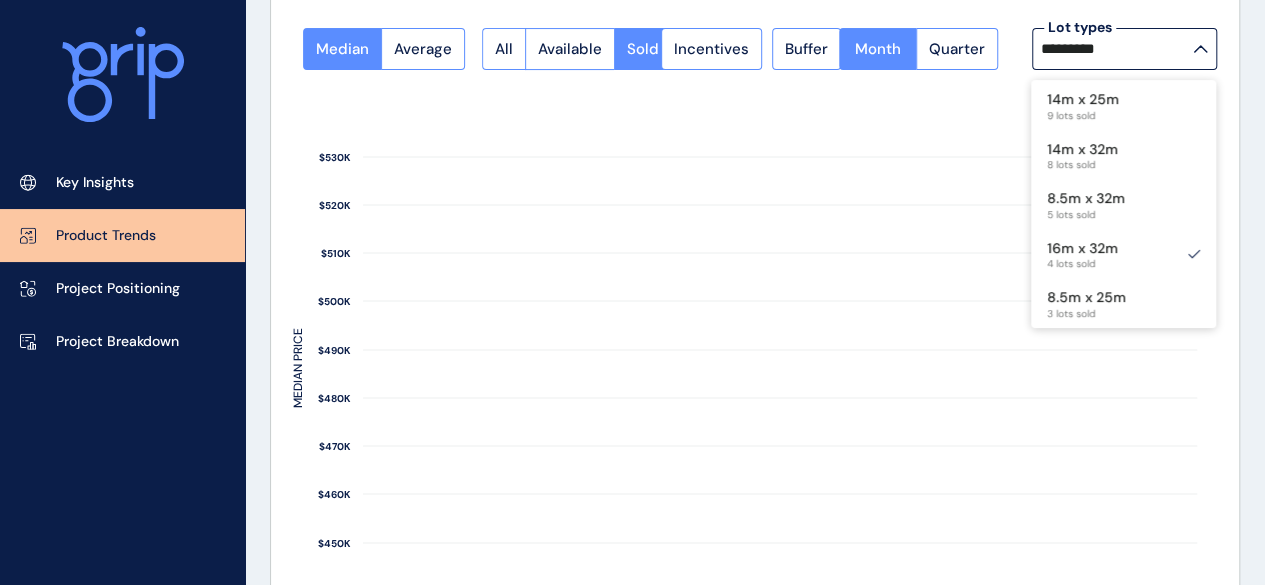 click on "*********" at bounding box center (1124, 49) 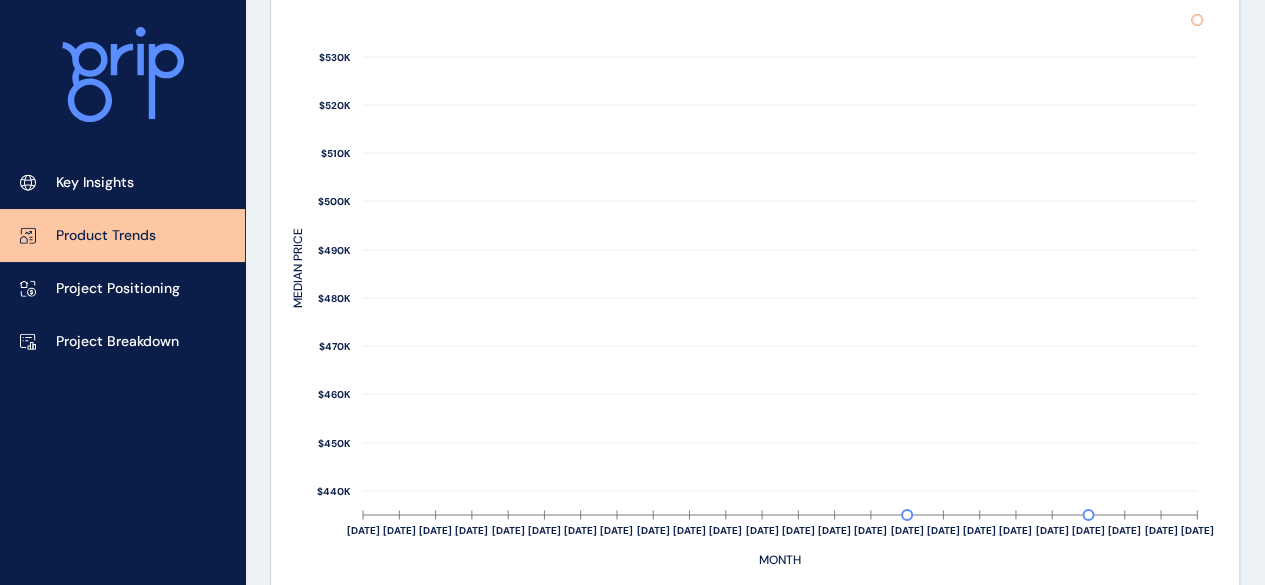 scroll, scrollTop: 190, scrollLeft: 0, axis: vertical 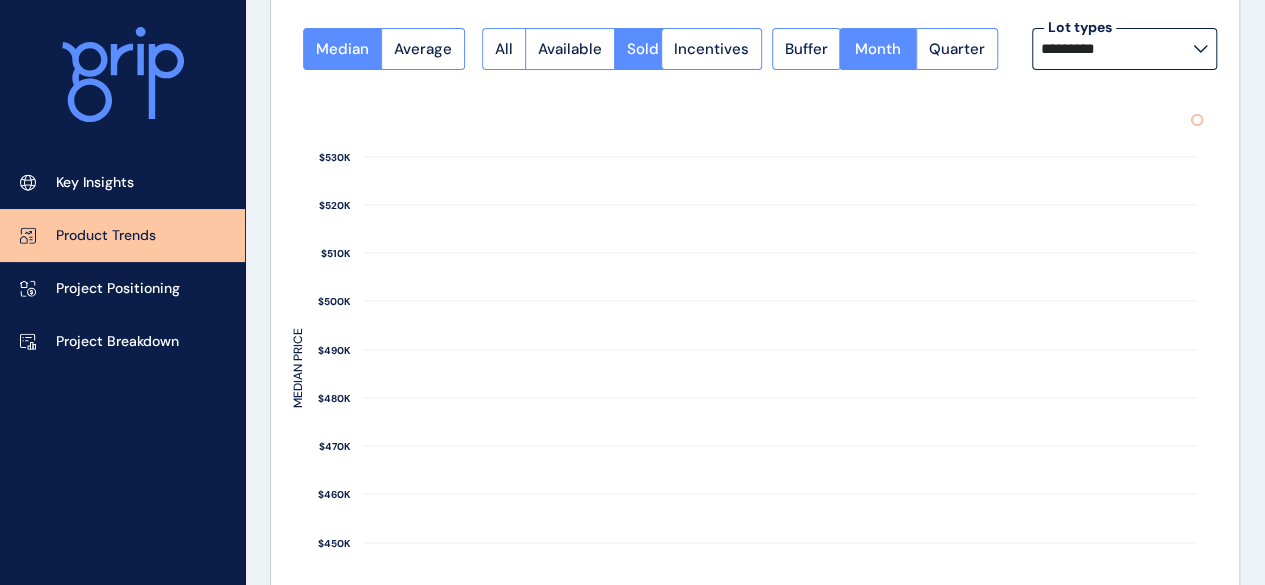 click on "*********" at bounding box center (1124, 49) 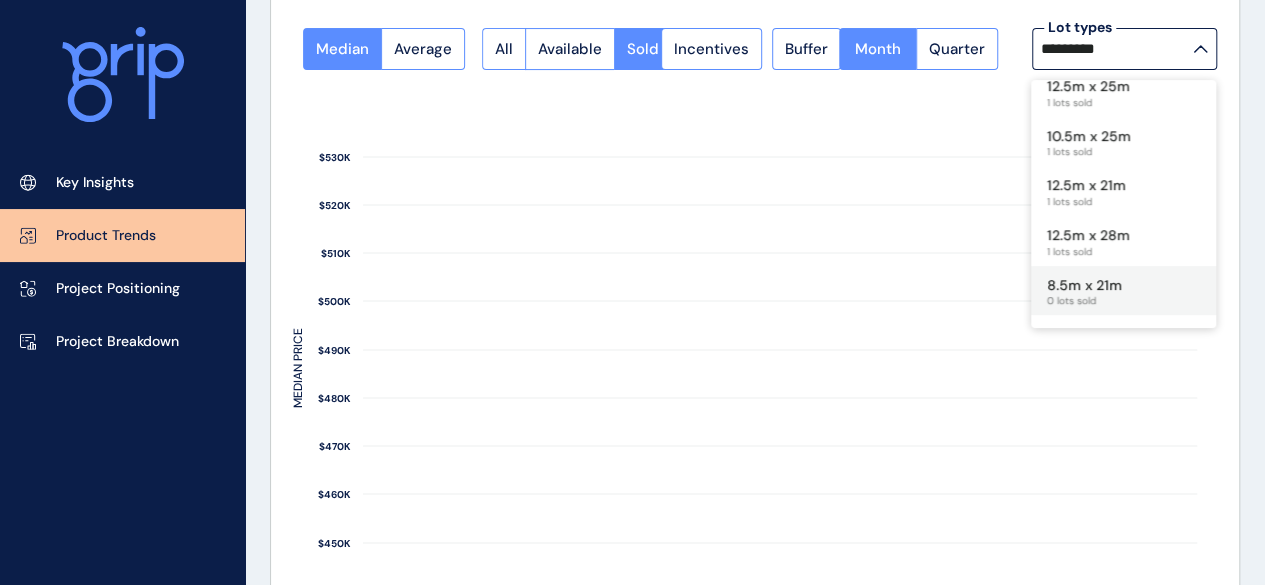 scroll, scrollTop: 392, scrollLeft: 0, axis: vertical 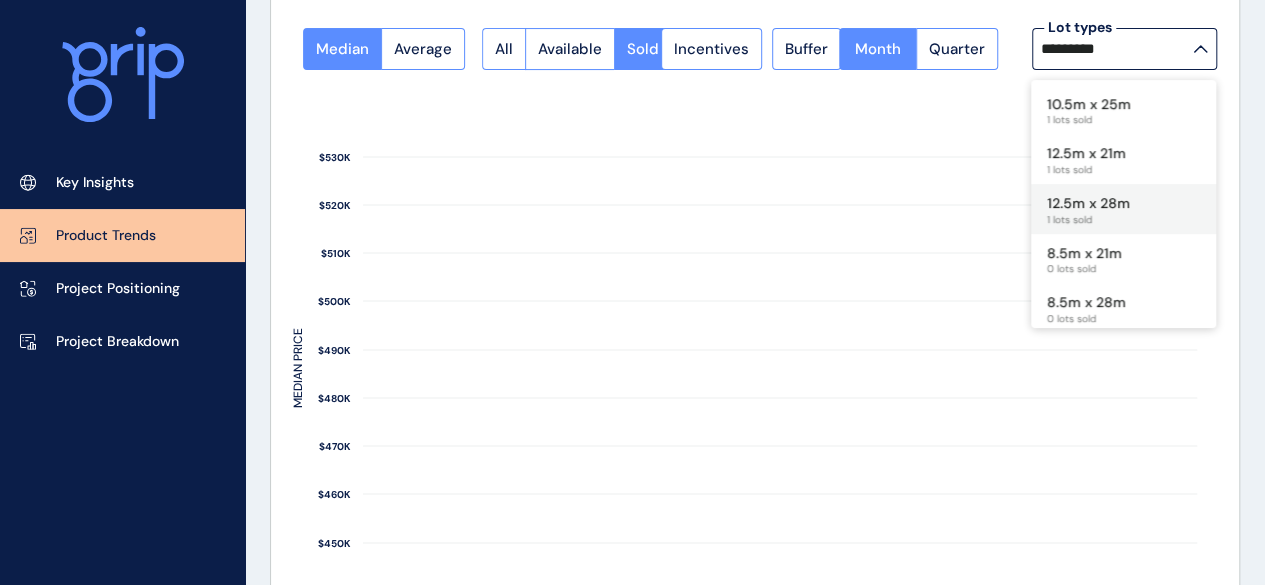 click on "12.5m x 28m 1 lots sold" at bounding box center (1123, 209) 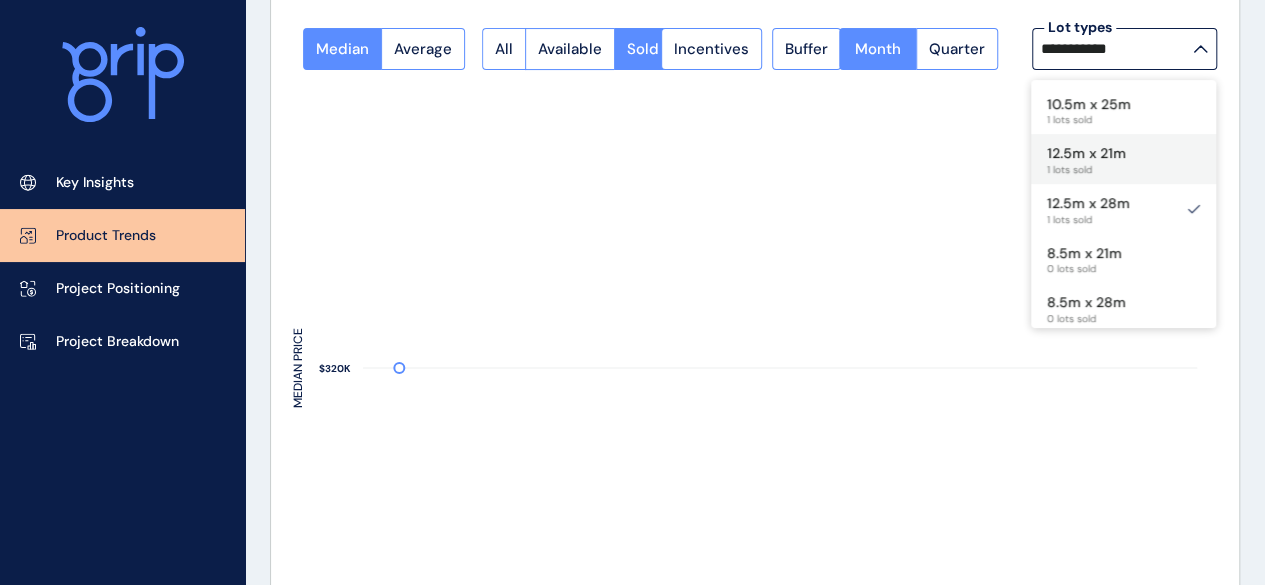 click on "12.5m x 21m" at bounding box center [1086, 154] 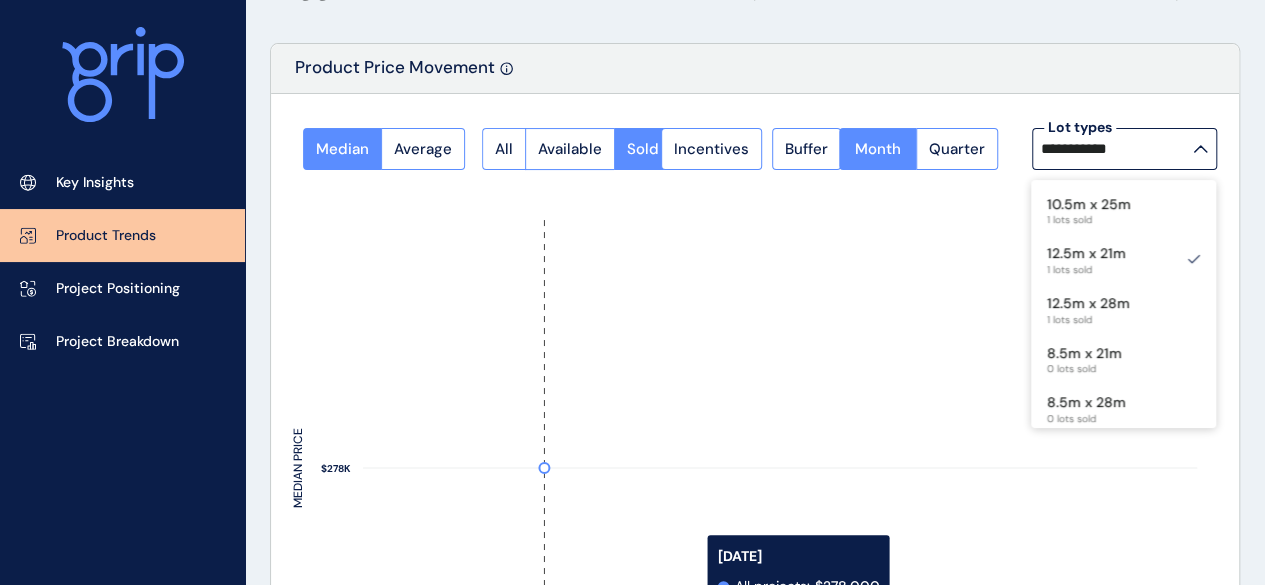scroll, scrollTop: 90, scrollLeft: 0, axis: vertical 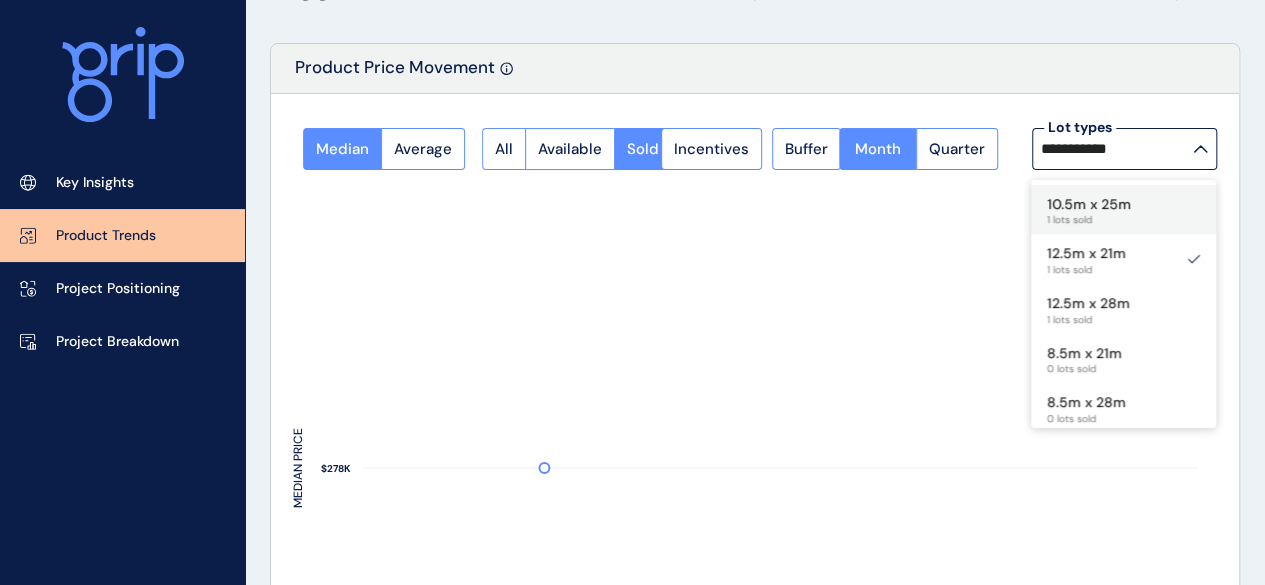 click on "10.5m x 25m" at bounding box center (1089, 205) 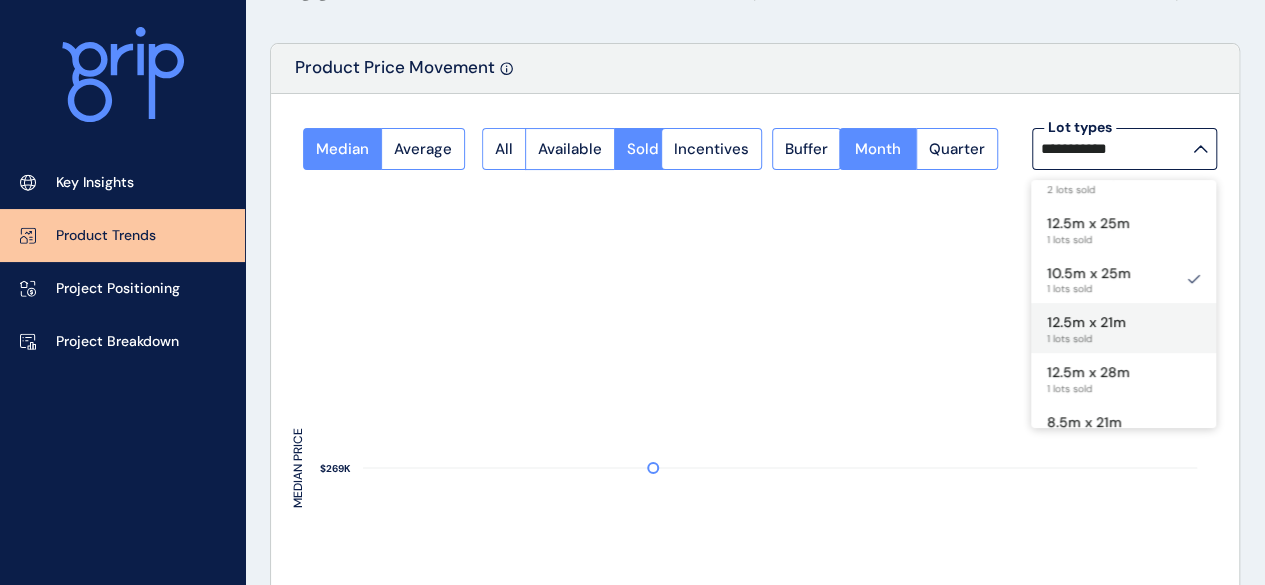 scroll, scrollTop: 292, scrollLeft: 0, axis: vertical 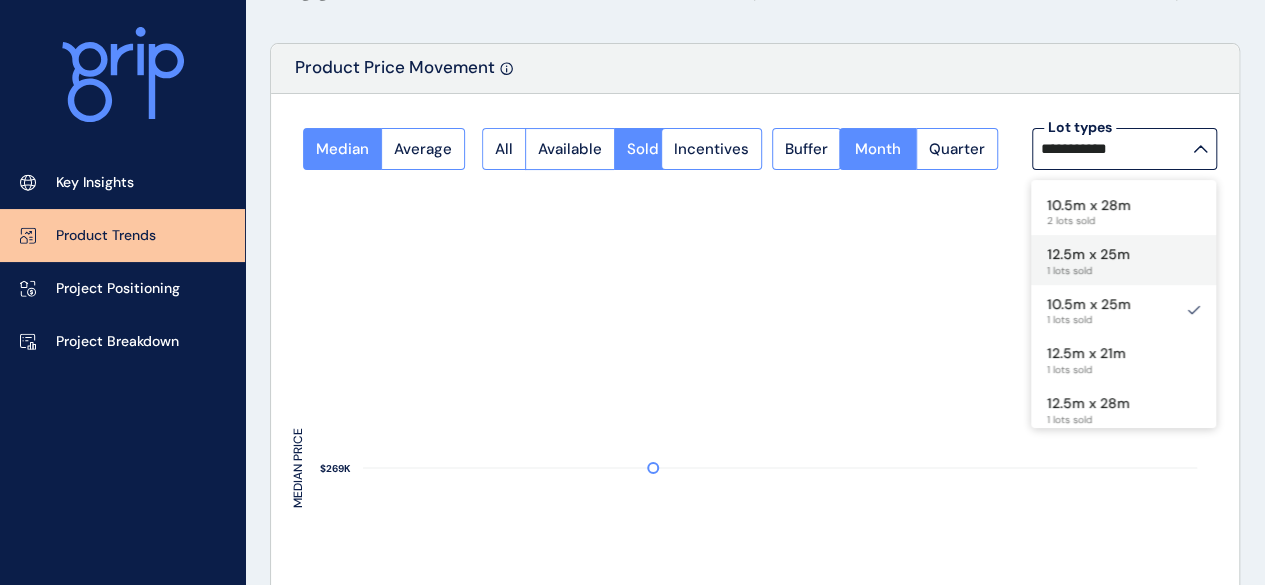 click on "1 lots sold" at bounding box center (1088, 271) 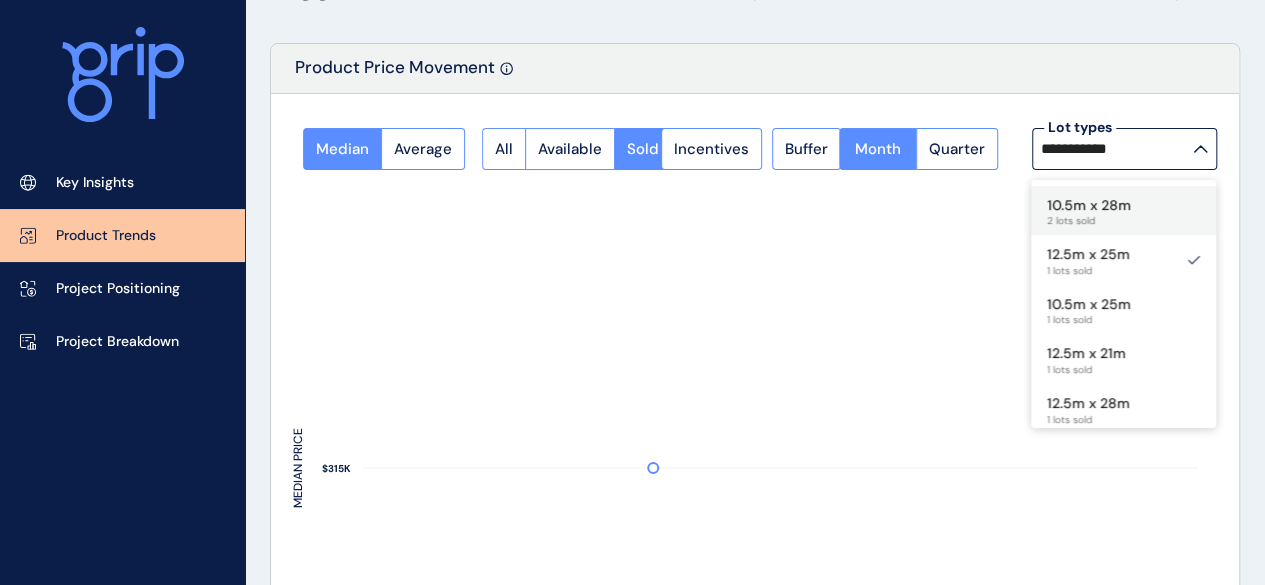 click on "2 lots sold" at bounding box center (1089, 221) 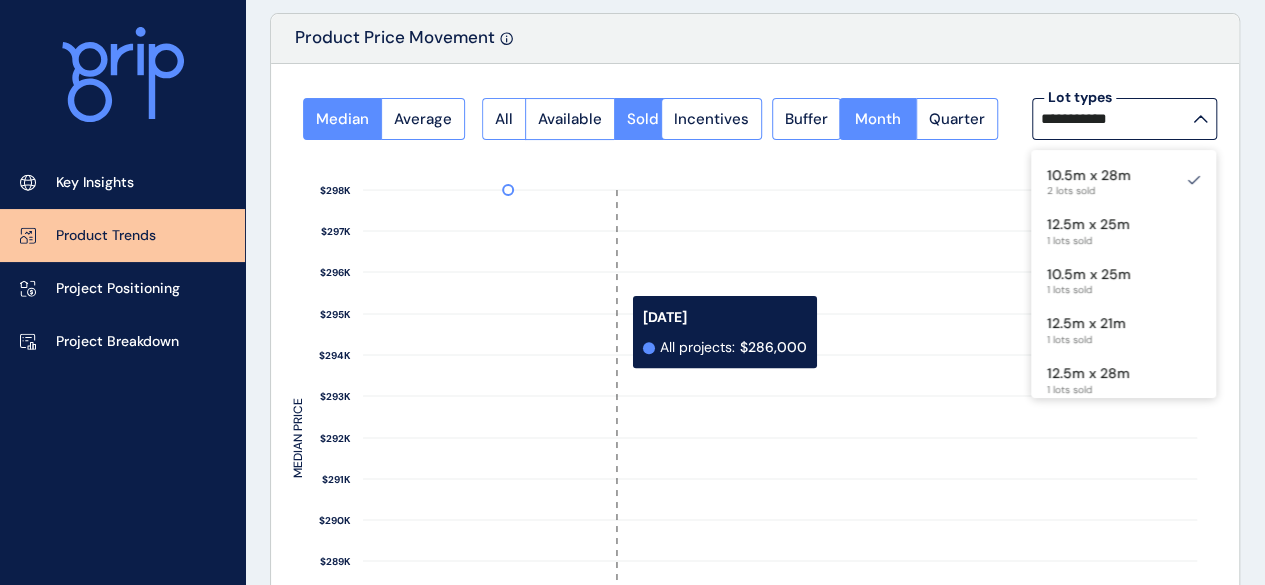 scroll, scrollTop: 90, scrollLeft: 0, axis: vertical 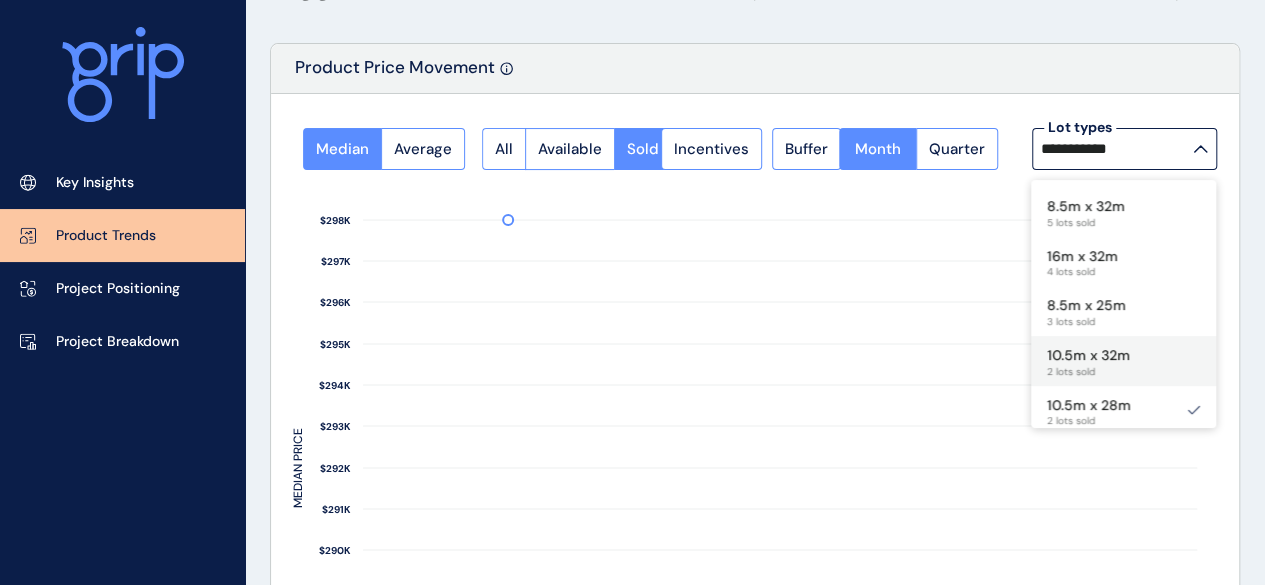 click on "10.5m x 32m" at bounding box center [1088, 356] 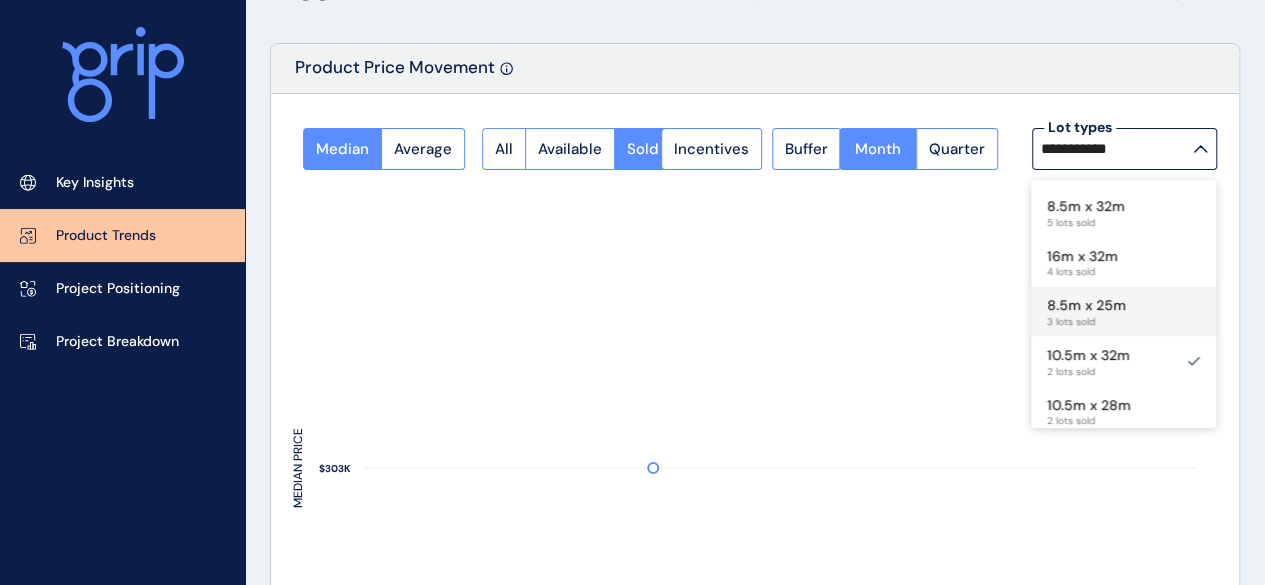 click on "3 lots sold" at bounding box center (1086, 322) 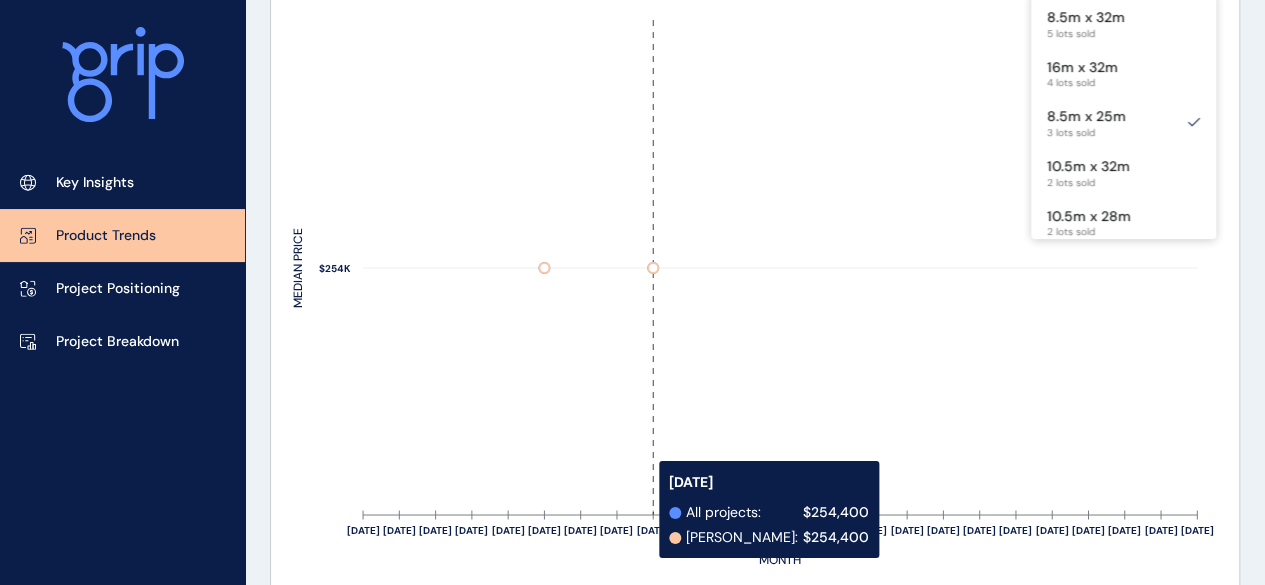 scroll, scrollTop: 190, scrollLeft: 0, axis: vertical 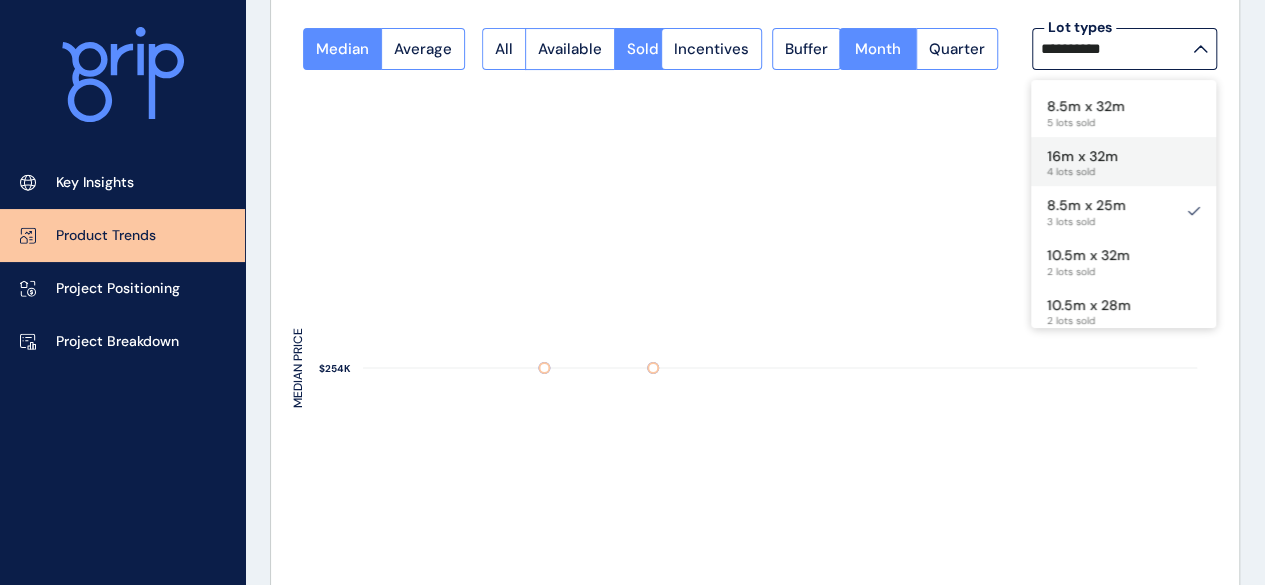 click on "16m x 32m 4 lots sold" at bounding box center (1123, 162) 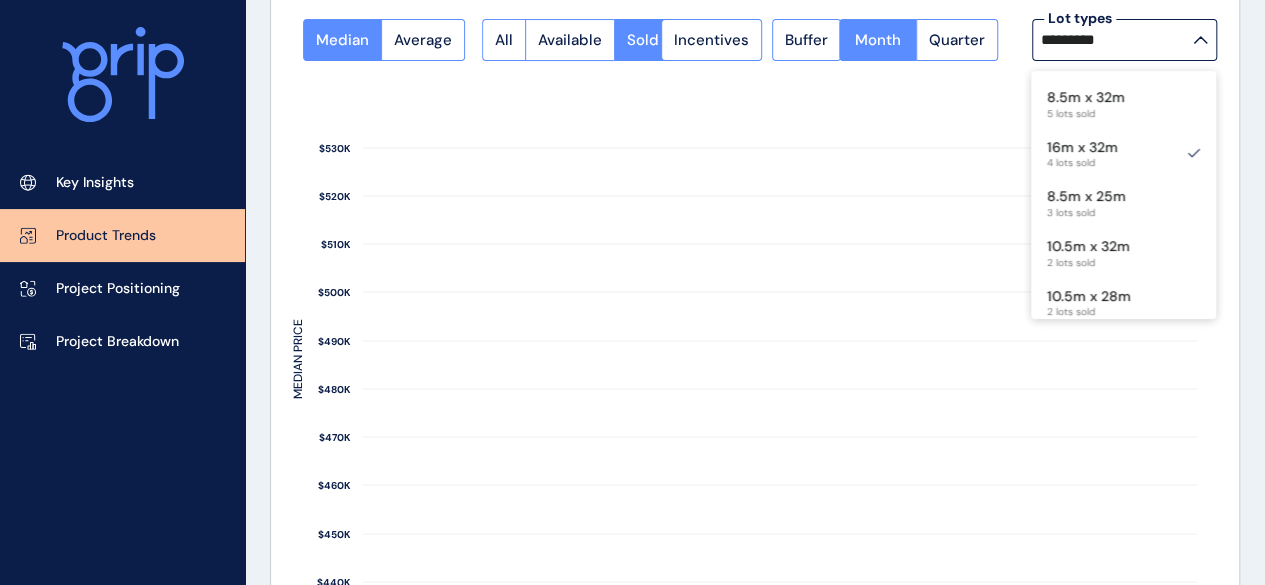 scroll, scrollTop: 190, scrollLeft: 0, axis: vertical 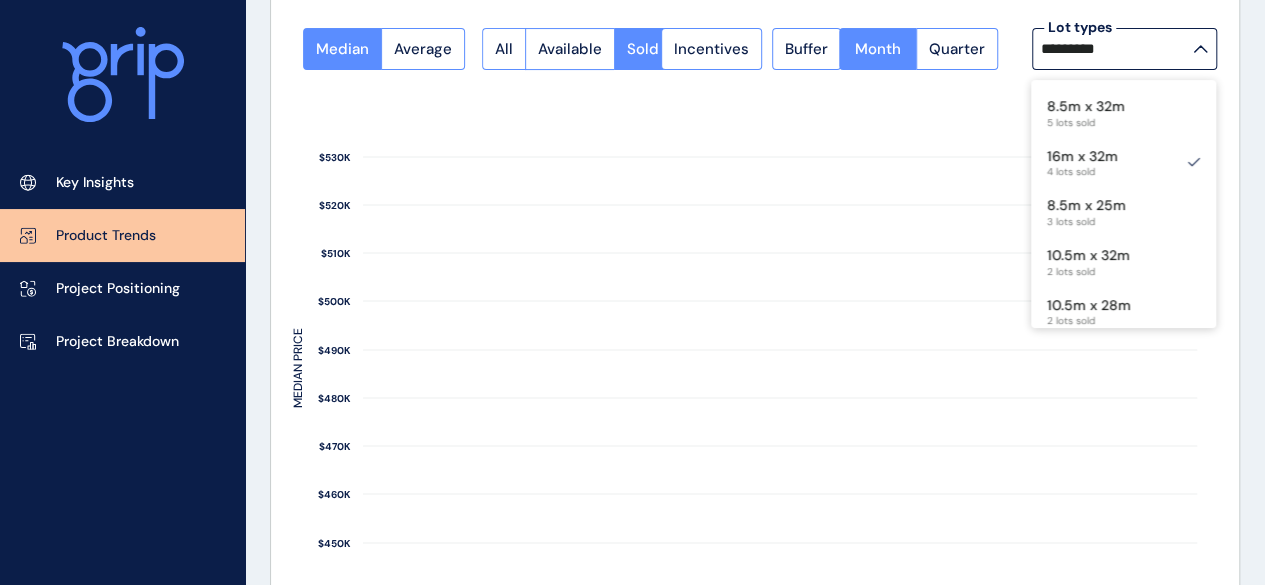 click 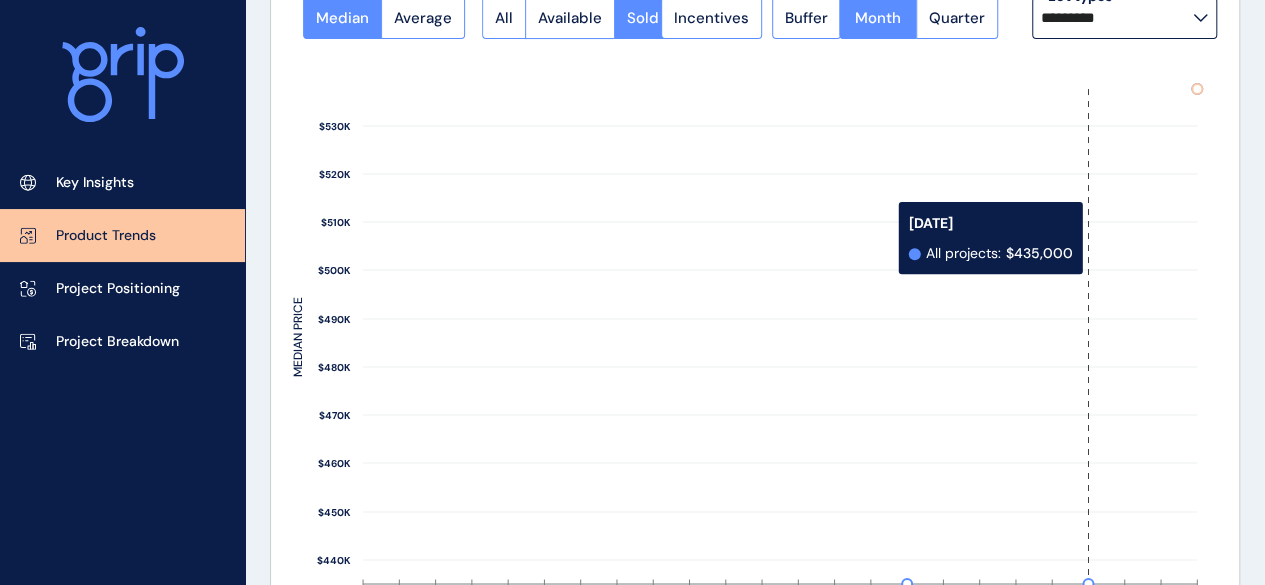 scroll, scrollTop: 190, scrollLeft: 0, axis: vertical 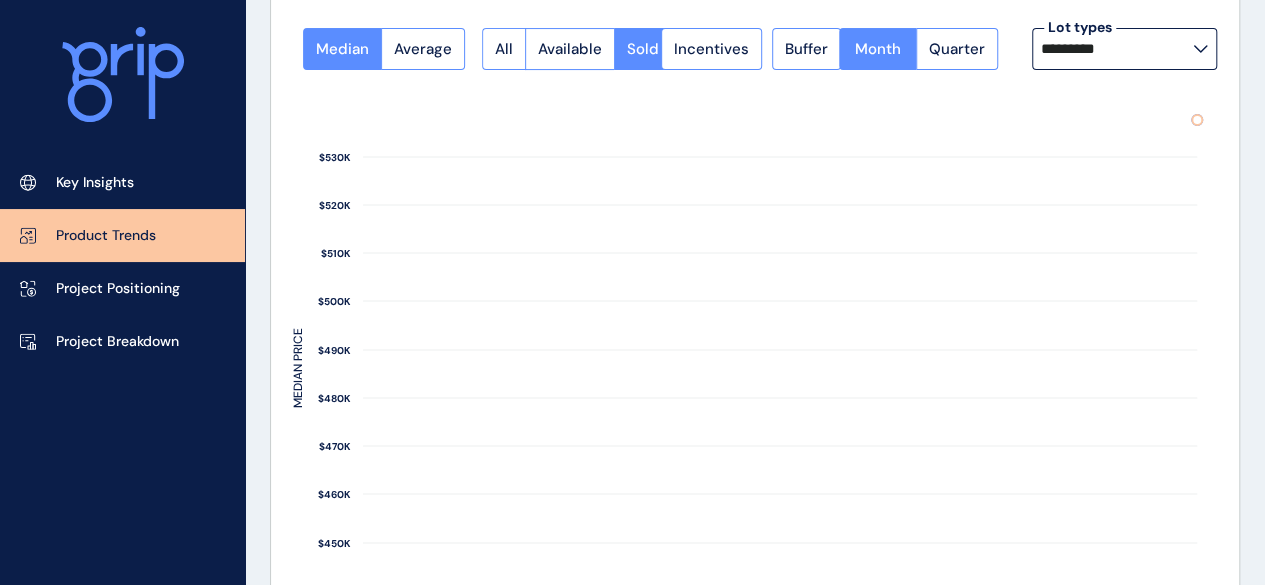 click on "*********" at bounding box center [1117, 49] 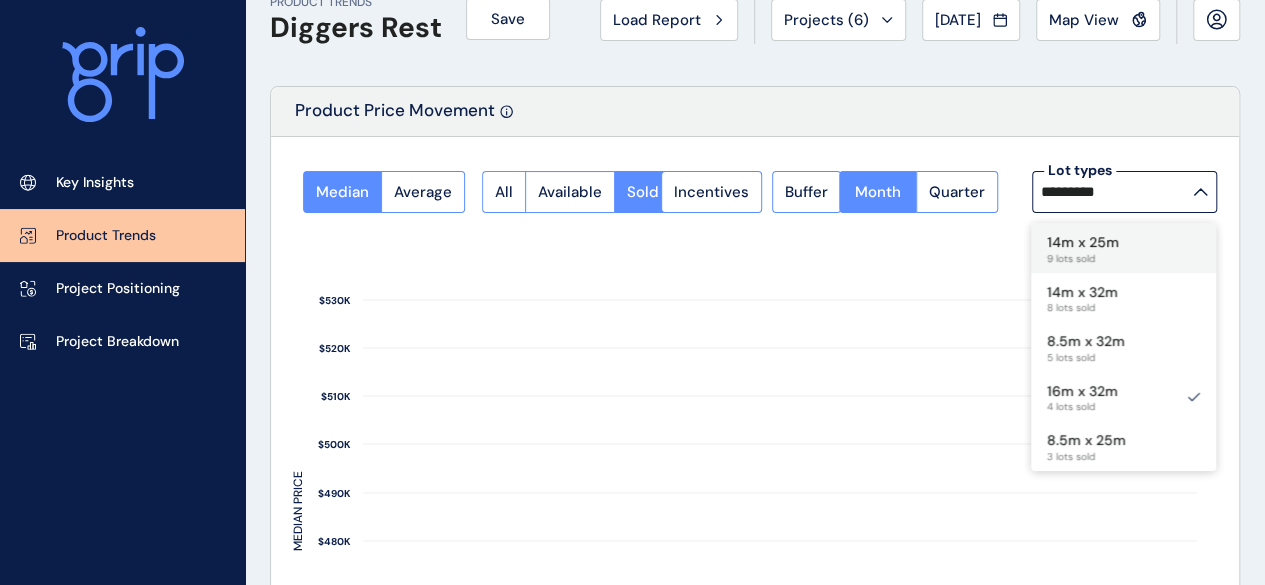 scroll, scrollTop: 0, scrollLeft: 0, axis: both 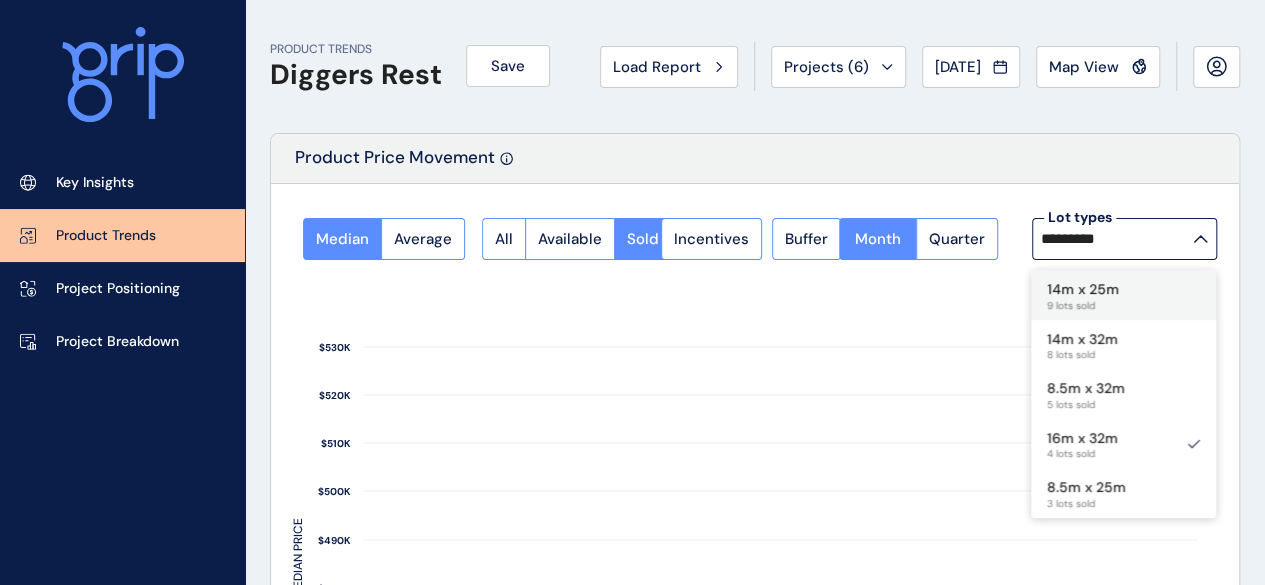 click on "14m x 25m 9 lots sold" at bounding box center (1123, 295) 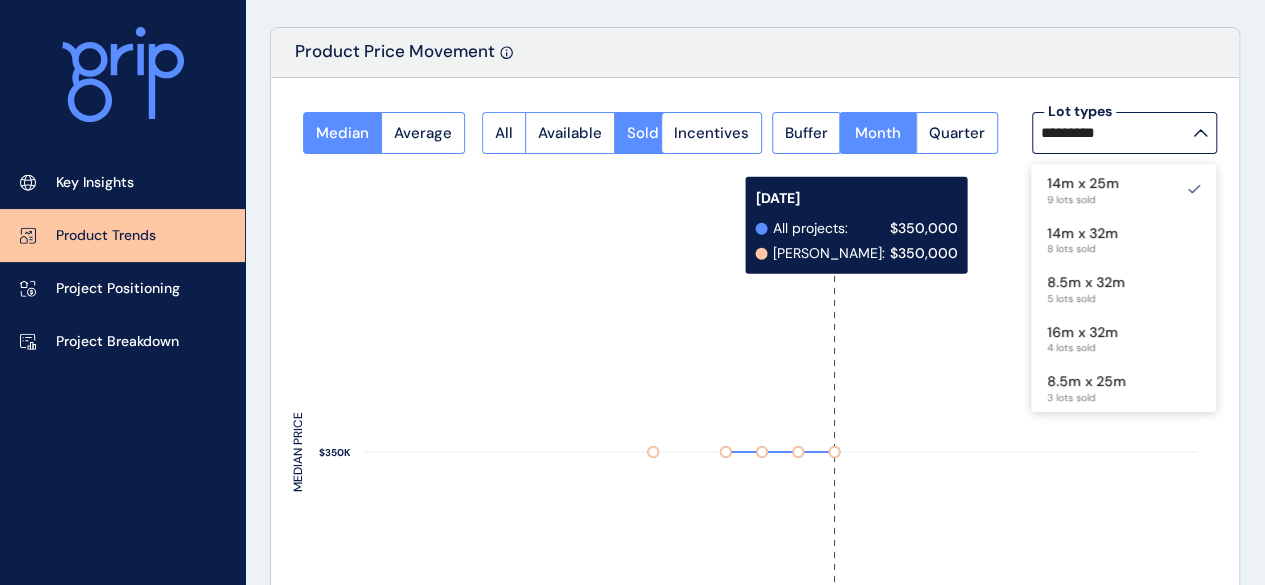 scroll, scrollTop: 100, scrollLeft: 0, axis: vertical 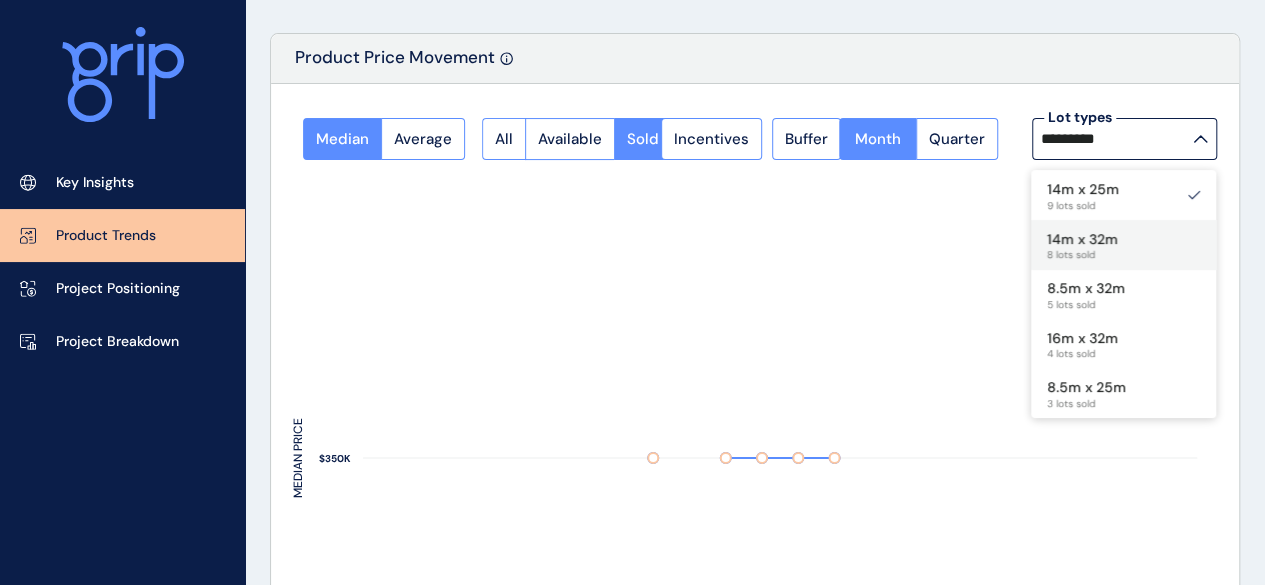 click on "14m x 32m 8 lots sold" at bounding box center (1123, 245) 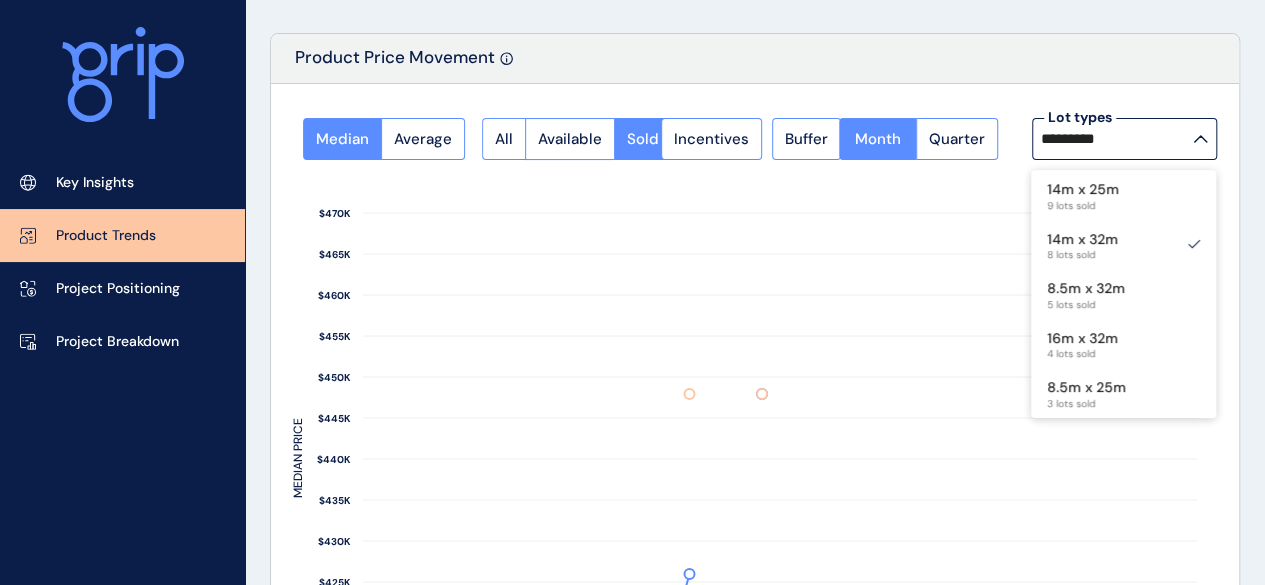 click on "*********" at bounding box center [1124, 139] 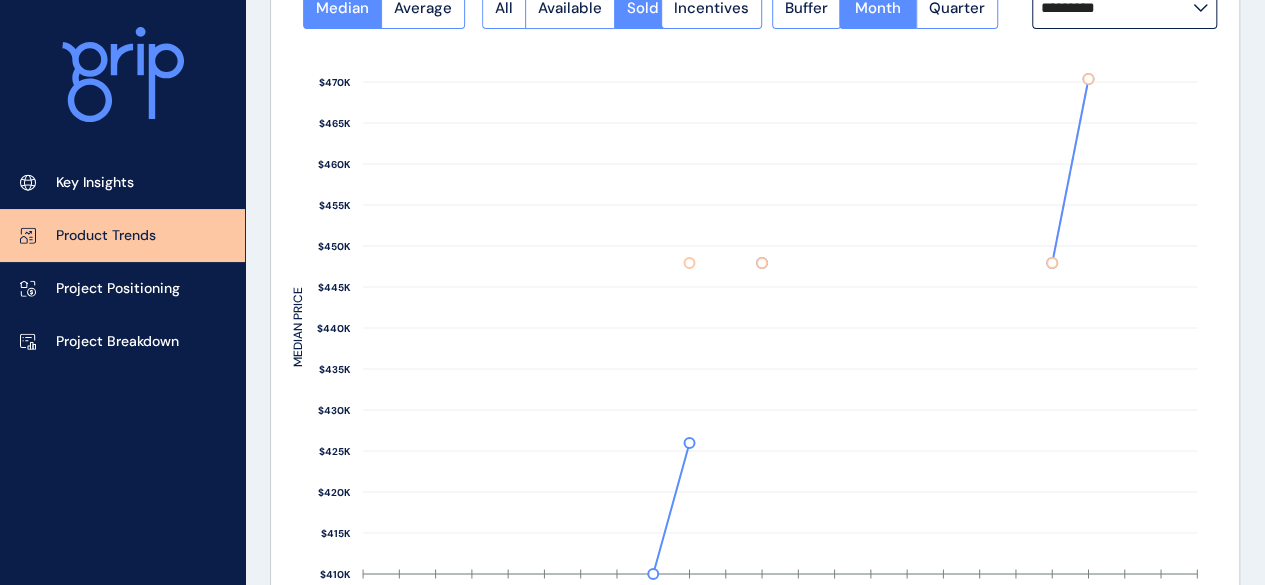 scroll, scrollTop: 200, scrollLeft: 0, axis: vertical 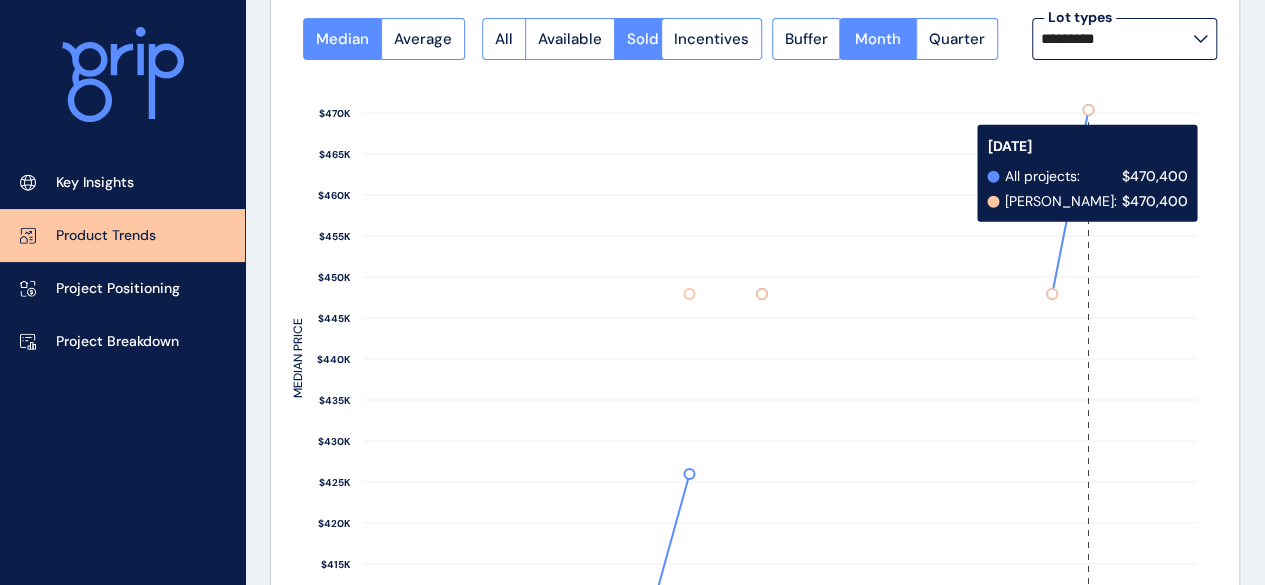 click 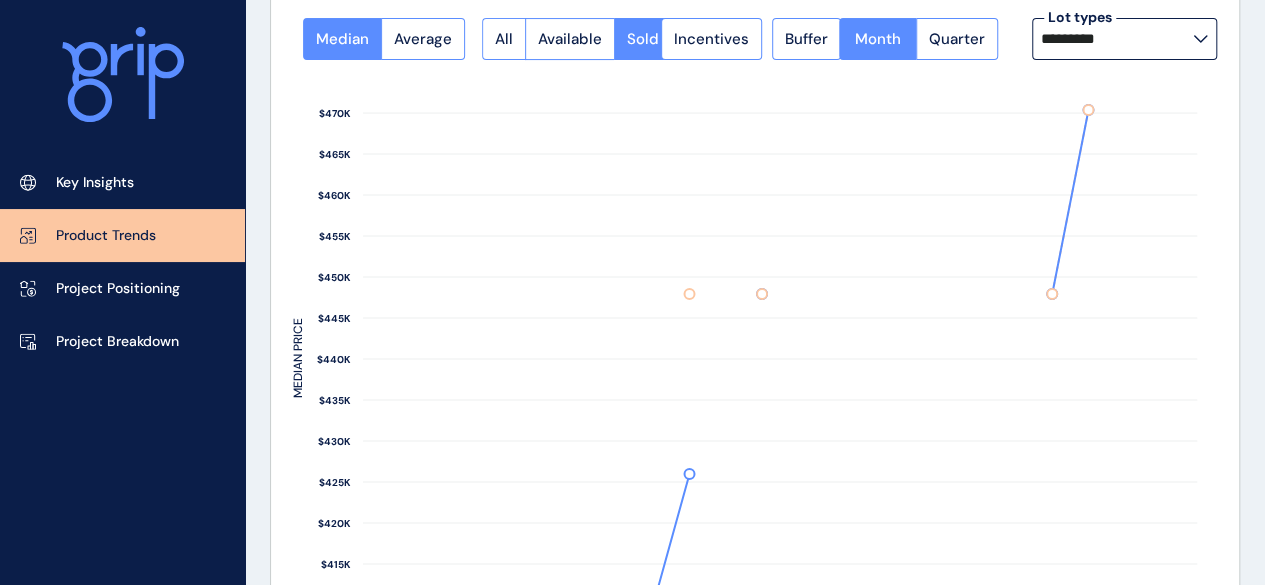 click on "*********" at bounding box center (1124, 39) 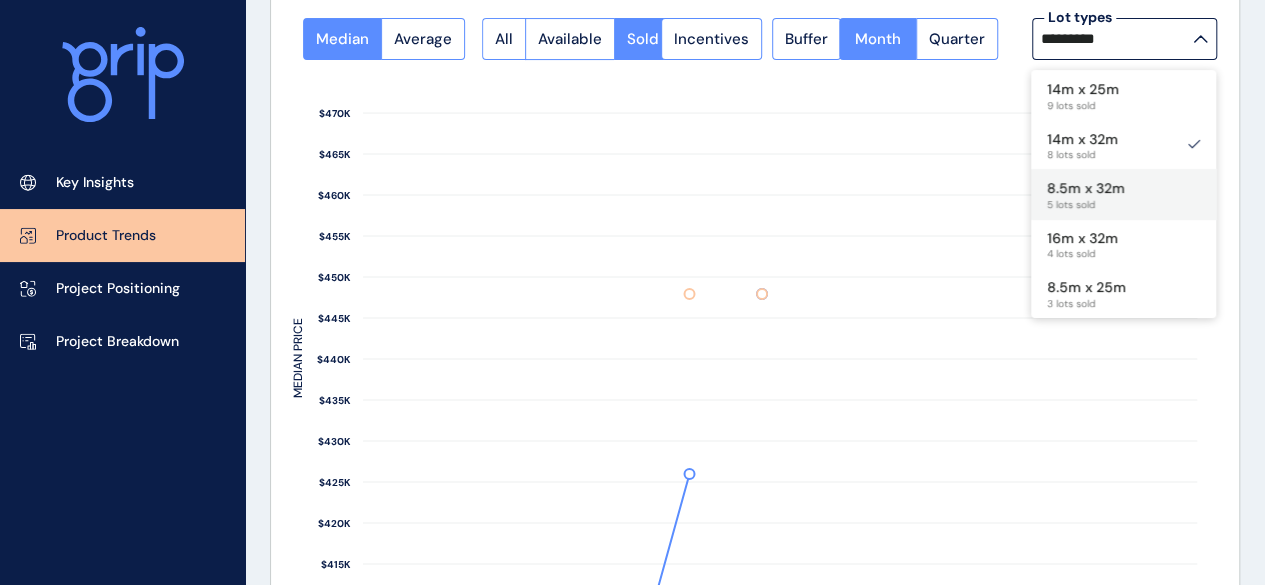 click on "8.5m x 32m" at bounding box center [1086, 189] 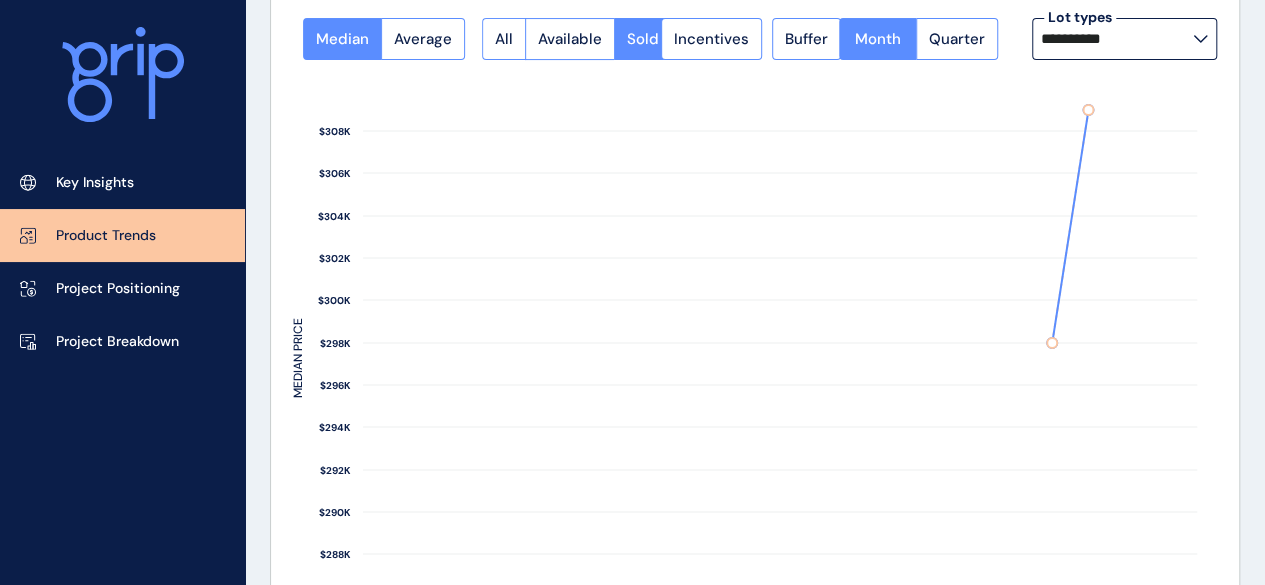 click on "**********" at bounding box center [755, 363] 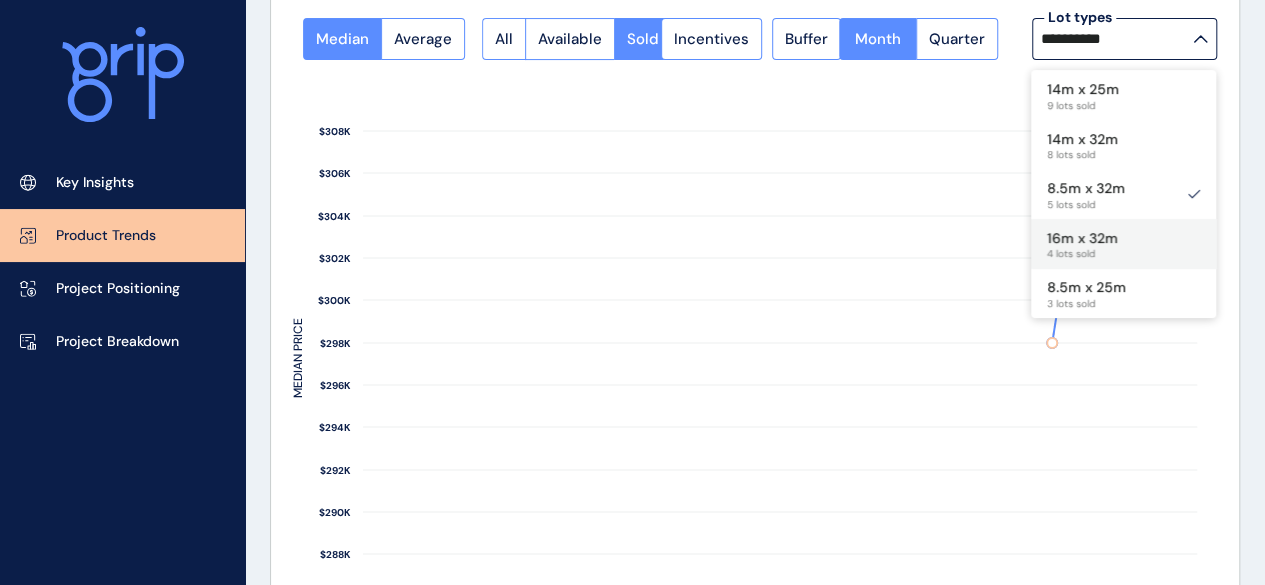 click on "16m x 32m 4 lots sold" at bounding box center (1123, 244) 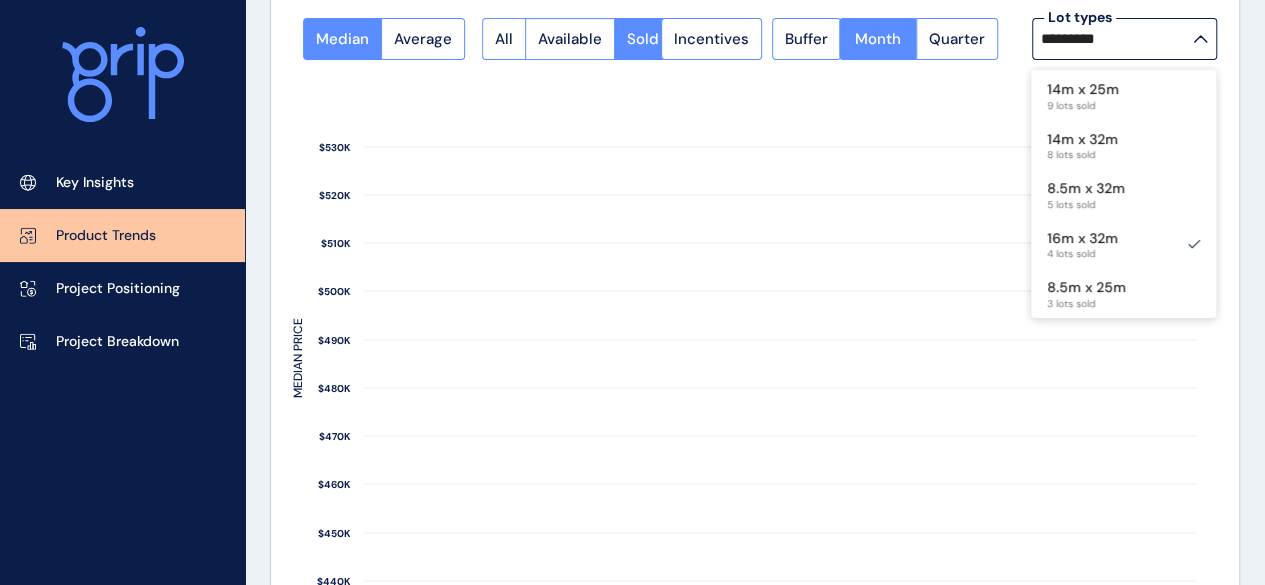 click 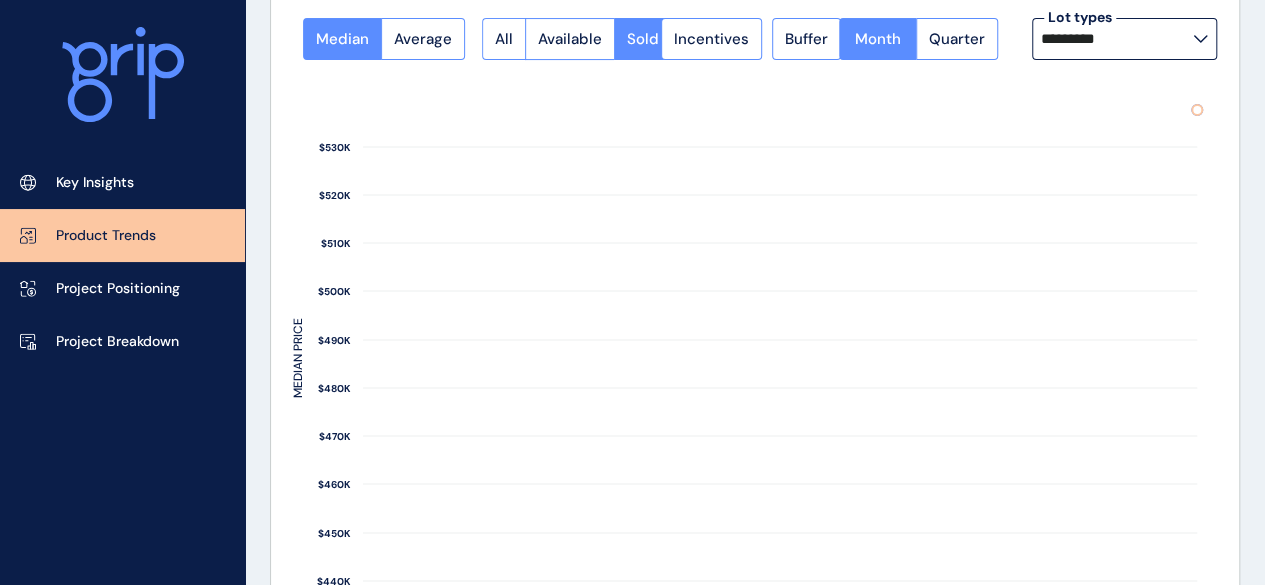 click 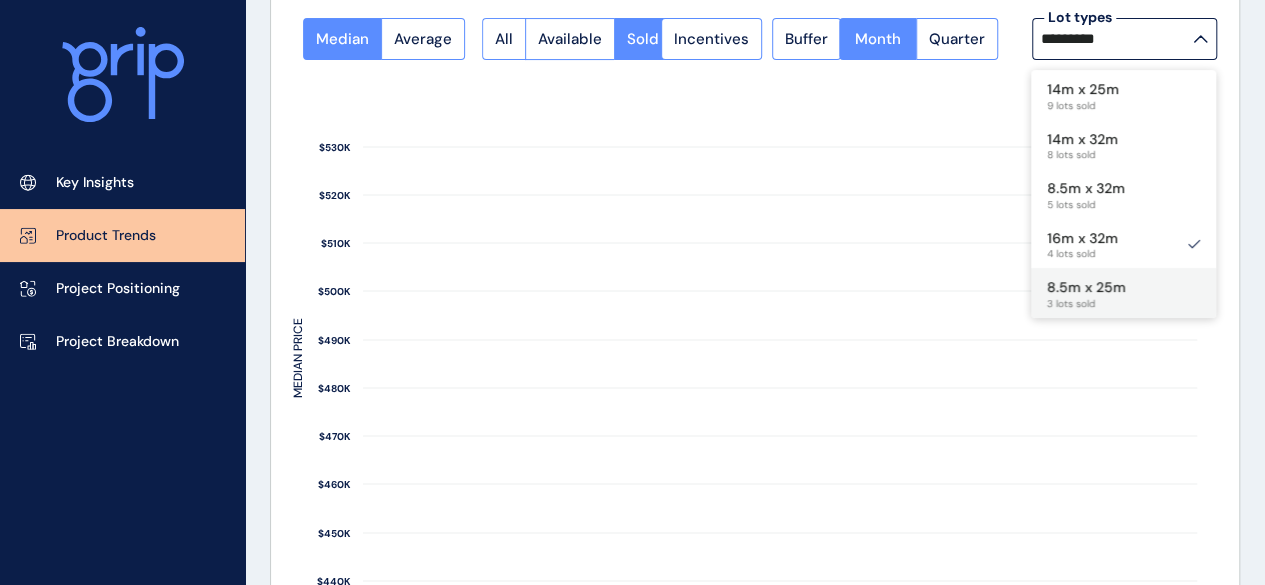 click on "8.5m x 25m 3 lots sold" at bounding box center [1123, 293] 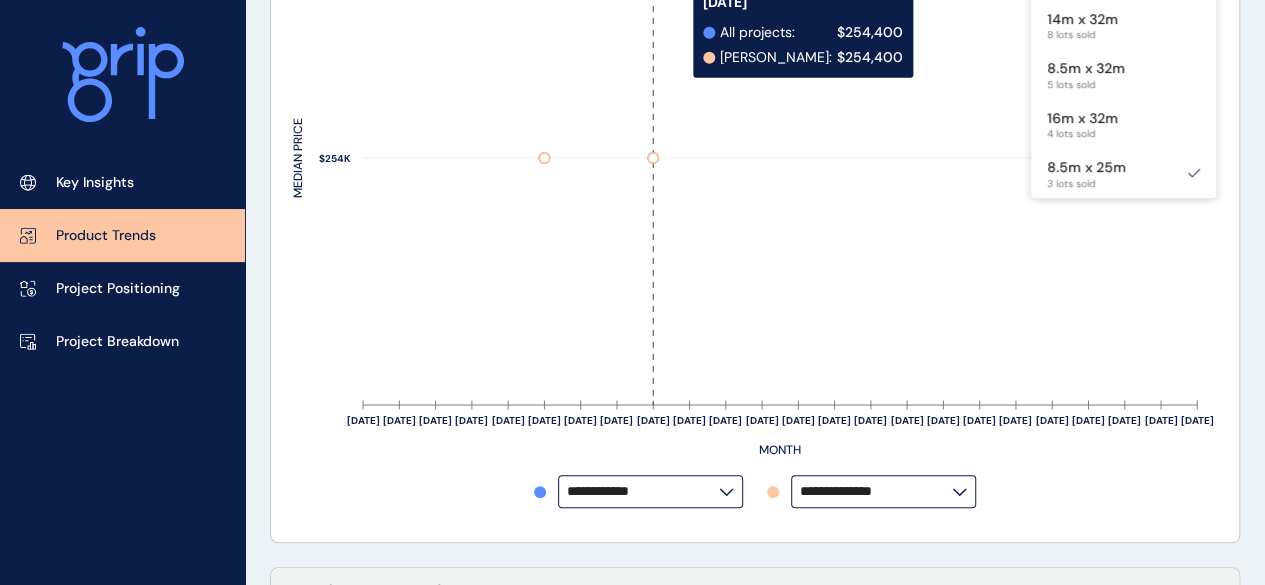 scroll, scrollTop: 300, scrollLeft: 0, axis: vertical 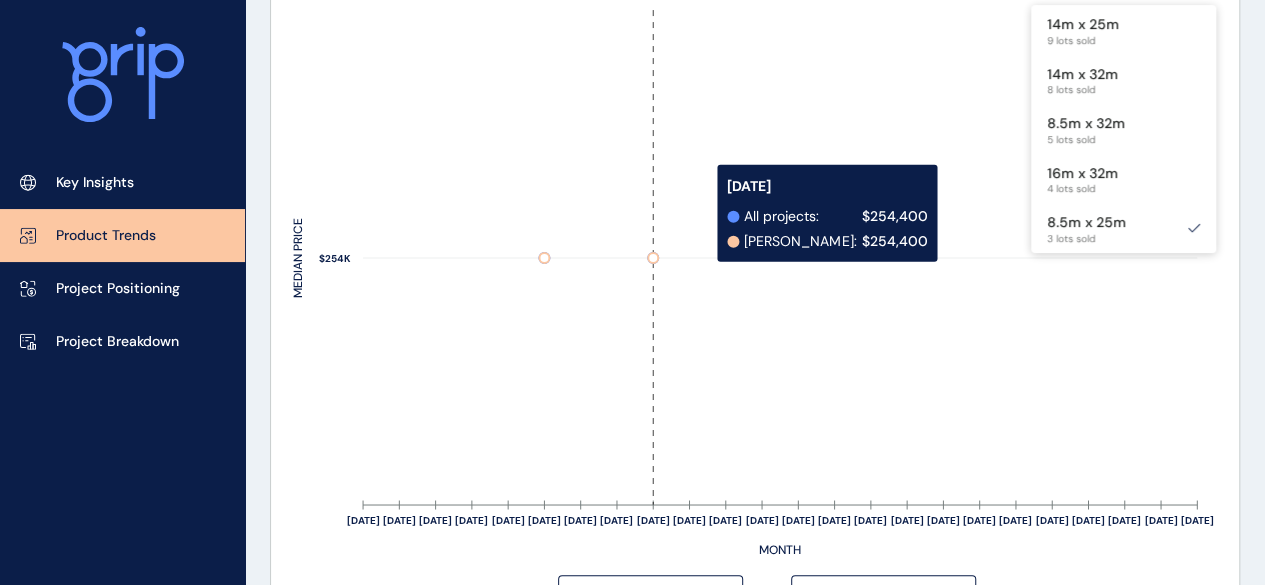 click 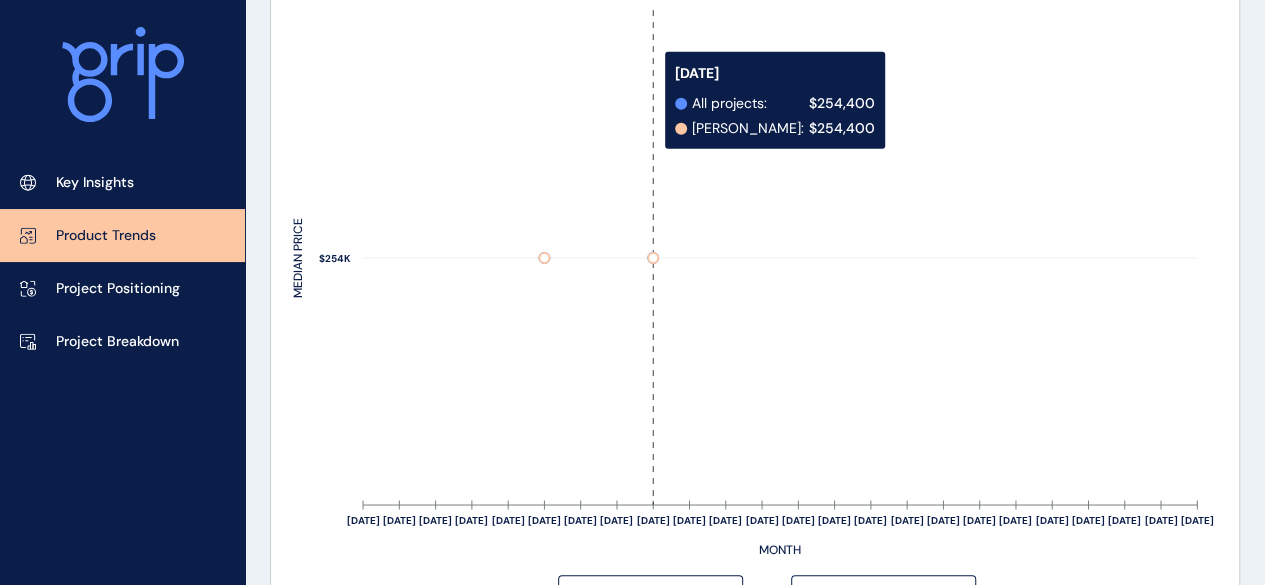 scroll, scrollTop: 200, scrollLeft: 0, axis: vertical 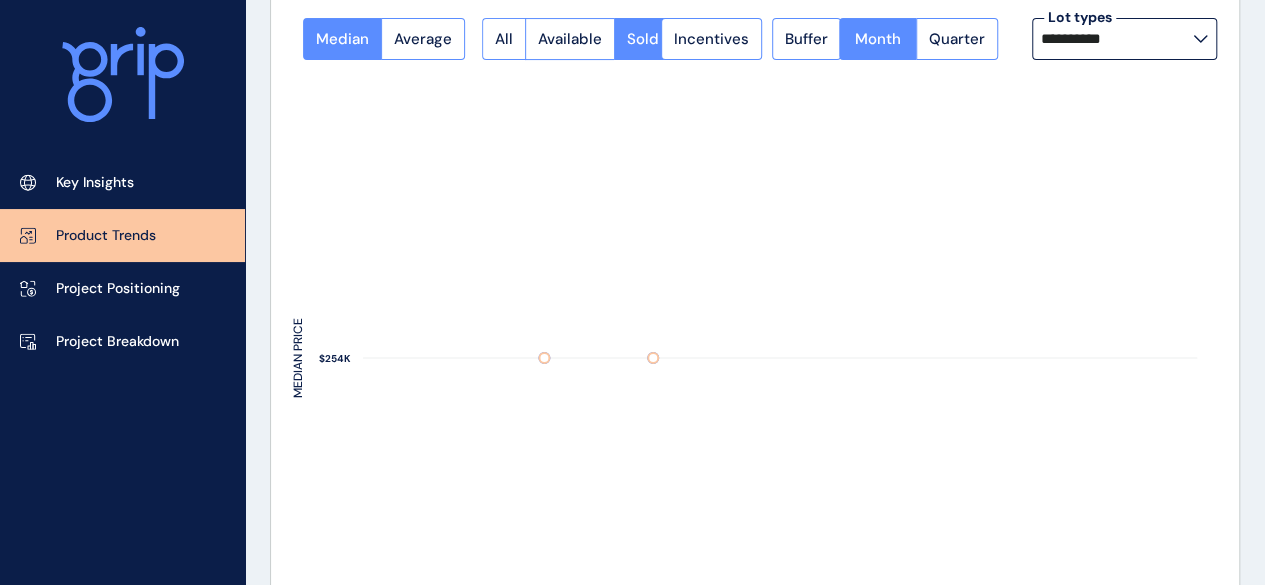 click on "**********" at bounding box center [1124, 39] 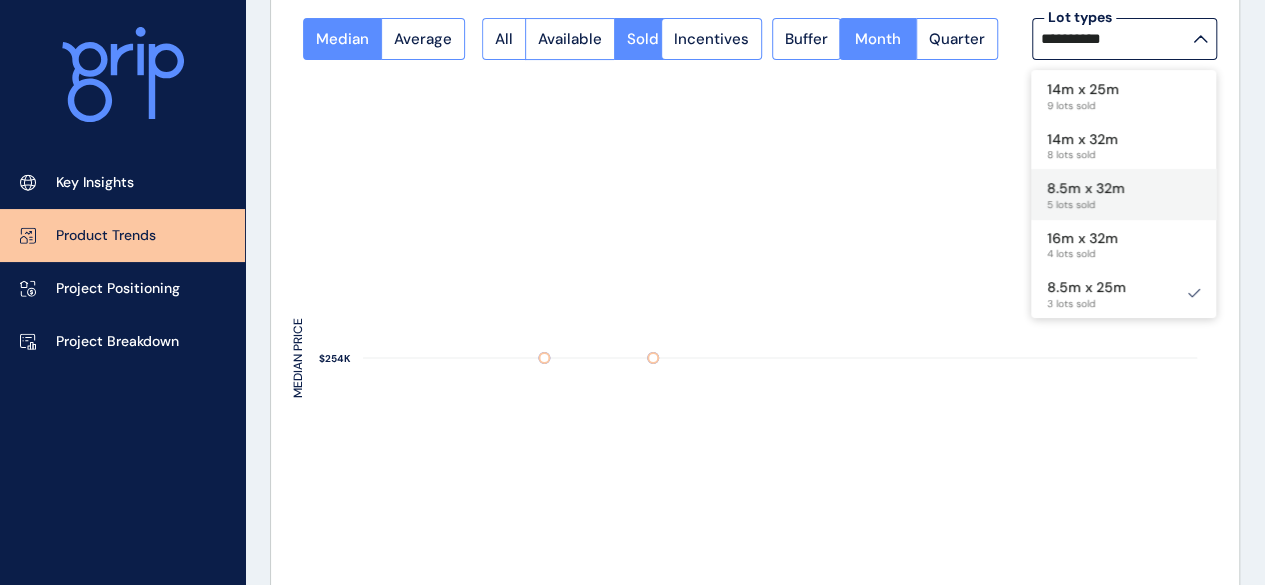 scroll, scrollTop: 100, scrollLeft: 0, axis: vertical 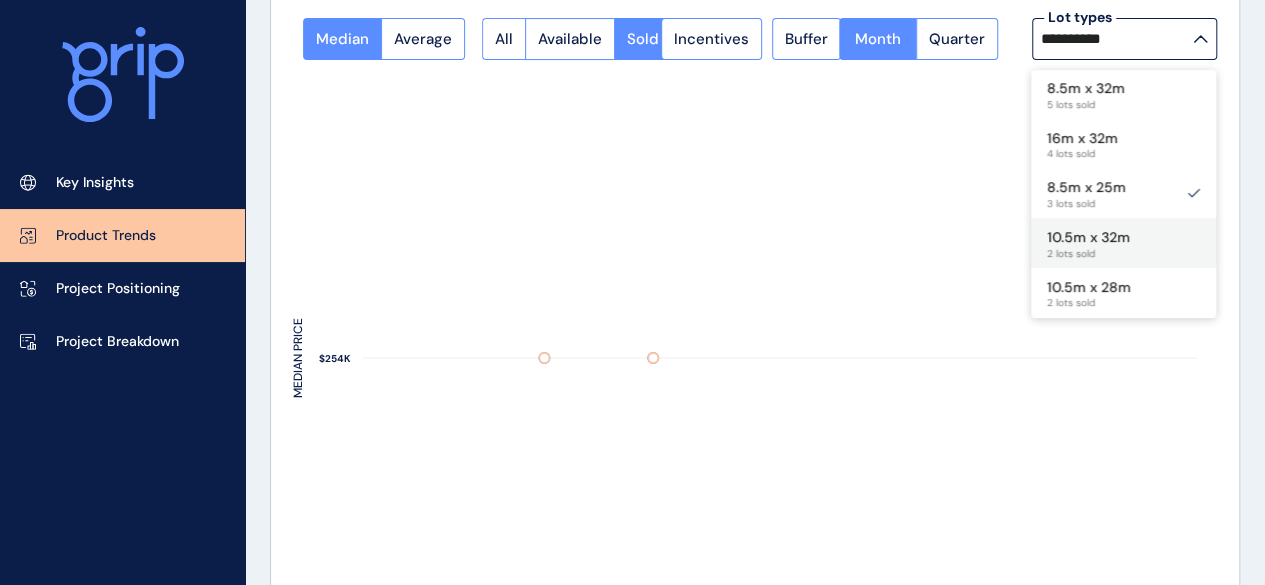 click on "10.5m x 32m" at bounding box center [1088, 238] 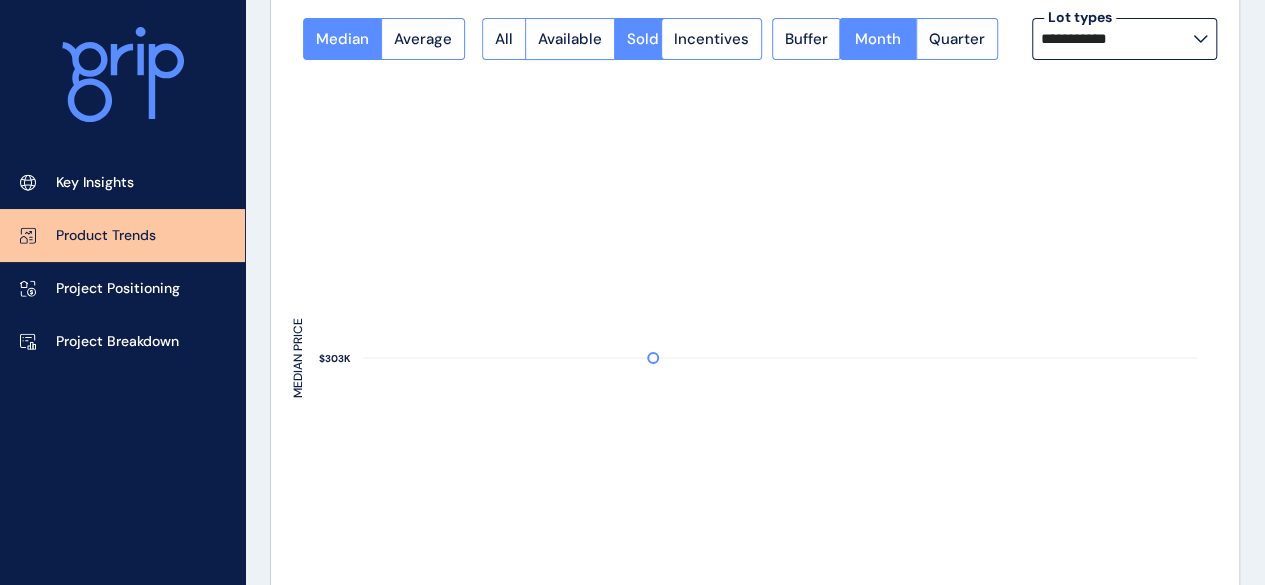 click 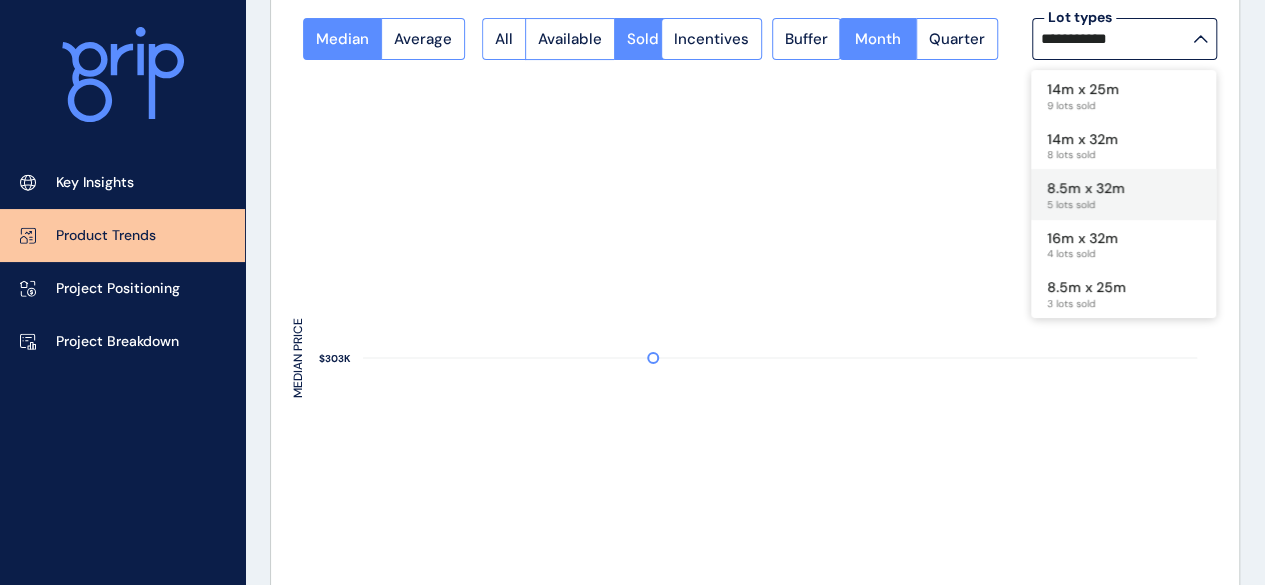 click on "8.5m x 32m" at bounding box center (1086, 189) 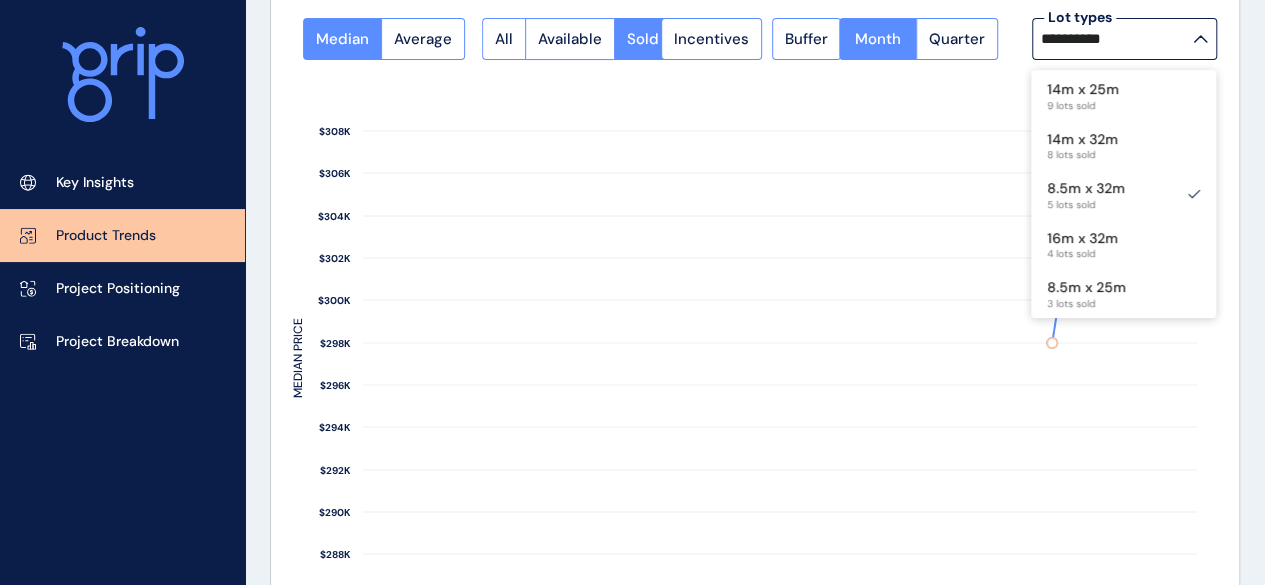 click 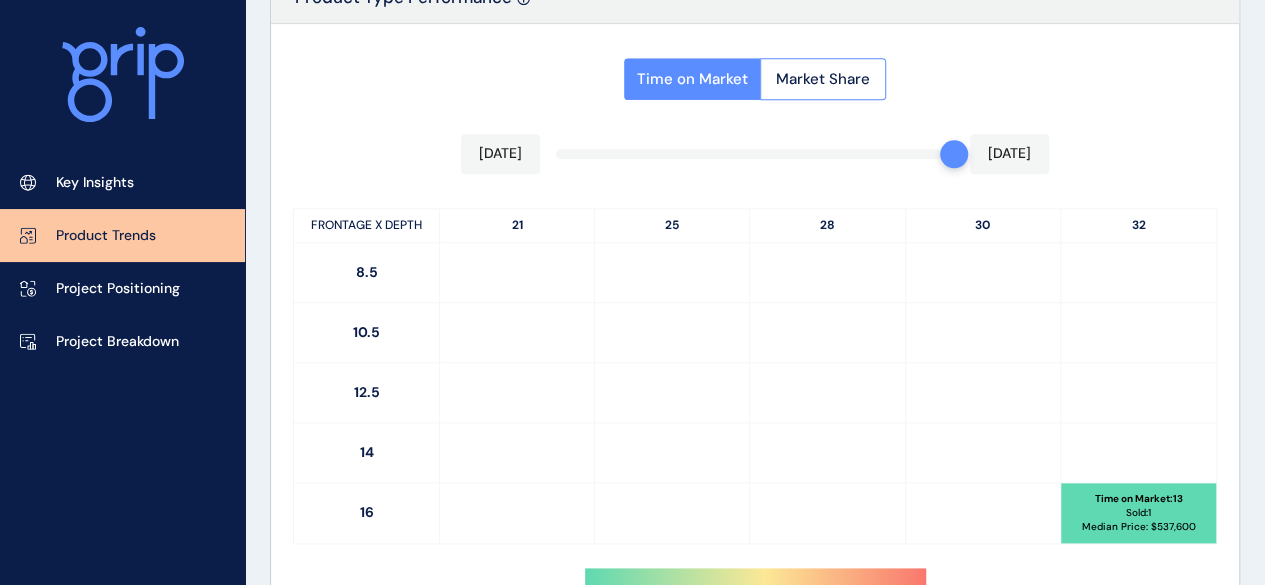 scroll, scrollTop: 1000, scrollLeft: 0, axis: vertical 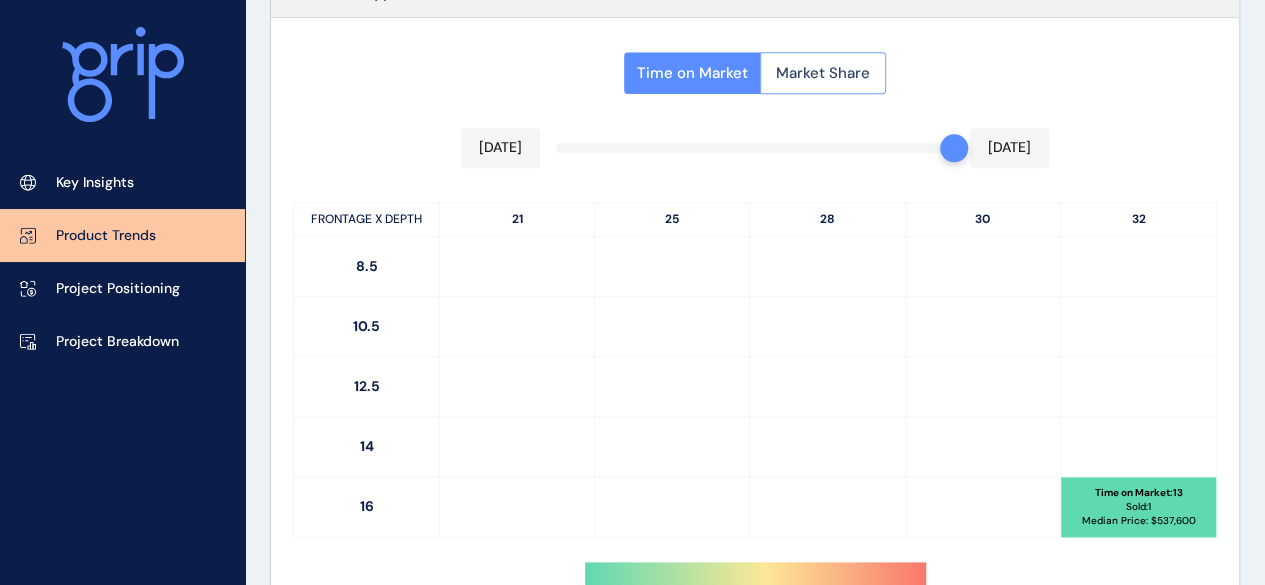 click on "Market Share" at bounding box center [823, 73] 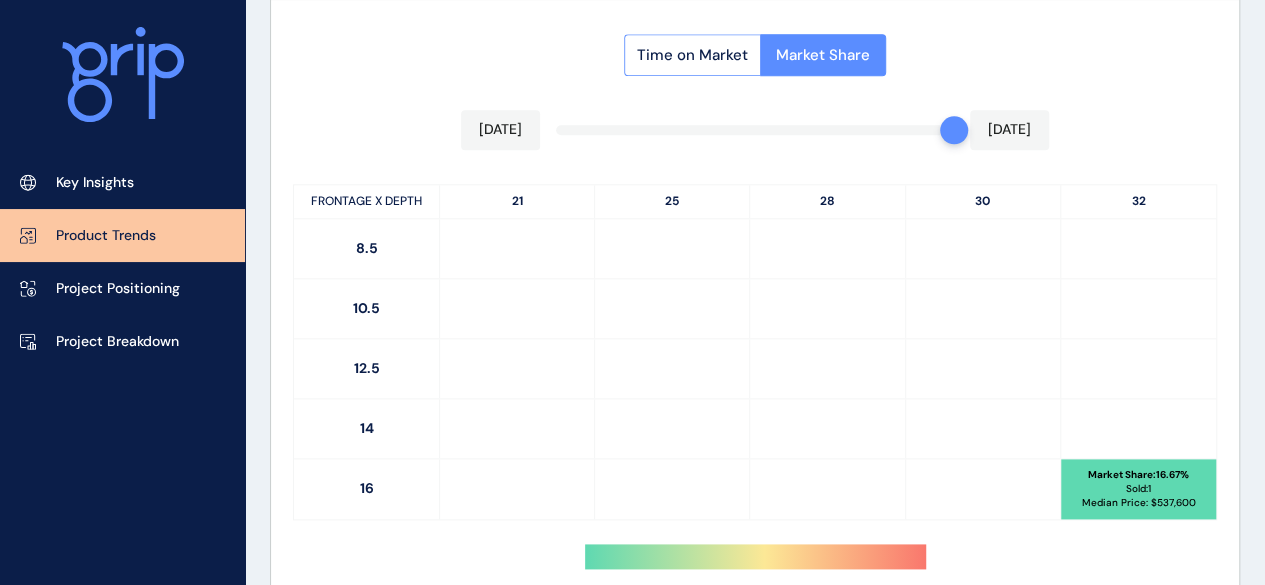 scroll, scrollTop: 1000, scrollLeft: 0, axis: vertical 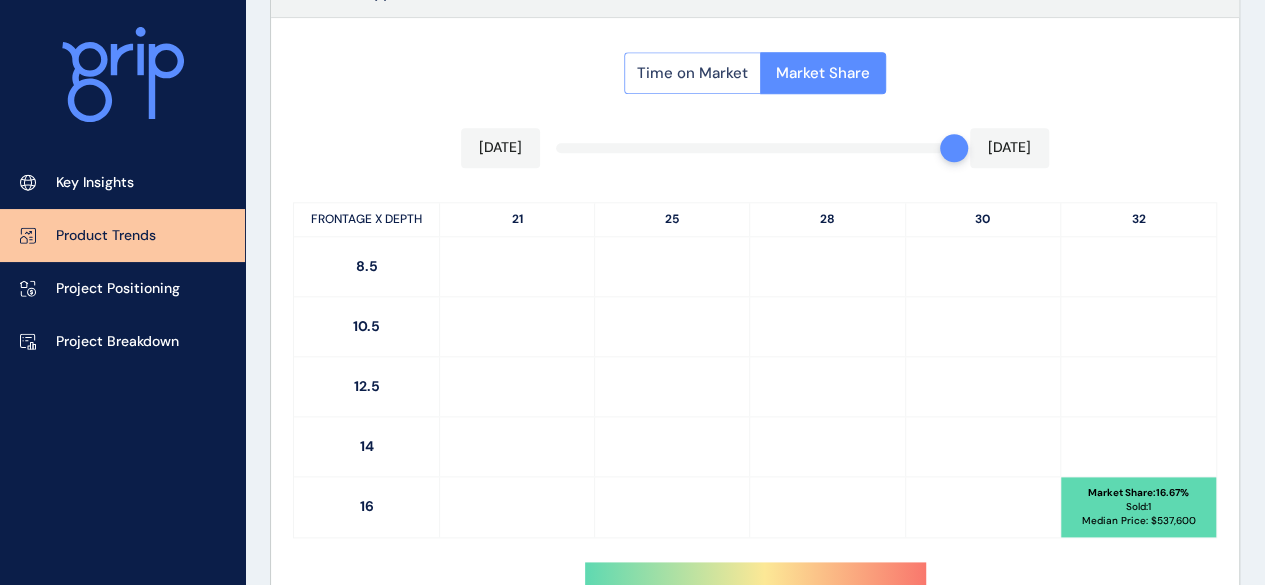 click on "Time on Market" at bounding box center [692, 73] 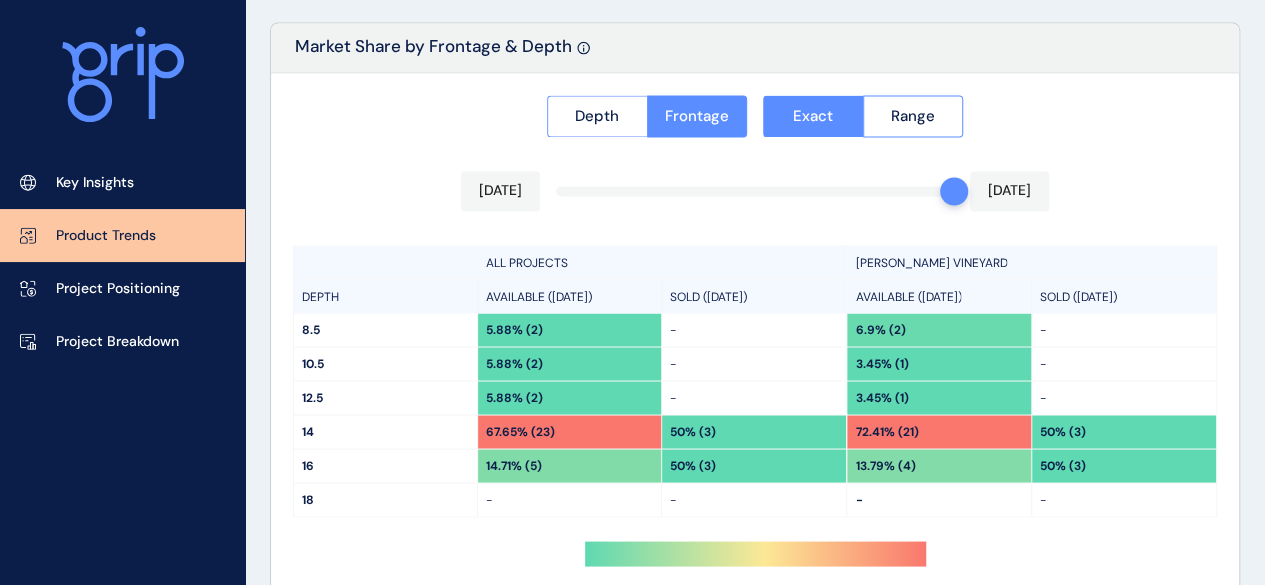 scroll, scrollTop: 1685, scrollLeft: 0, axis: vertical 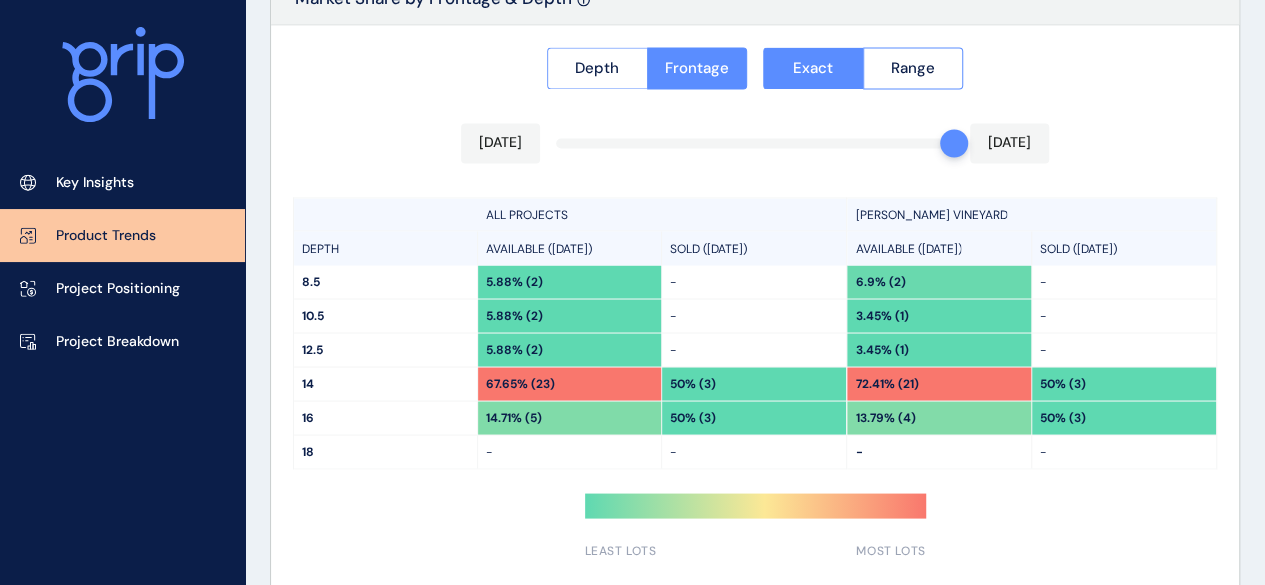 type 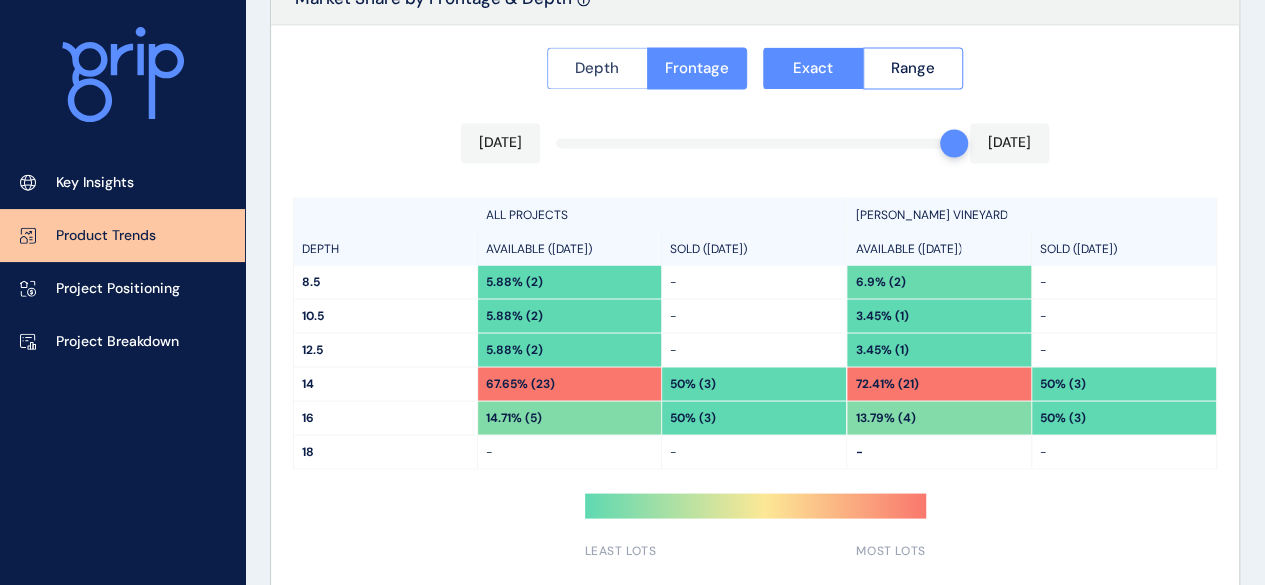 click on "Depth" at bounding box center [597, 68] 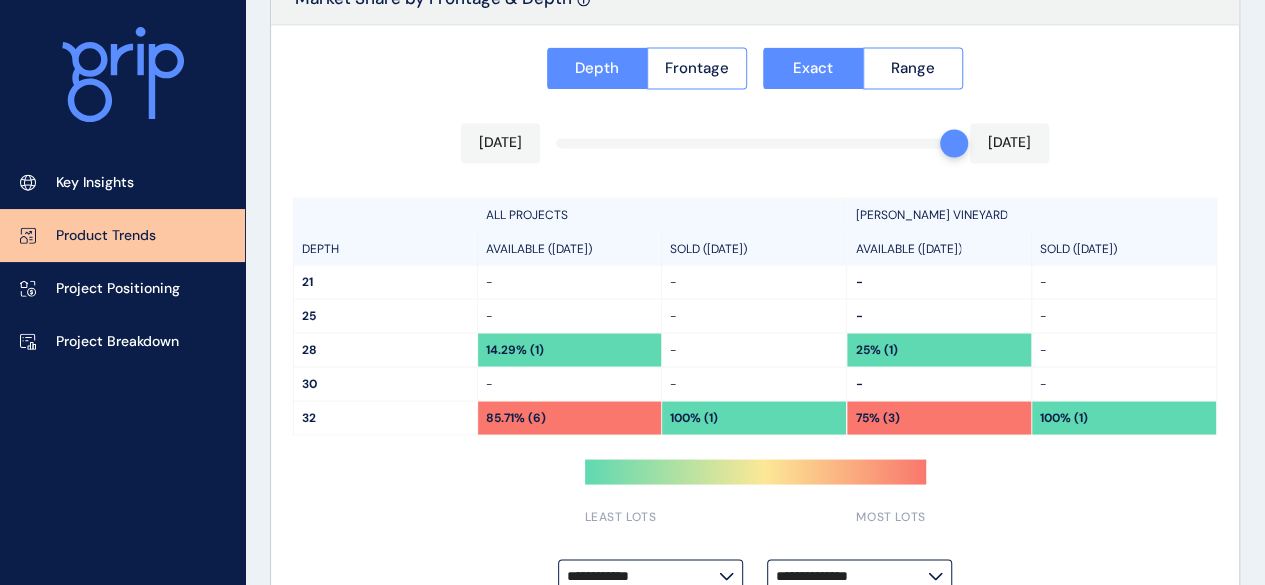 type 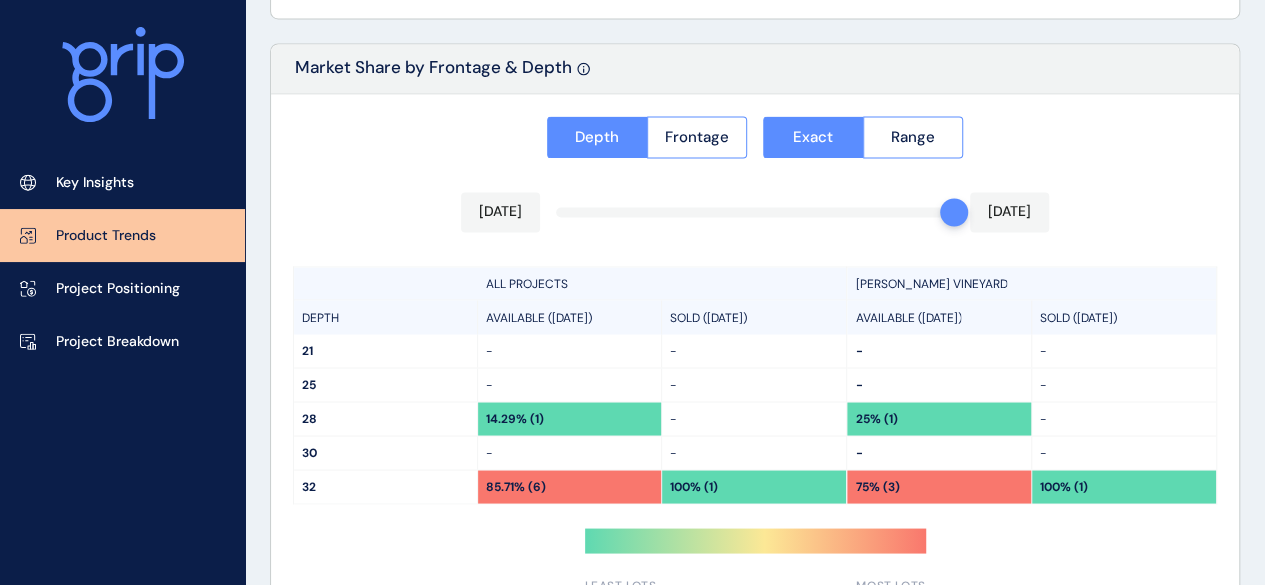 scroll, scrollTop: 1601, scrollLeft: 0, axis: vertical 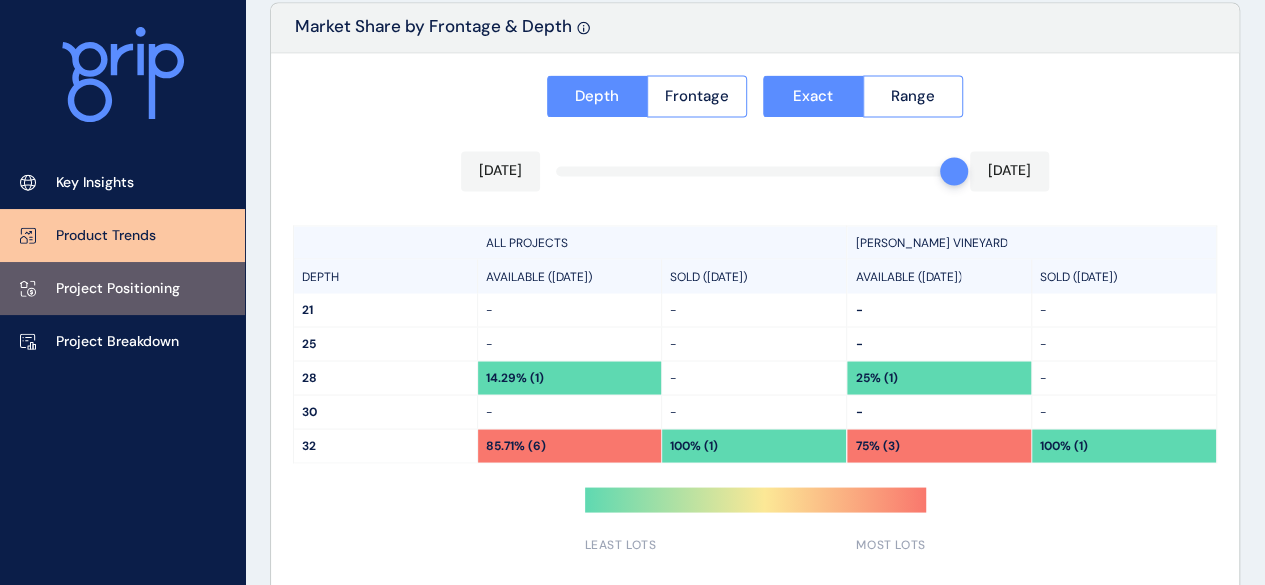 click on "Project Positioning" at bounding box center [118, 289] 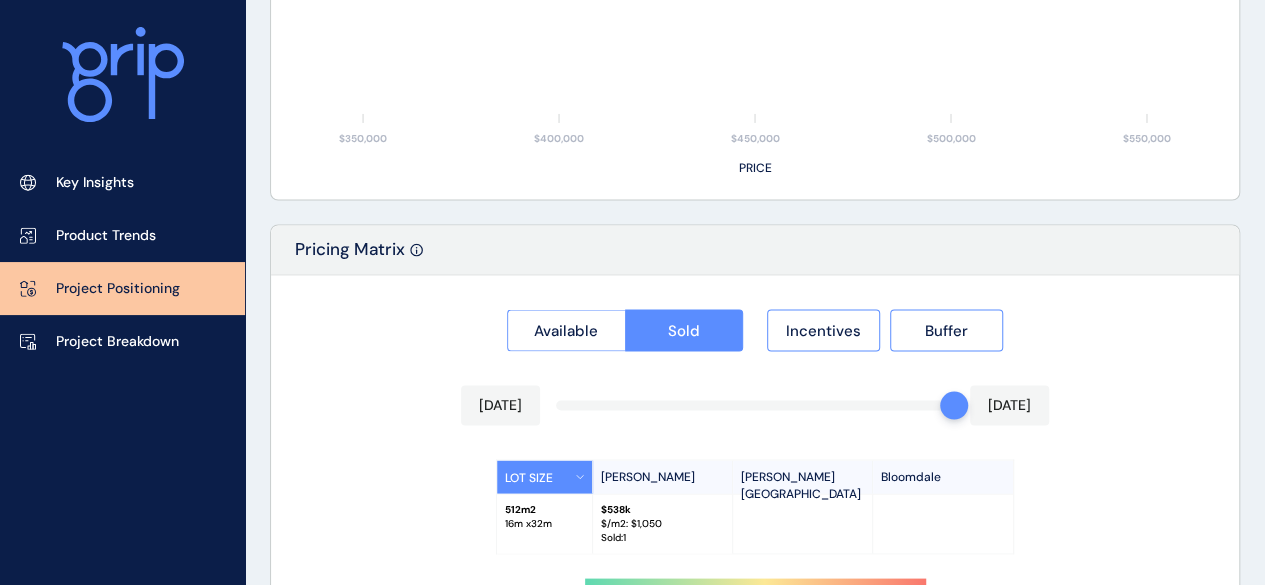 type on "**********" 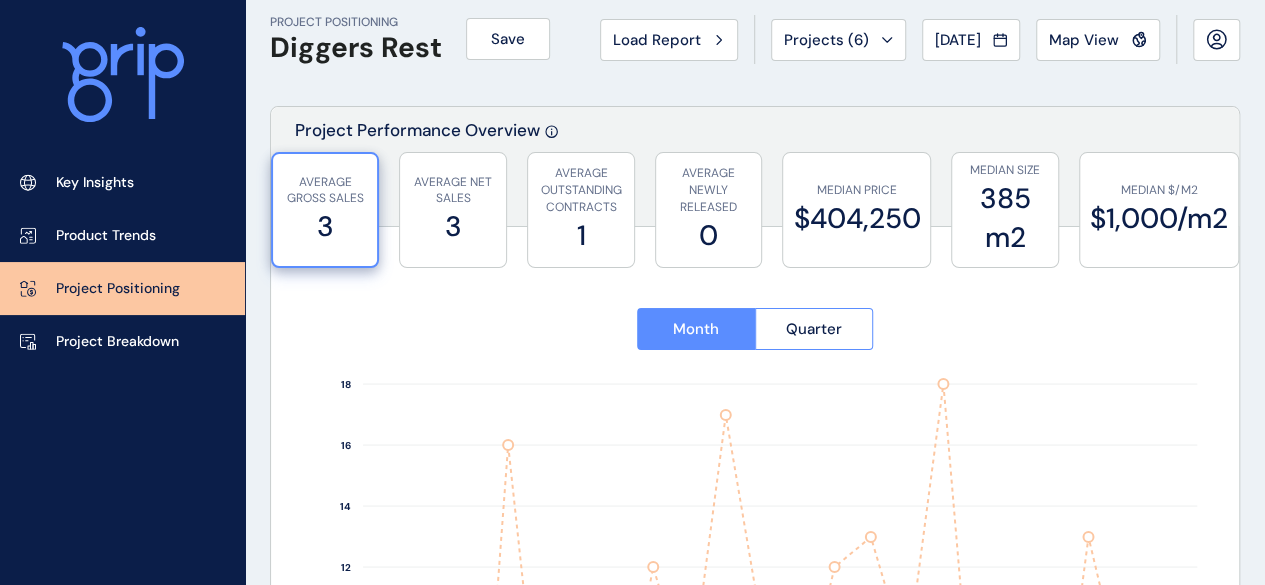 scroll, scrollTop: 0, scrollLeft: 0, axis: both 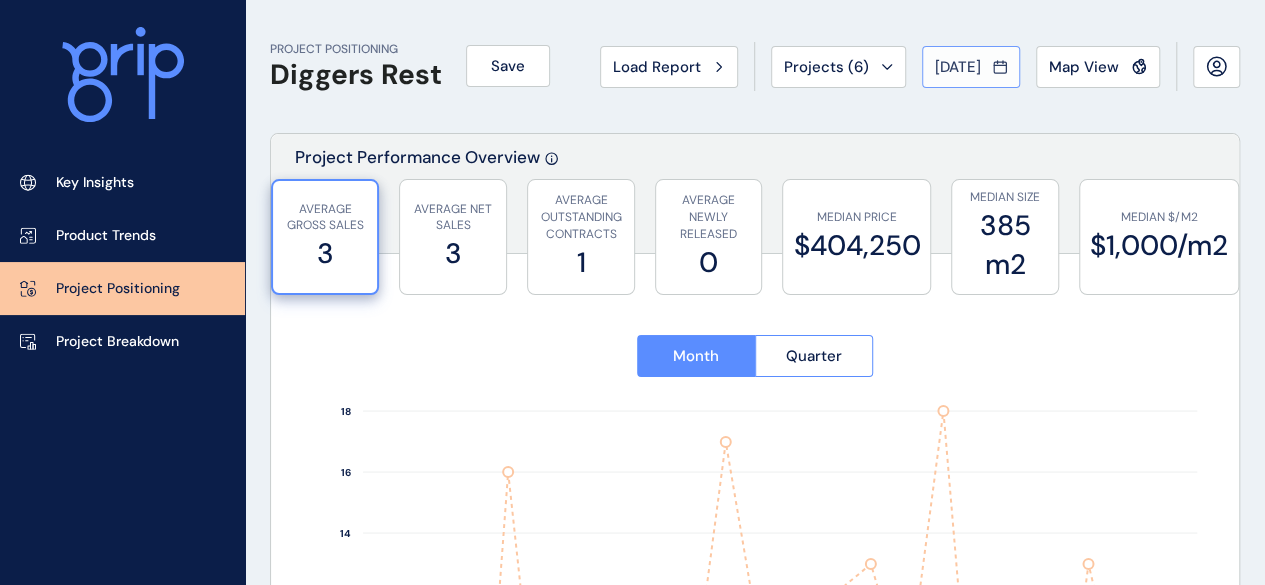 click on "[DATE]" at bounding box center (958, 67) 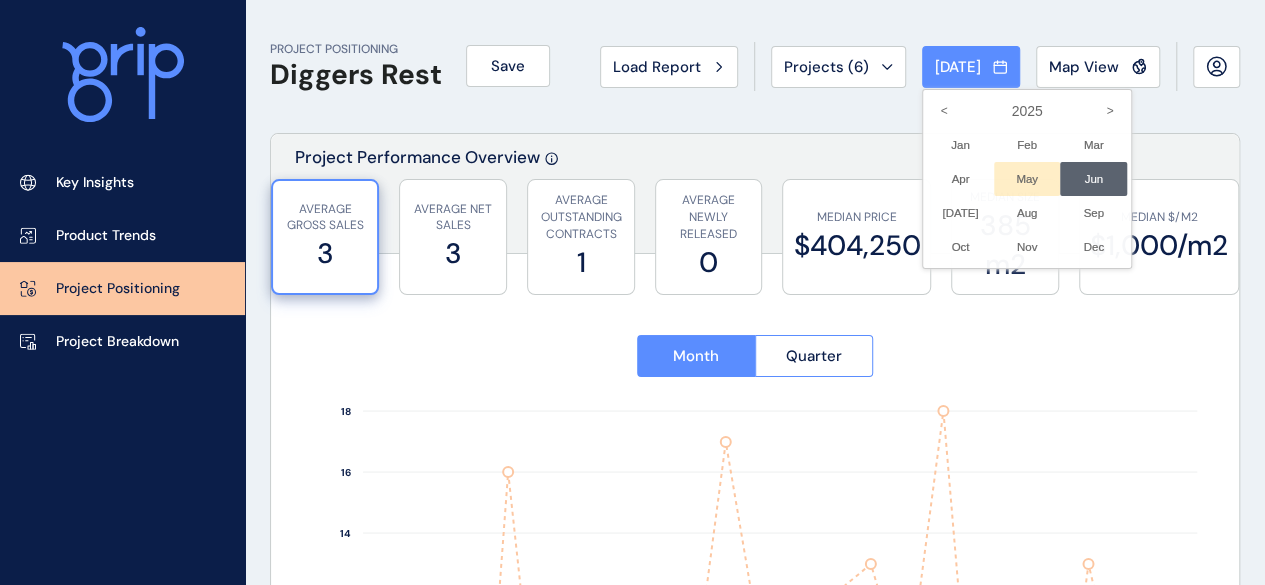 click on "May No report is available for this period. New months are usually published 5 business days after the month start." at bounding box center [1027, 179] 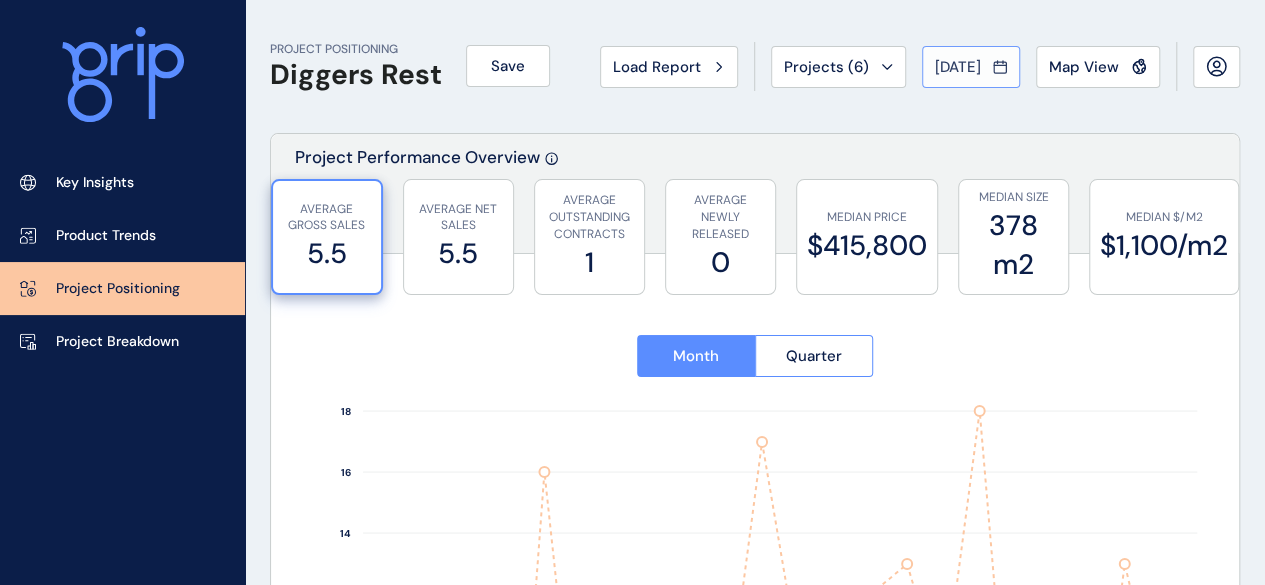 click on "[DATE]" at bounding box center [958, 67] 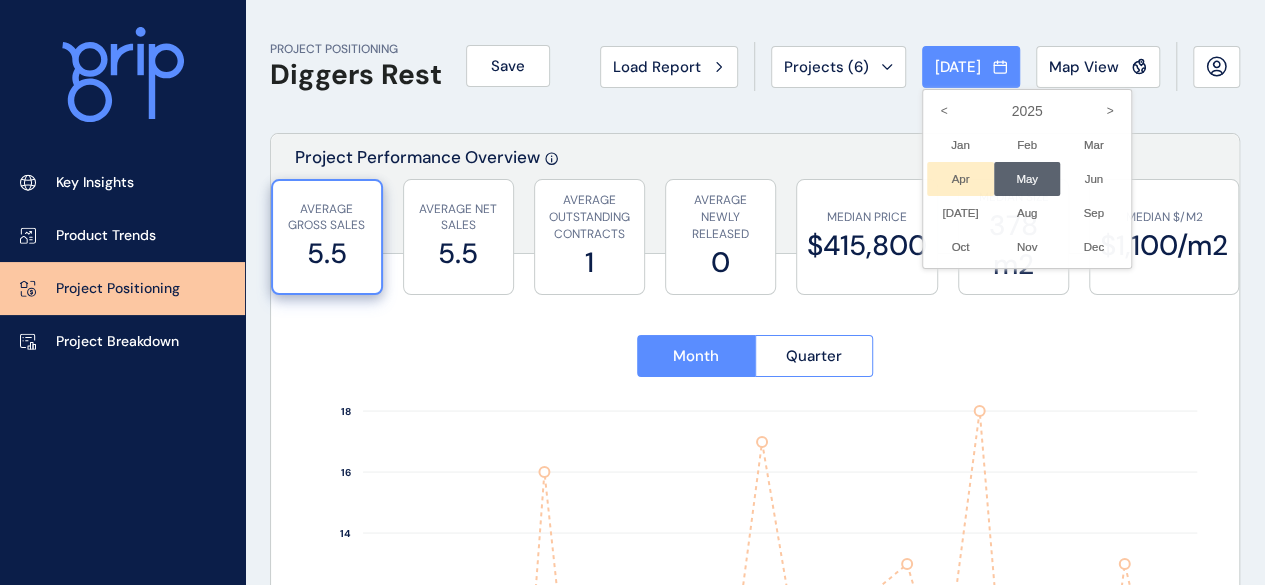 click on "Apr No report is available for this period. New months are usually published 5 business days after the month start." at bounding box center [960, 179] 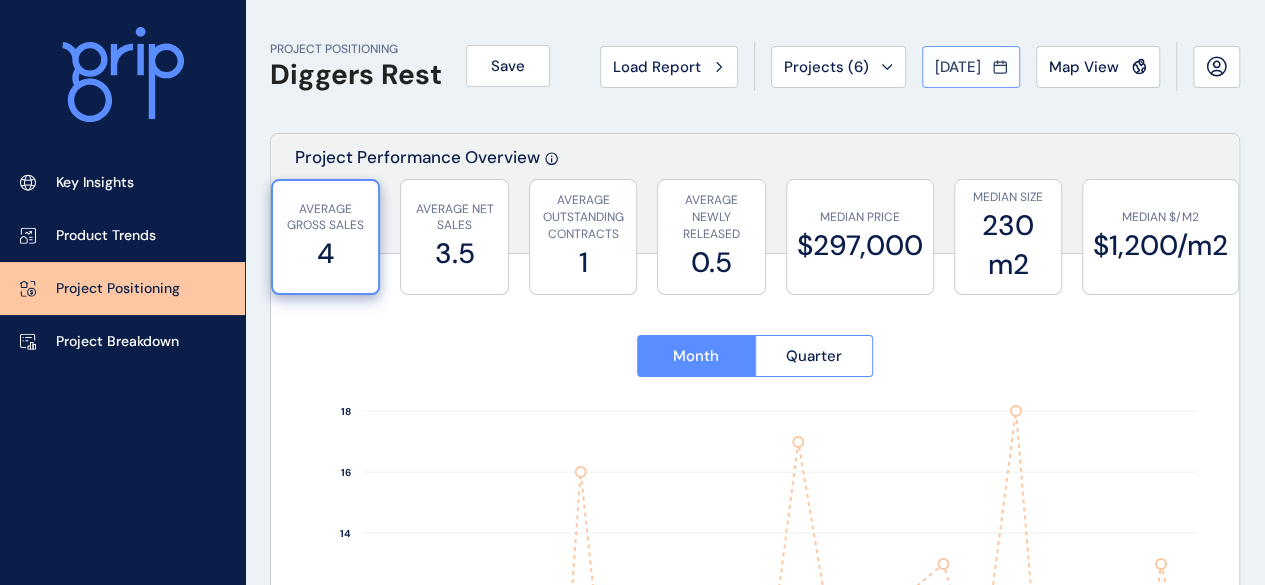 click on "[DATE]" at bounding box center [958, 67] 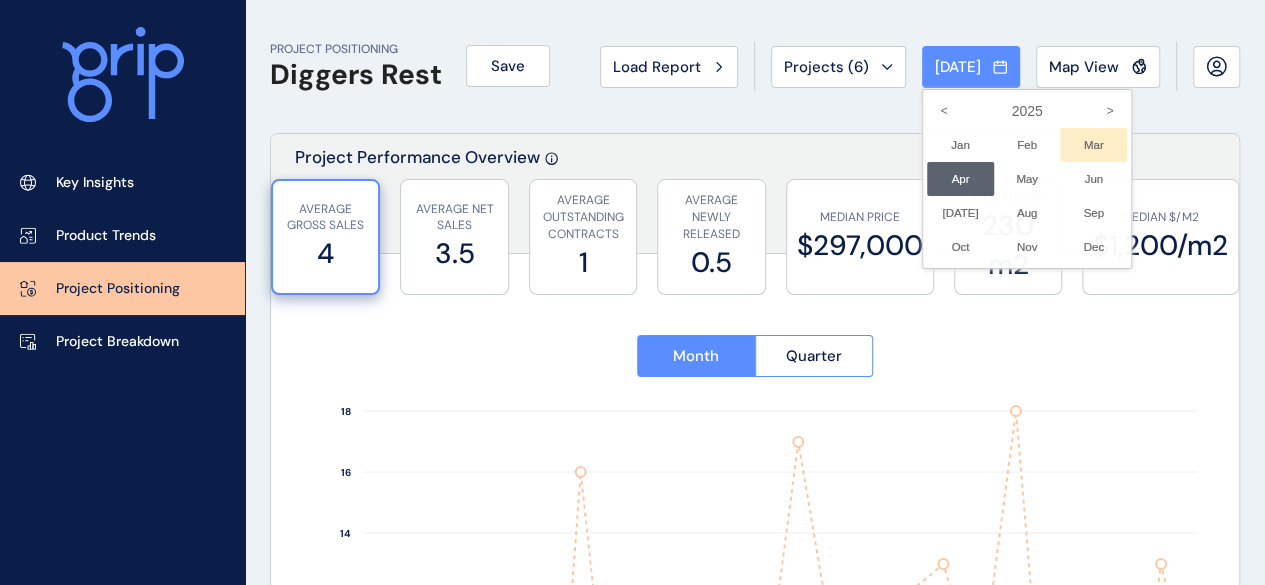 click on "Mar No report is available for this period. New months are usually published 5 business days after the month start." at bounding box center (1093, 145) 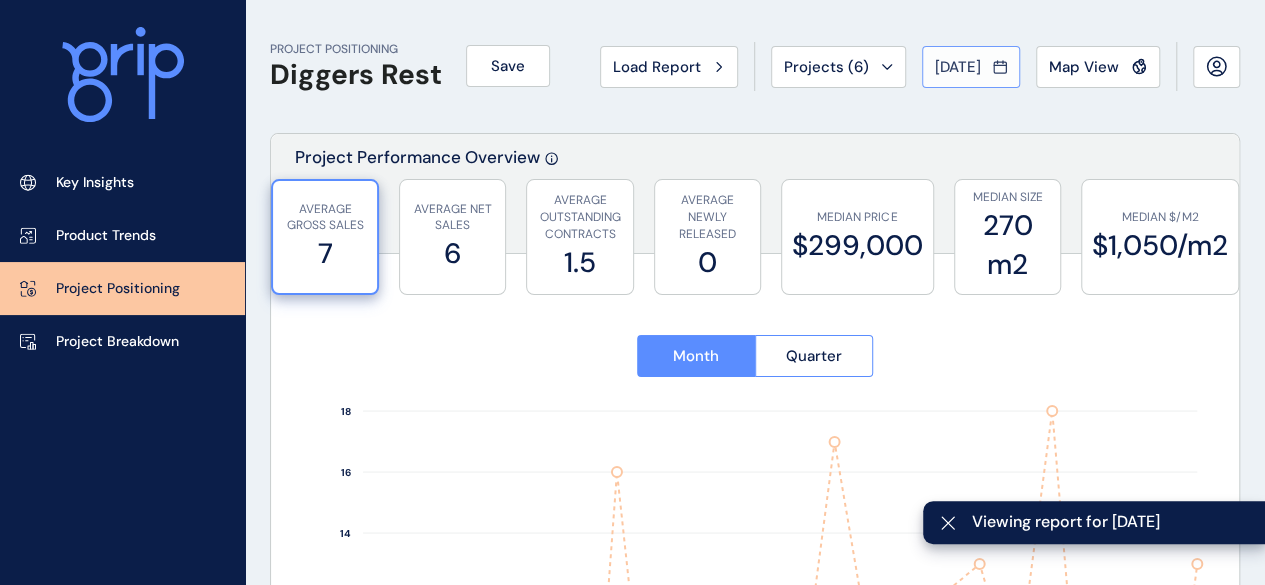 click on "[DATE]" at bounding box center (958, 67) 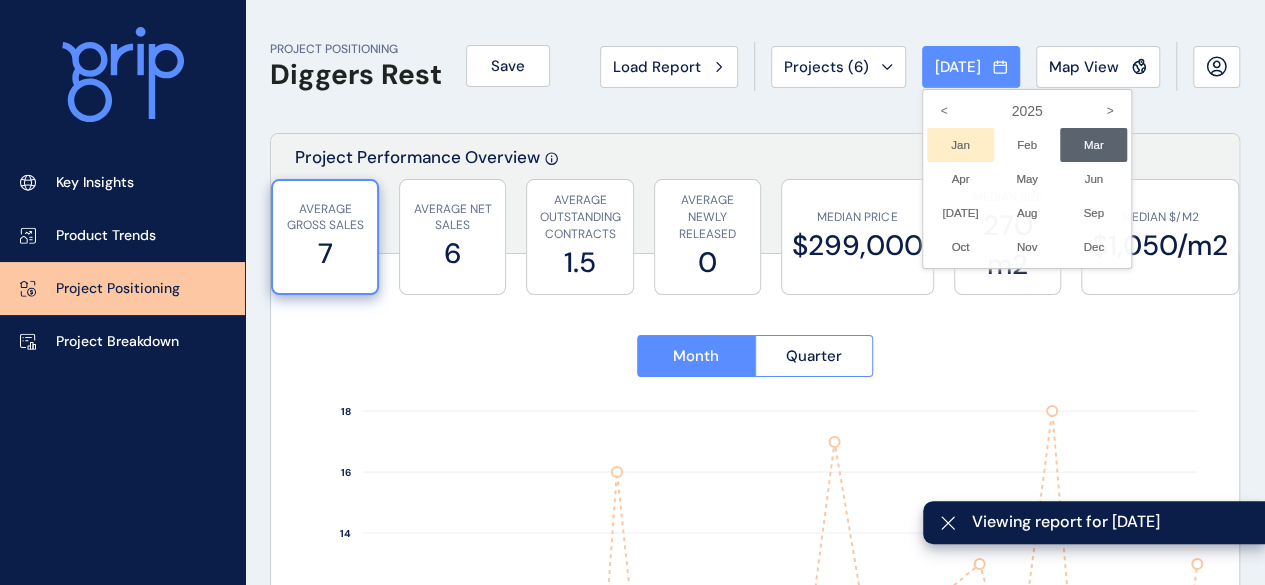 click on "Jan No report is available for this period. New months are usually published 5 business days after the month start." at bounding box center (960, 145) 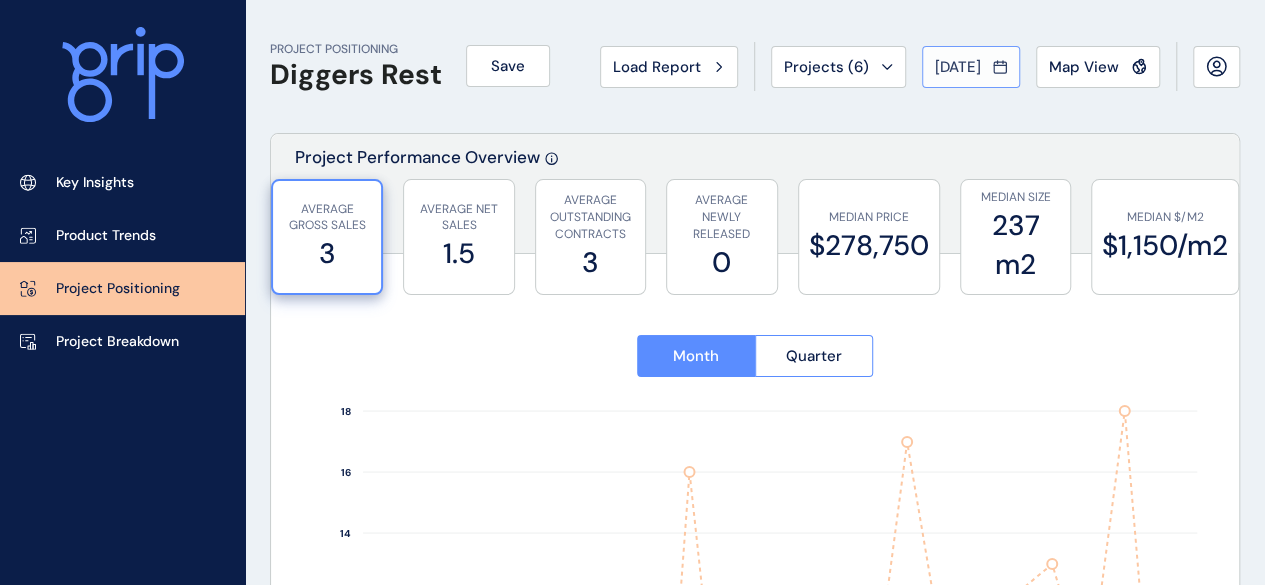 click 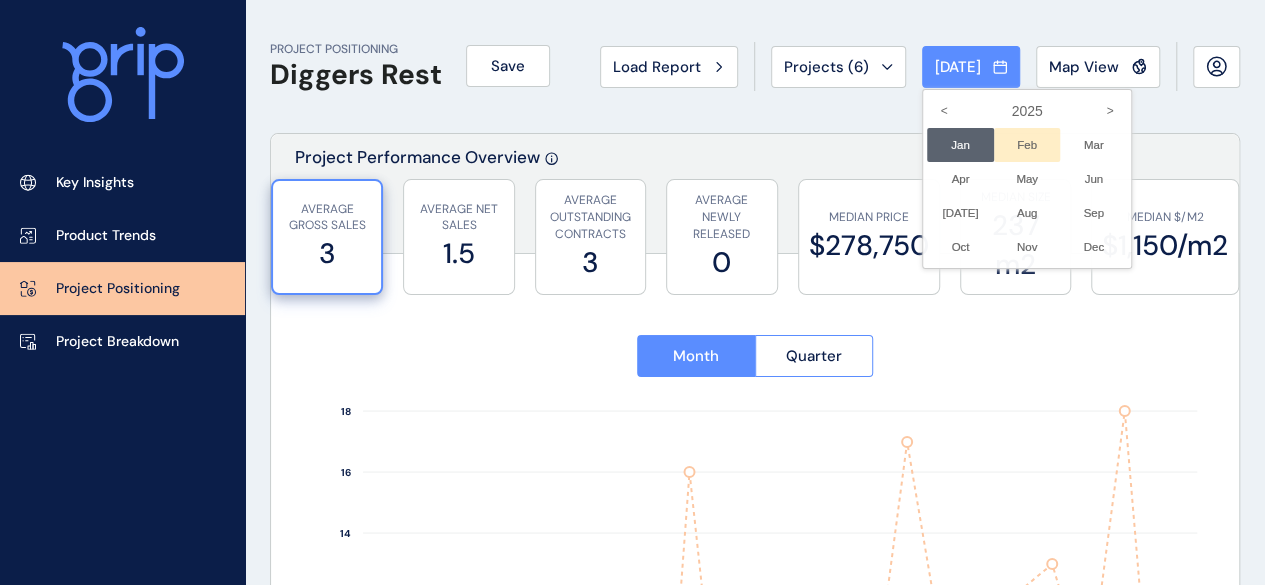 click on "Feb No report is available for this period. New months are usually published 5 business days after the month start." at bounding box center [1027, 145] 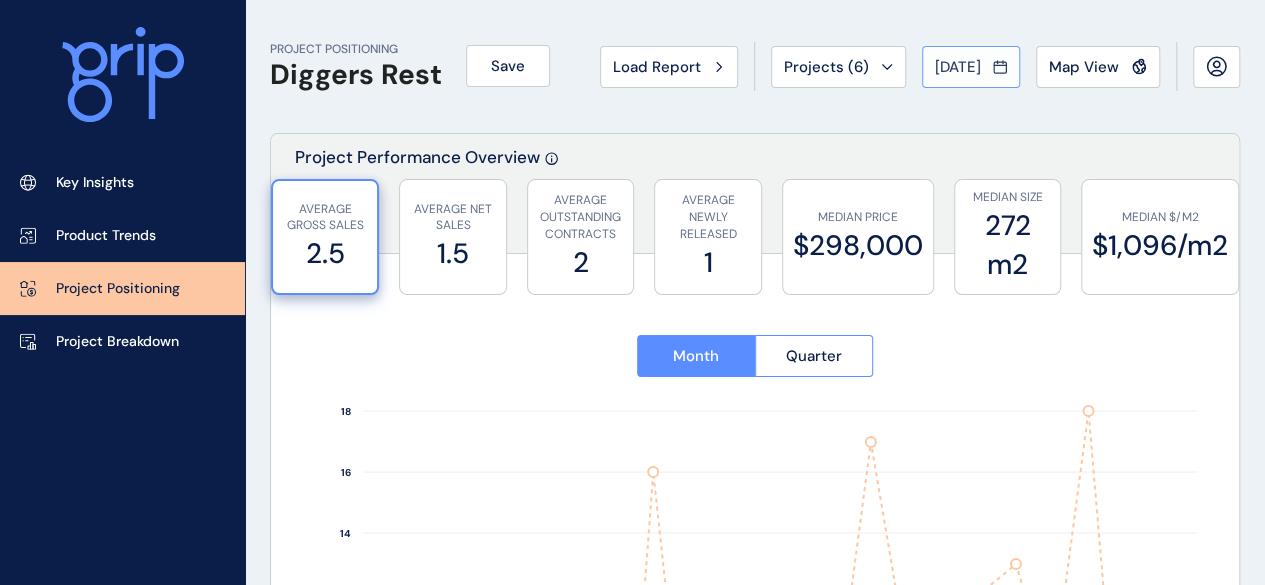 click on "[DATE]" at bounding box center [958, 67] 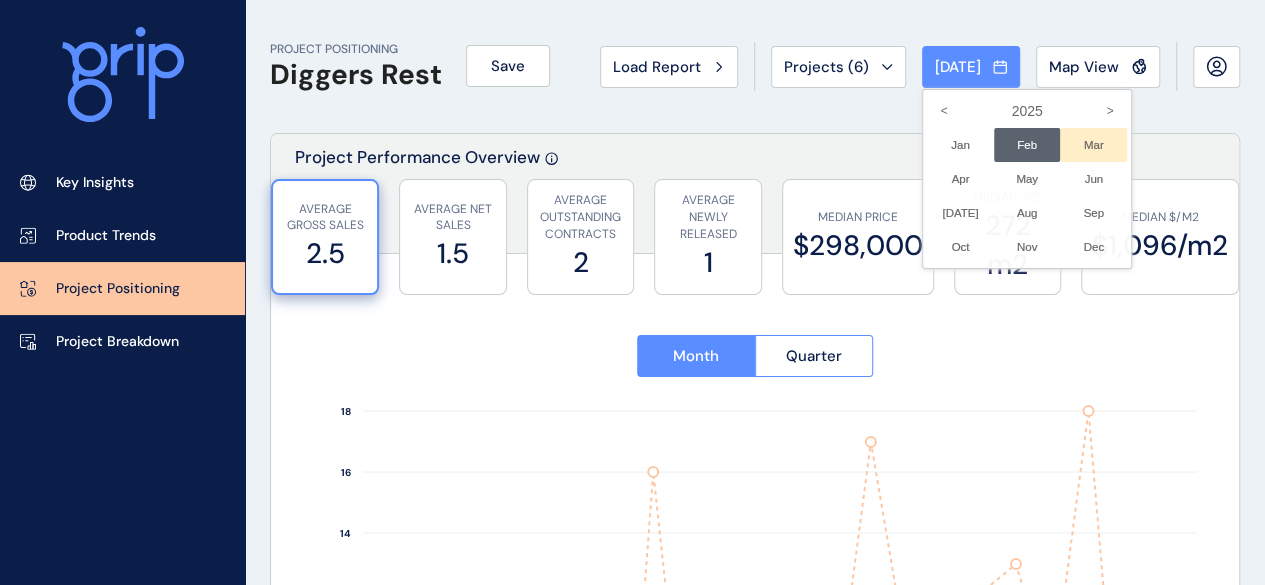 click on "Mar No report is available for this period. New months are usually published 5 business days after the month start." at bounding box center [1093, 145] 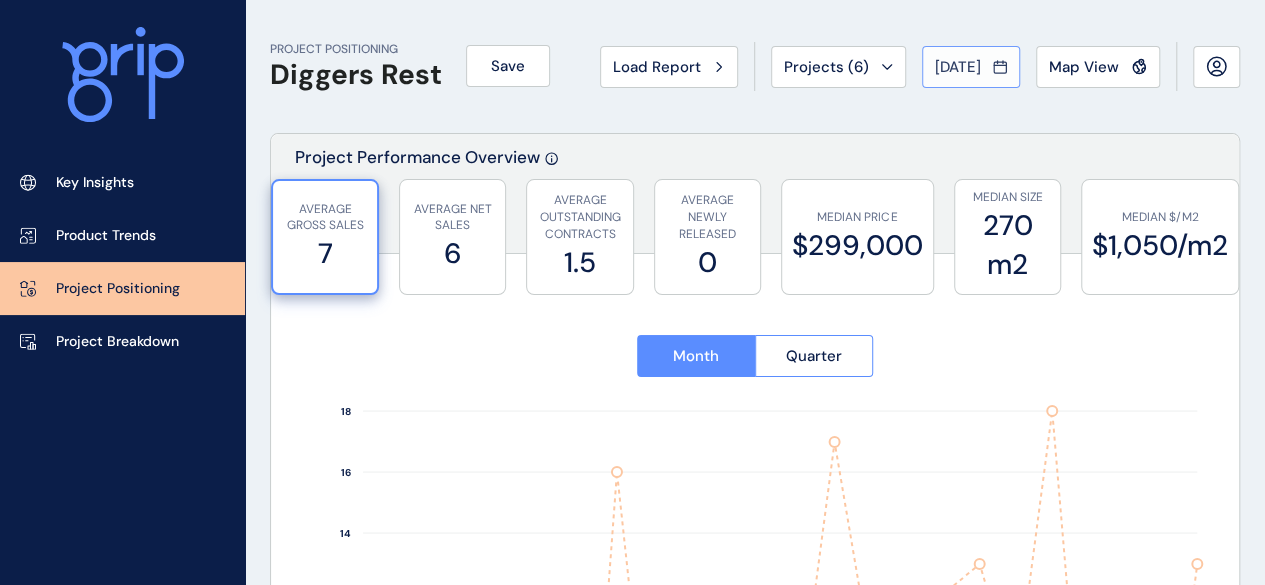 click on "[DATE]" at bounding box center (958, 67) 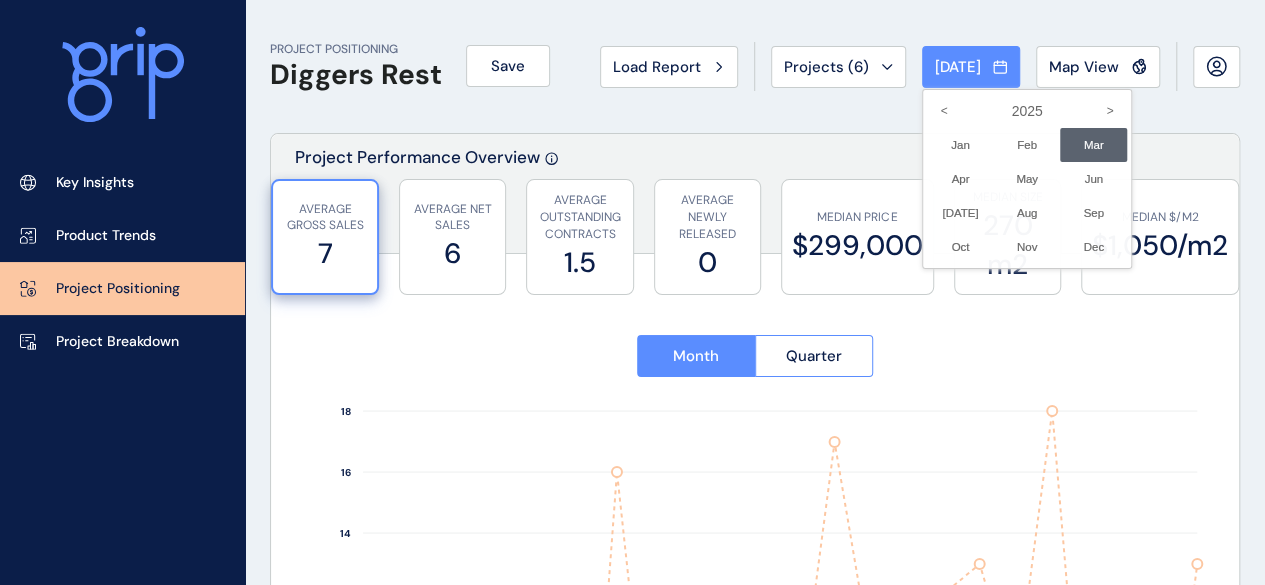 click at bounding box center (632, 292) 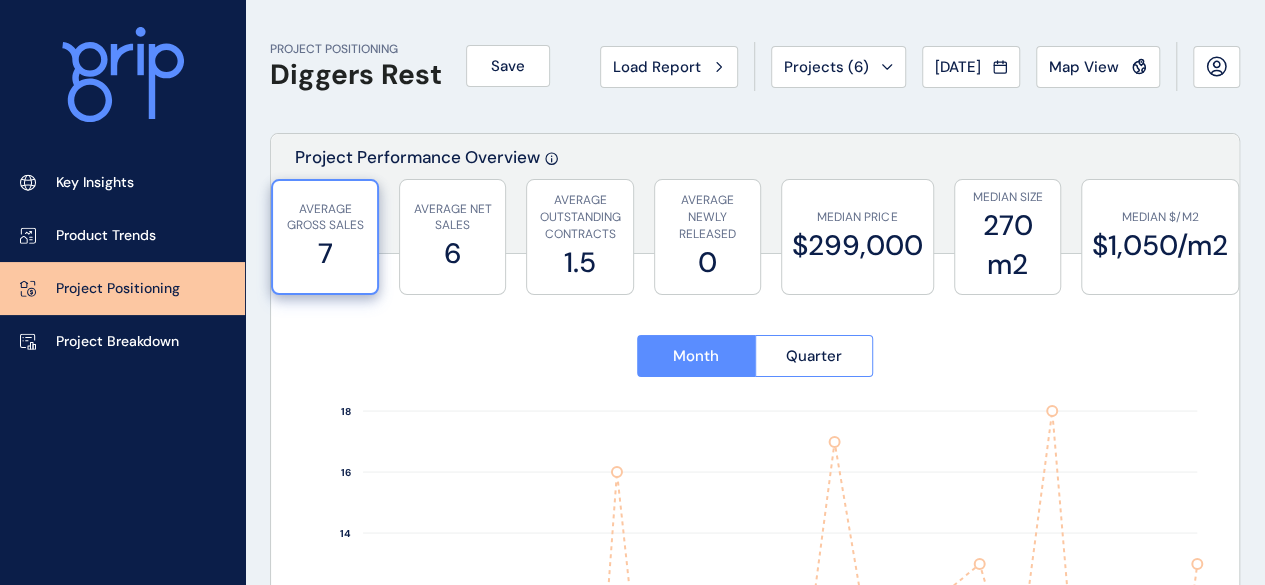 click 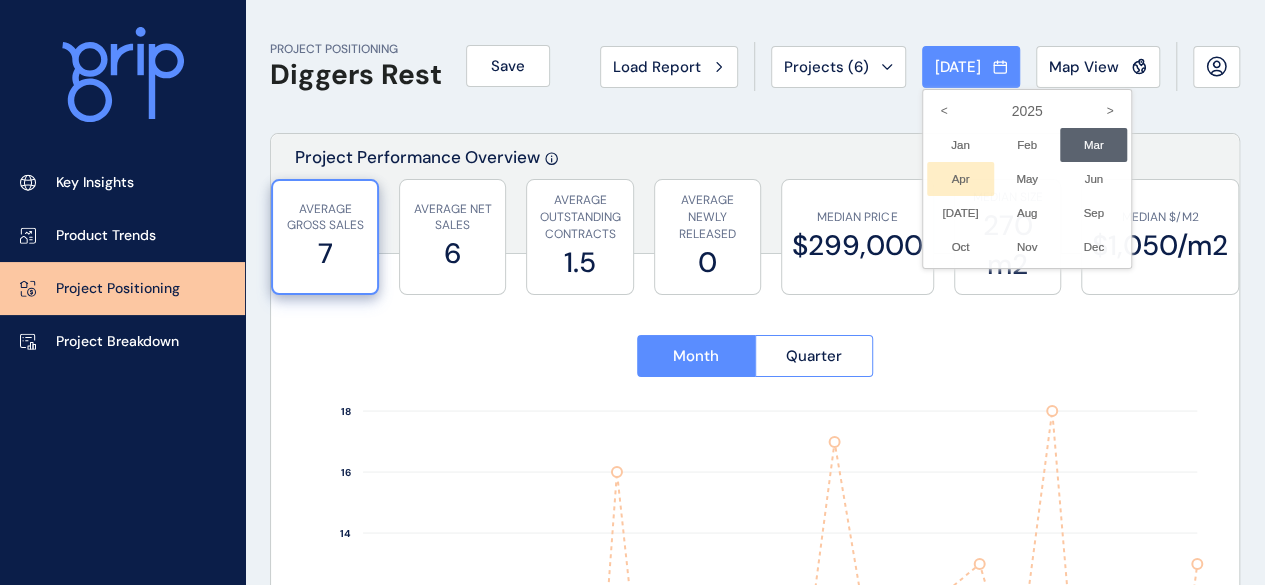 click on "Apr No report is available for this period. New months are usually published 5 business days after the month start." at bounding box center (960, 179) 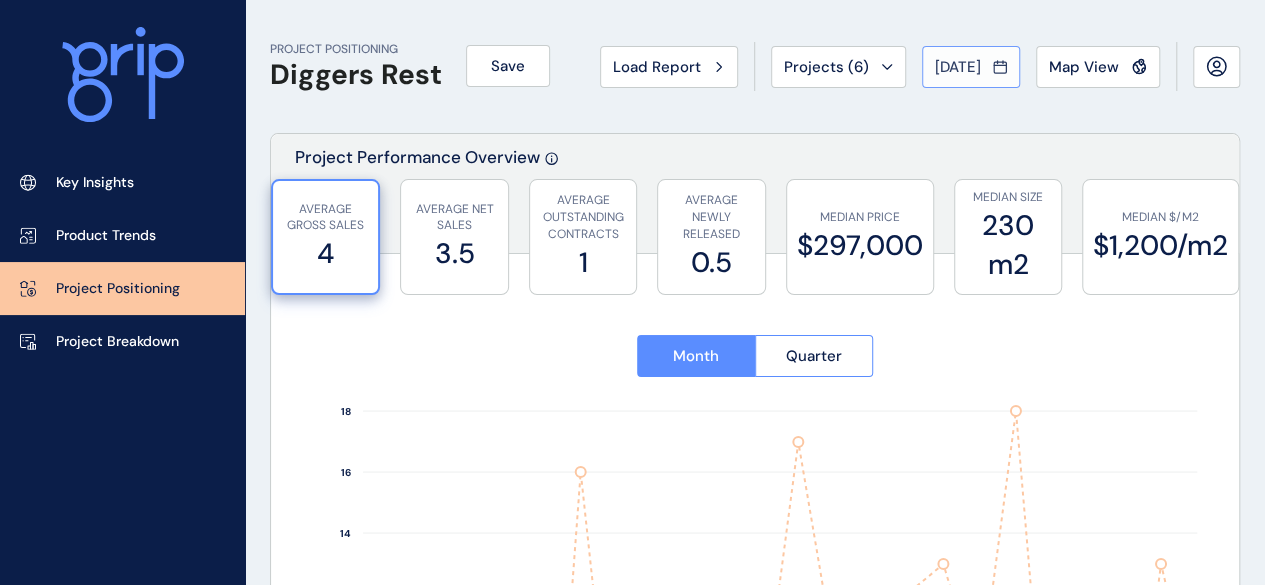click on "[DATE]" at bounding box center (958, 67) 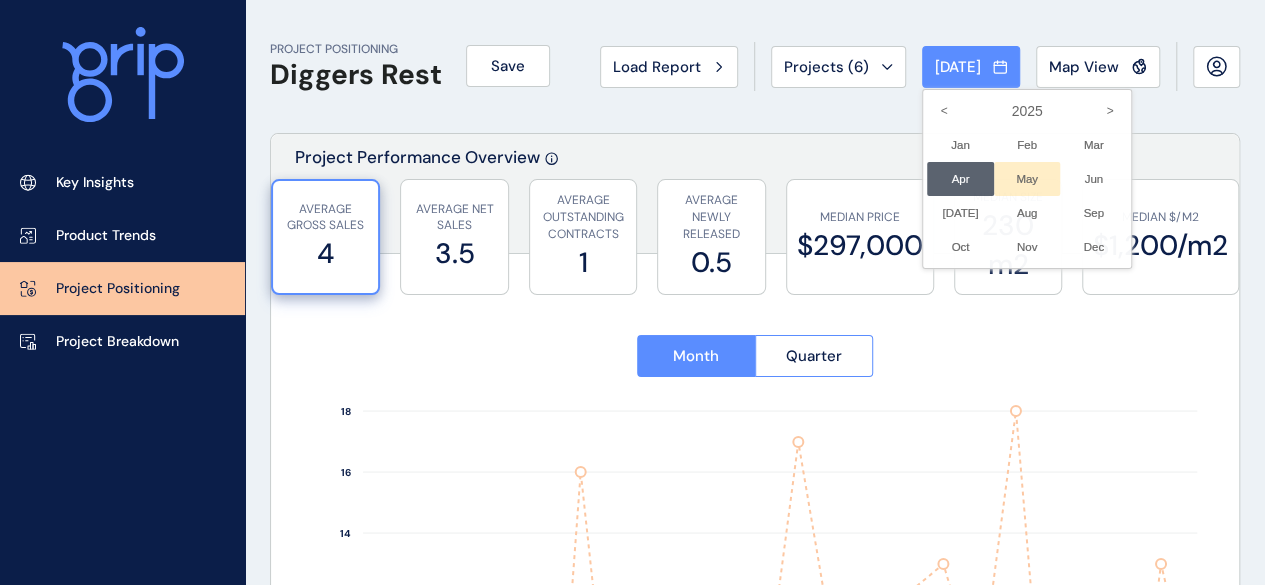 click on "May No report is available for this period. New months are usually published 5 business days after the month start." at bounding box center (1027, 179) 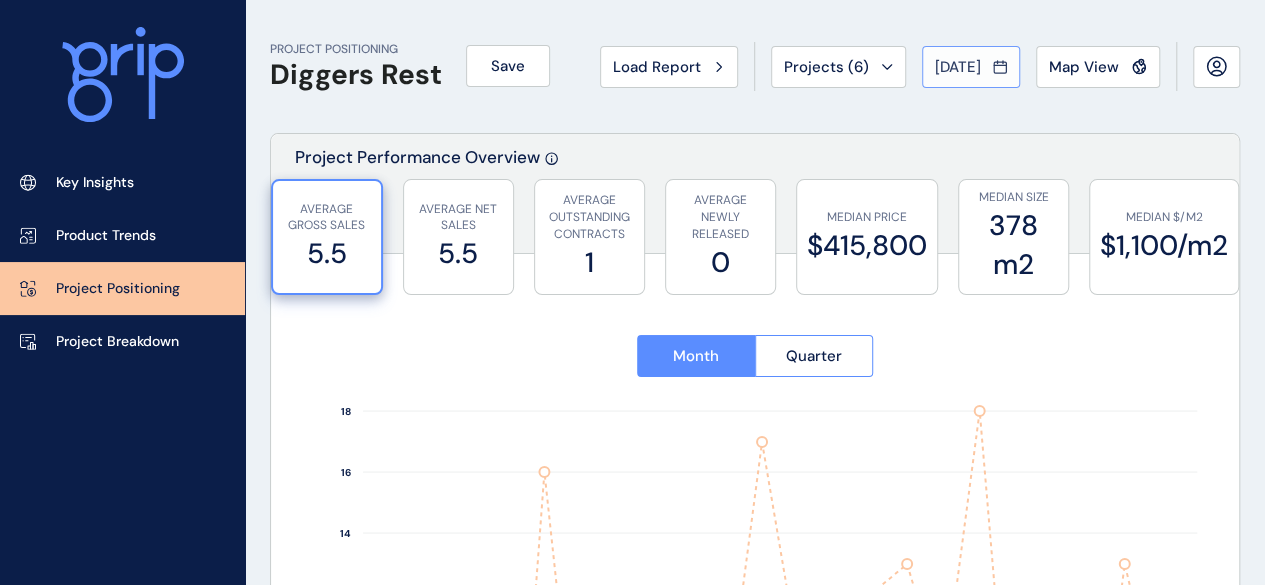 click on "[DATE]" at bounding box center (958, 67) 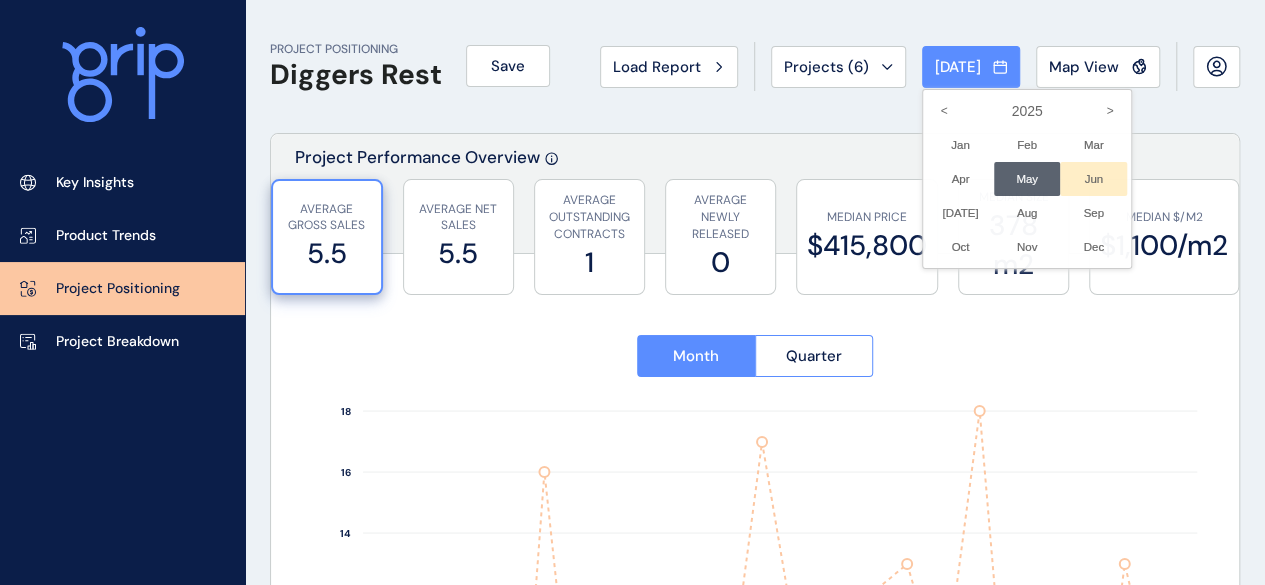 click on "Jun No report is available for this period. New months are usually published 5 business days after the month start." at bounding box center (1093, 179) 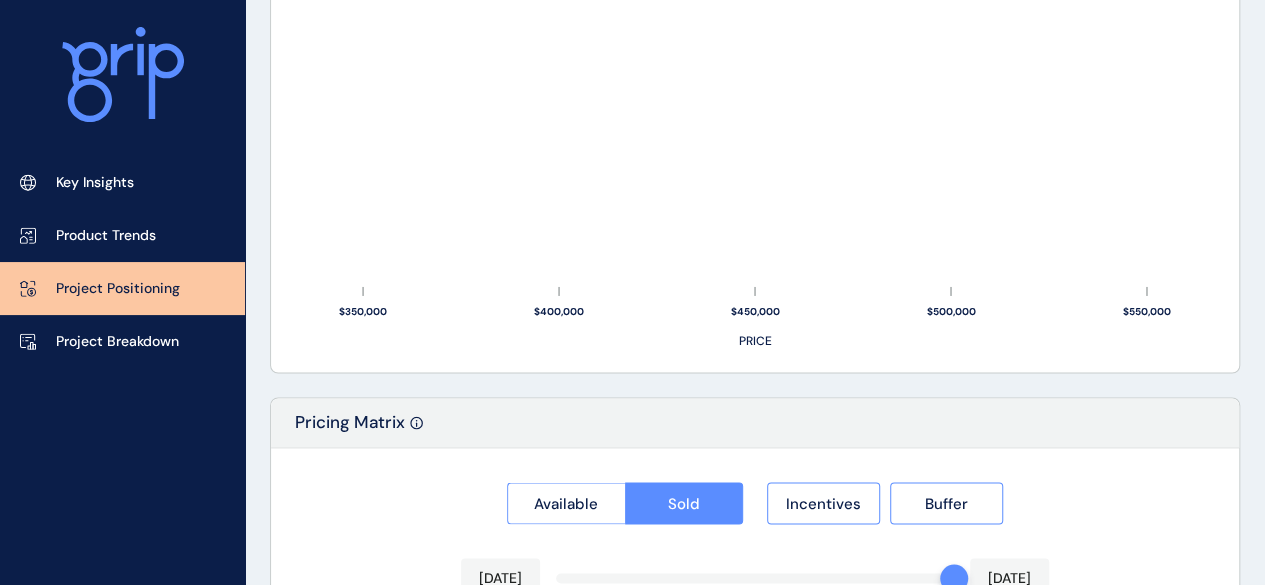 scroll, scrollTop: 1776, scrollLeft: 0, axis: vertical 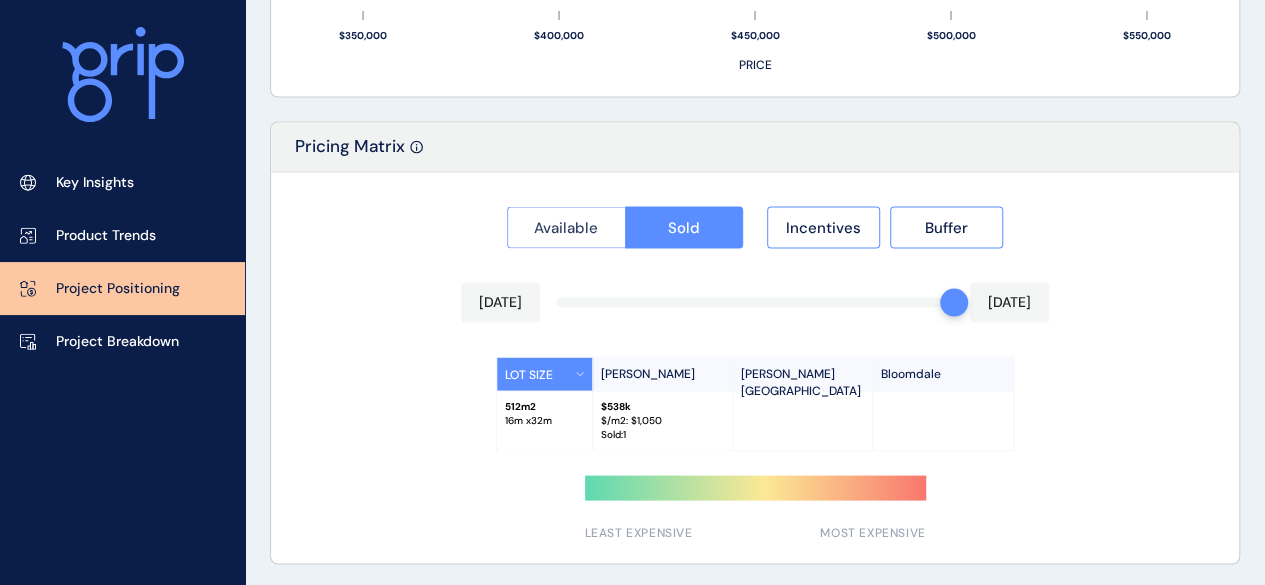 click on "Available" at bounding box center (566, 227) 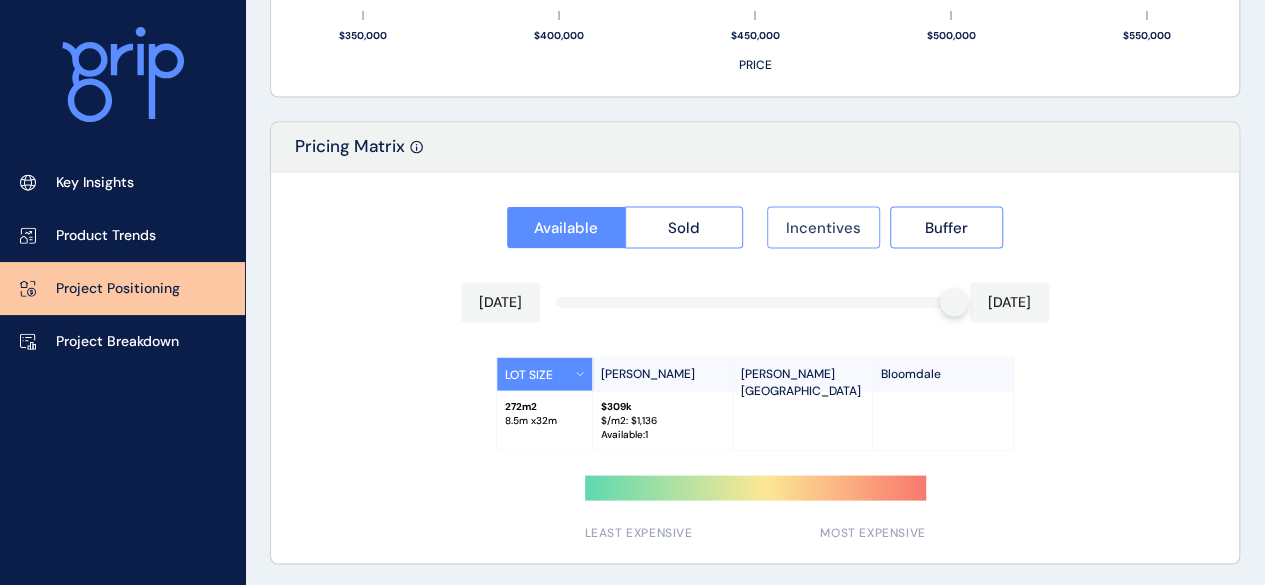 click on "Incentives" at bounding box center (823, 227) 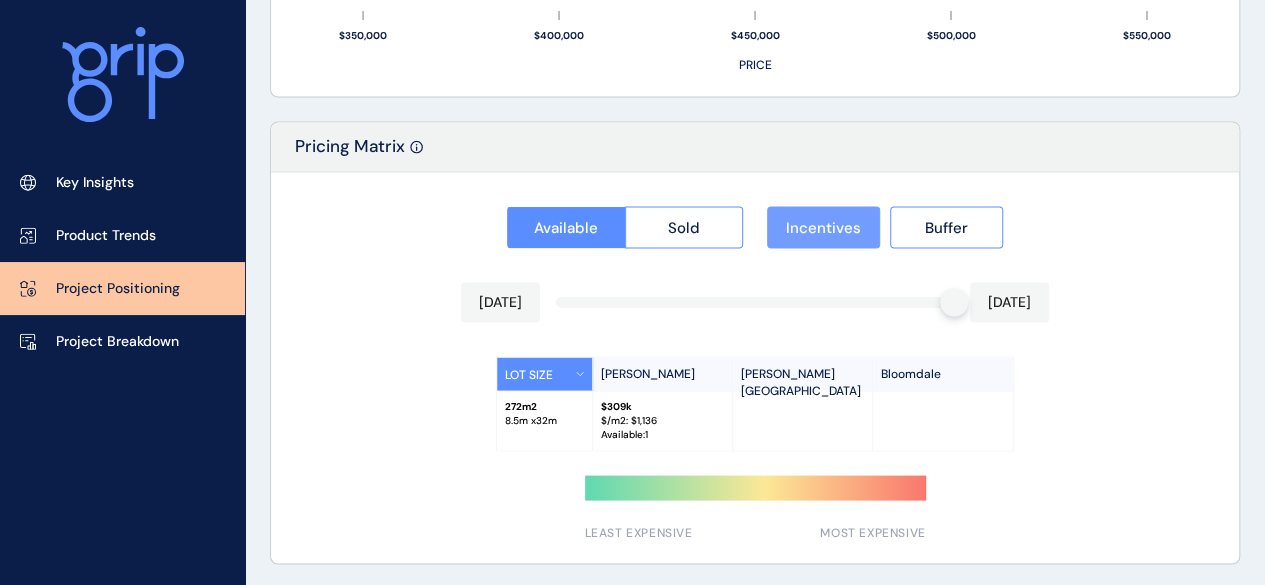 click on "Incentives" at bounding box center [823, 227] 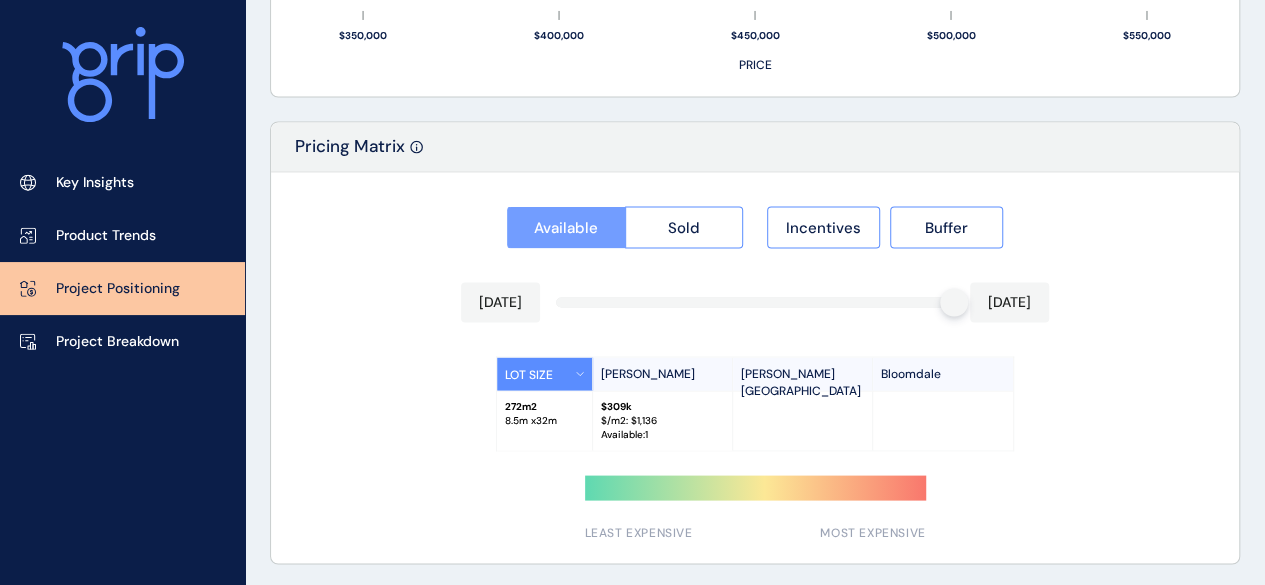 click on "Available" at bounding box center (566, 227) 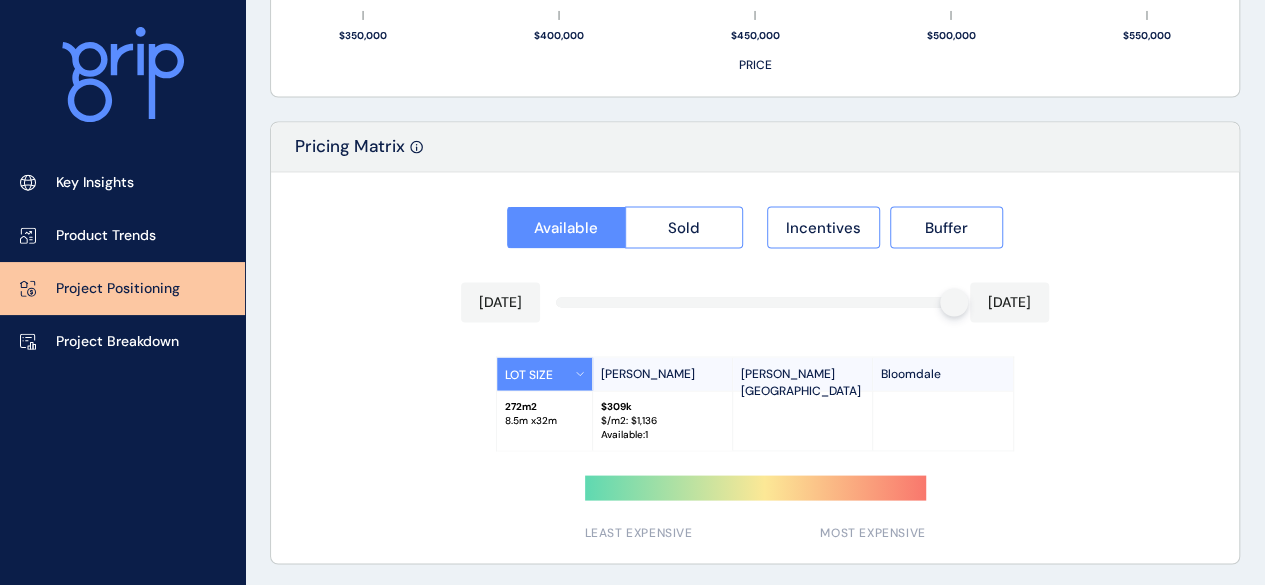 click on "LOT SIZE" at bounding box center [545, 373] 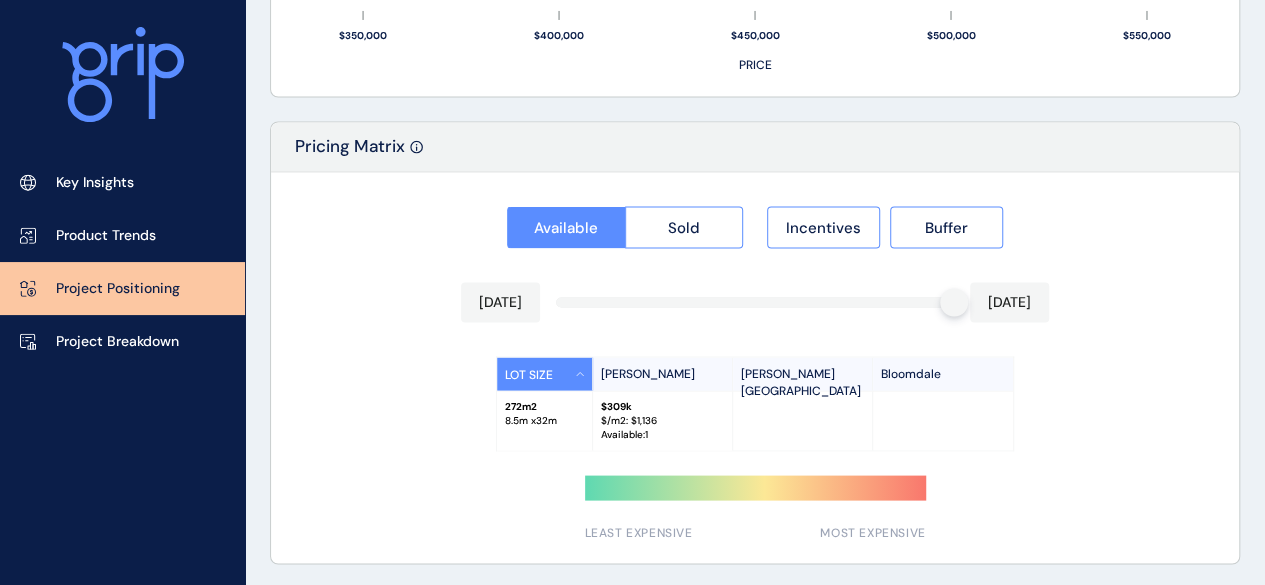 click on "LOT SIZE" at bounding box center [545, 373] 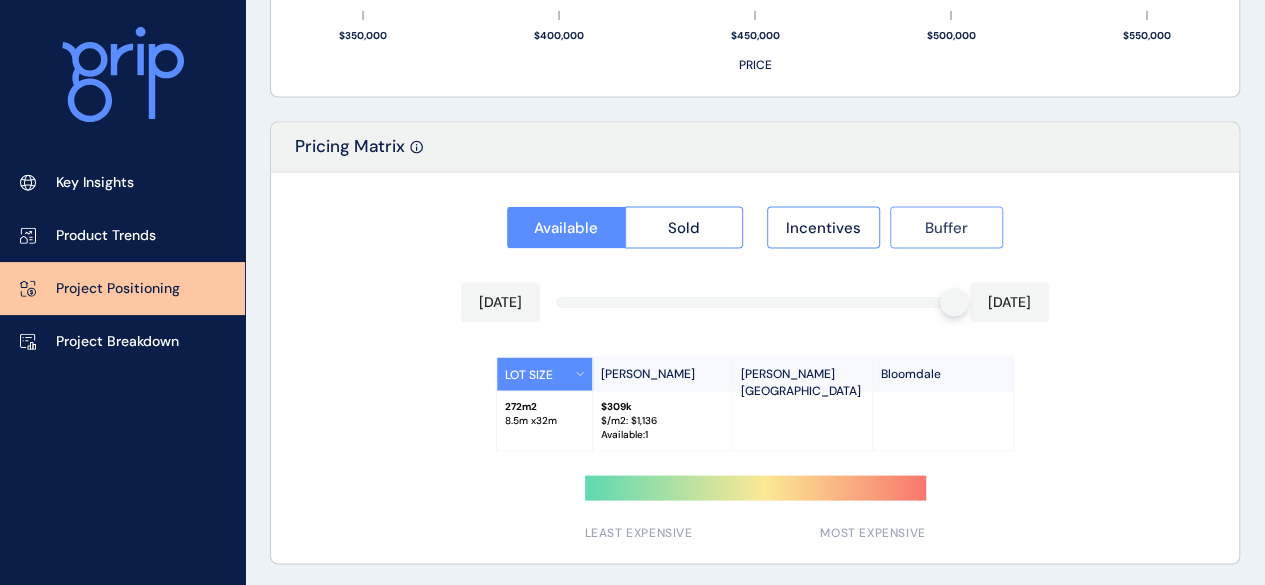click on "Buffer" at bounding box center (946, 227) 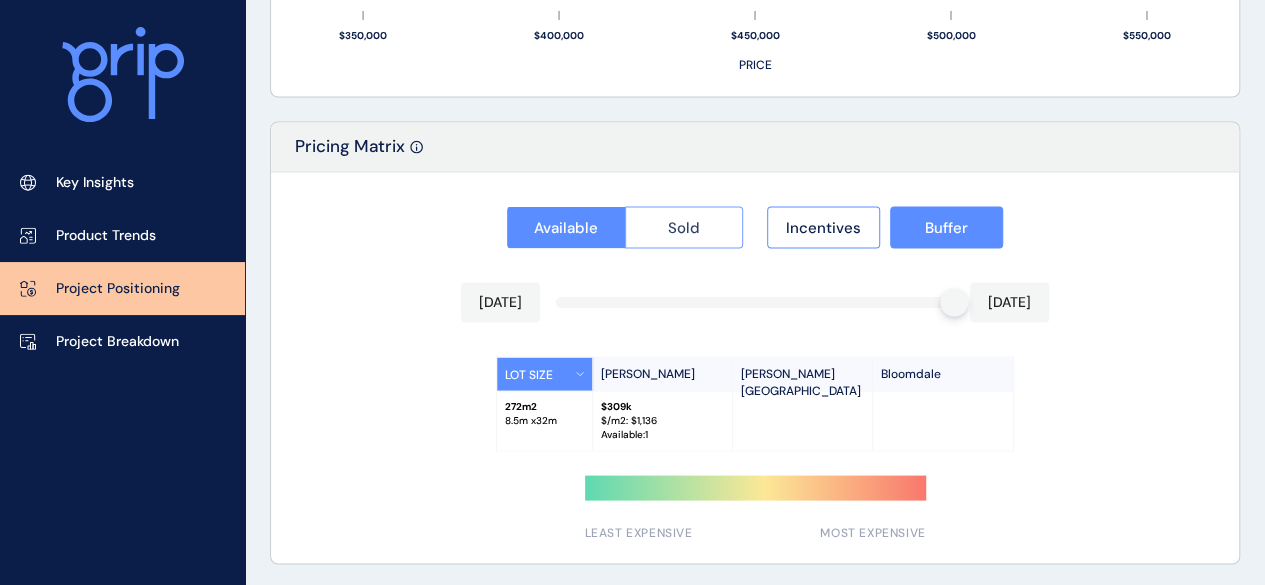 click on "Sold" at bounding box center (684, 227) 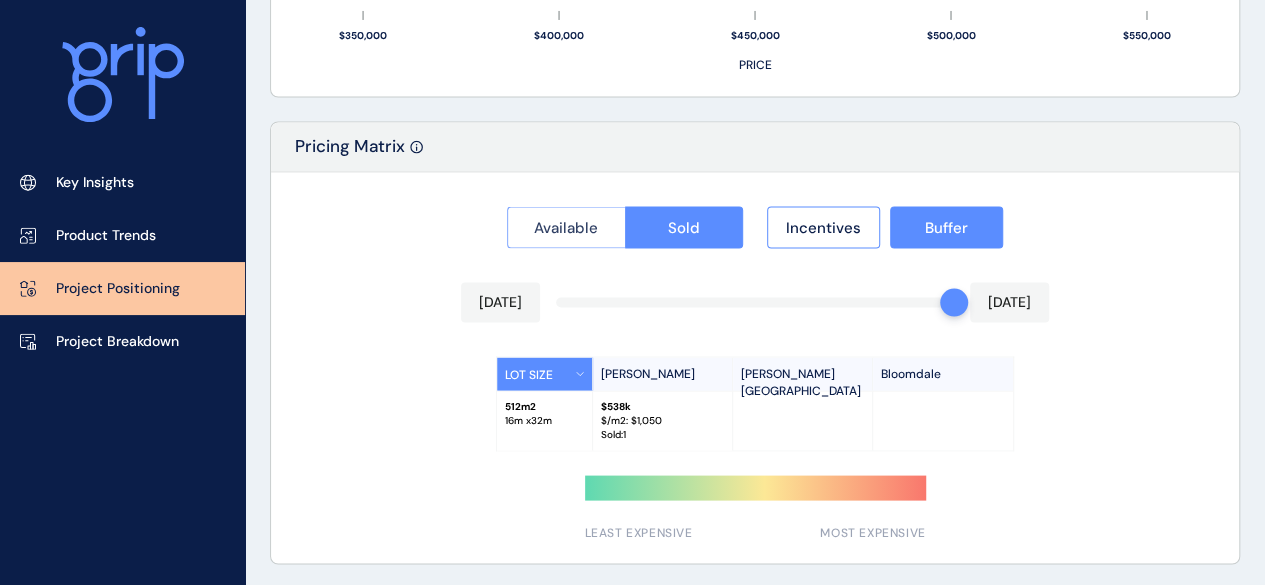 click on "Available" at bounding box center [566, 227] 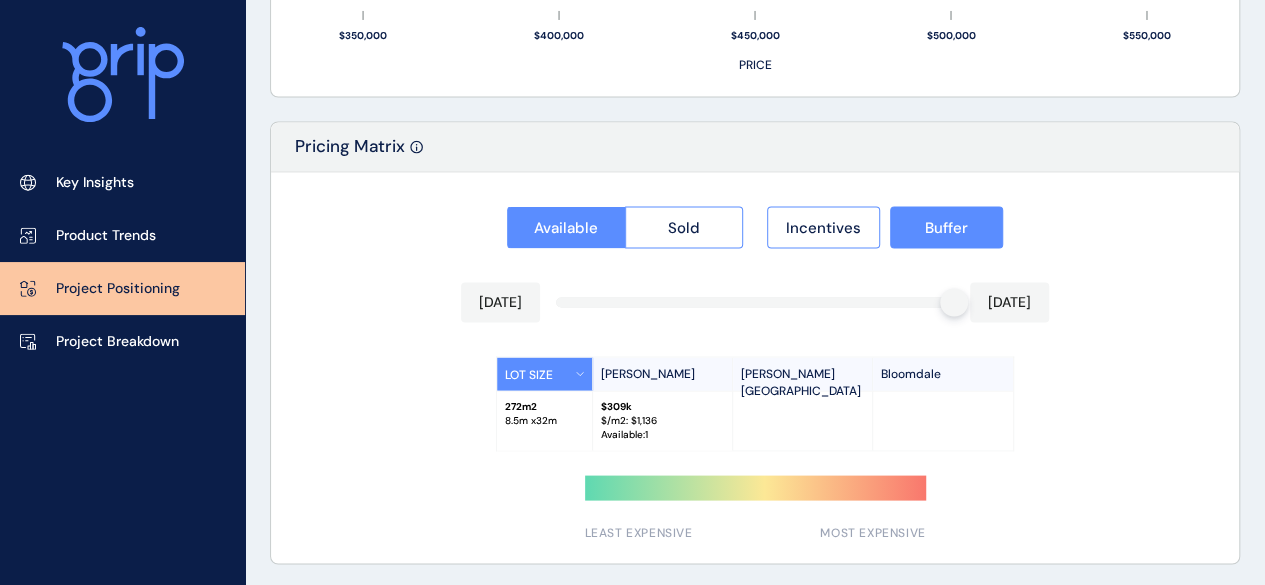 type 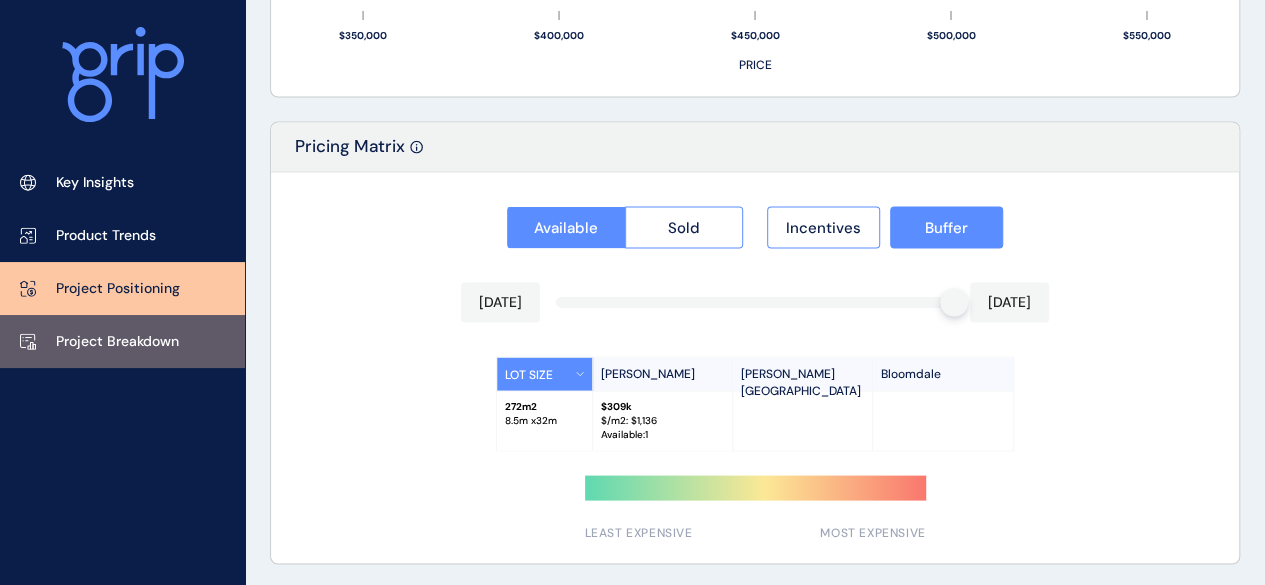 click on "Project Breakdown" at bounding box center [117, 342] 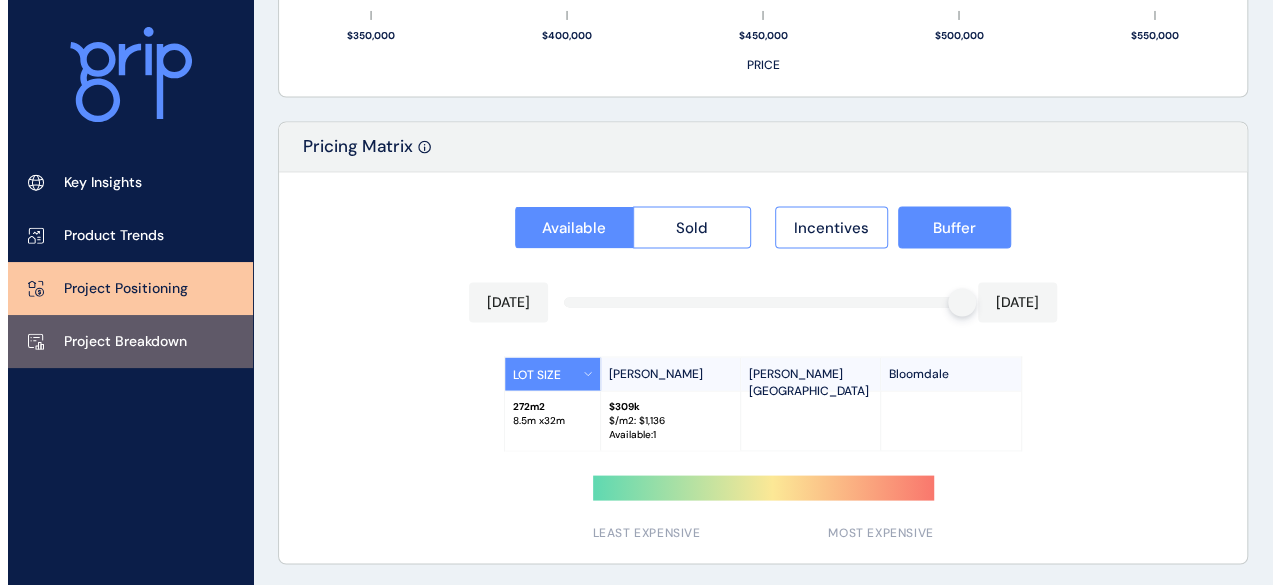 scroll, scrollTop: 0, scrollLeft: 0, axis: both 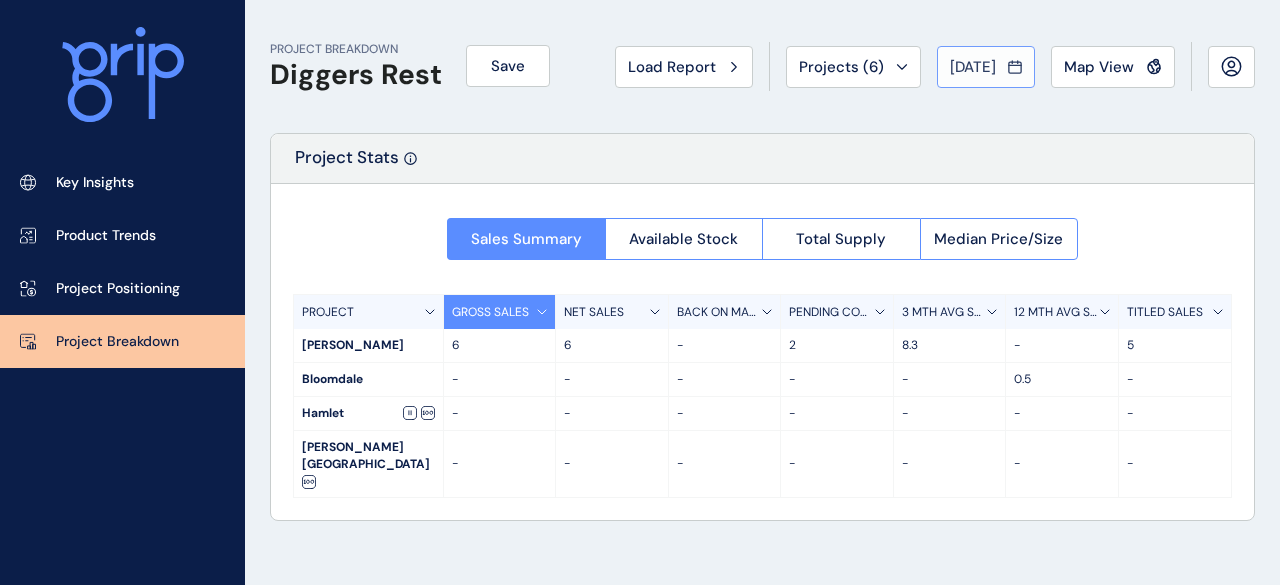 click on "[DATE]" at bounding box center (973, 67) 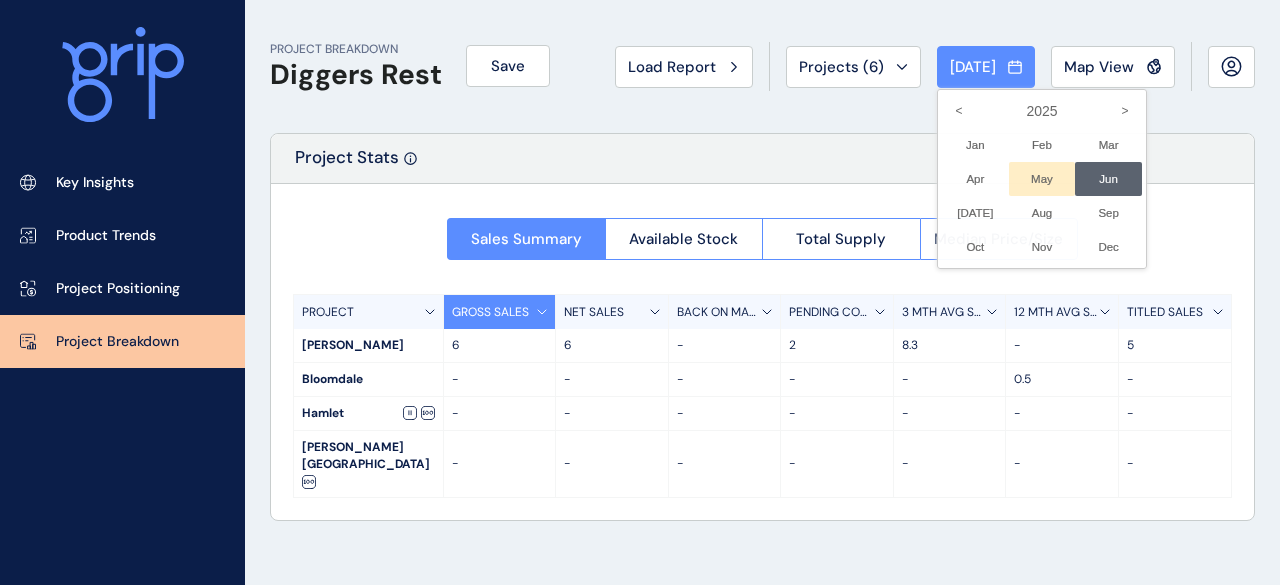 click on "May No report is available for this period. New months are usually published 5 business days after the month start." at bounding box center [1042, 179] 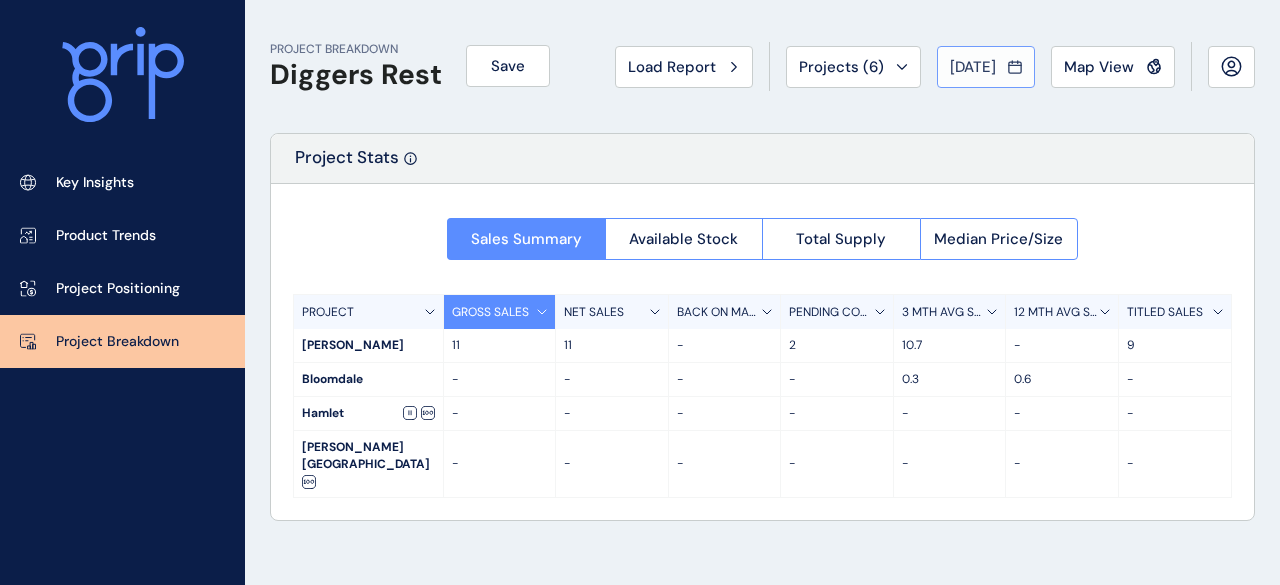 click on "[DATE]" at bounding box center (973, 67) 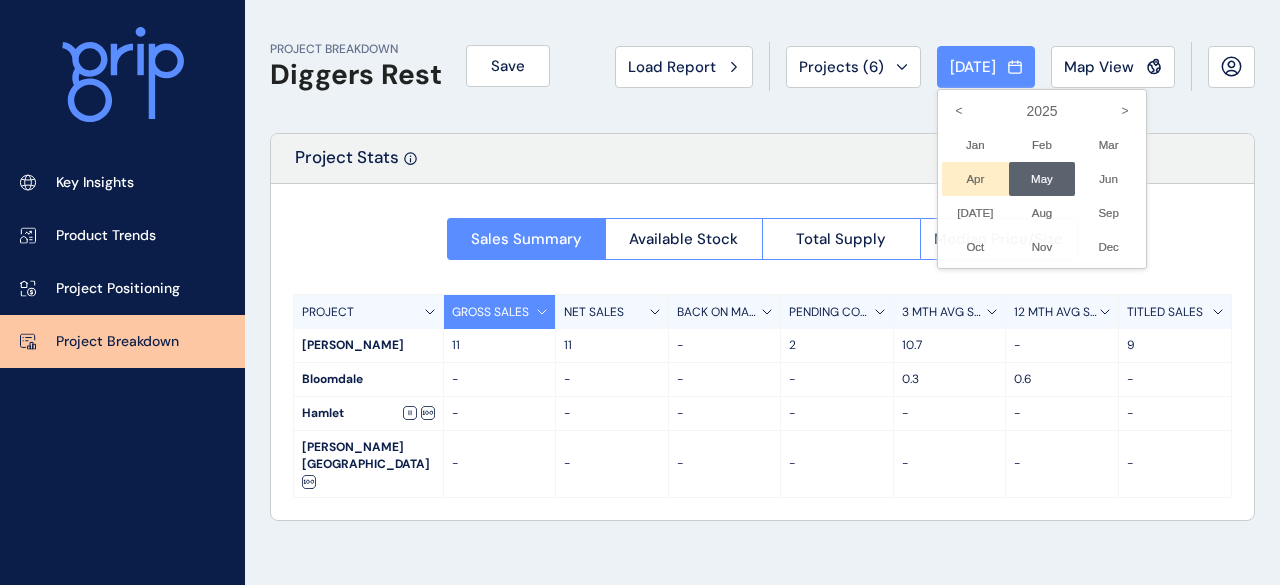 click on "Apr No report is available for this period. New months are usually published 5 business days after the month start." at bounding box center [975, 179] 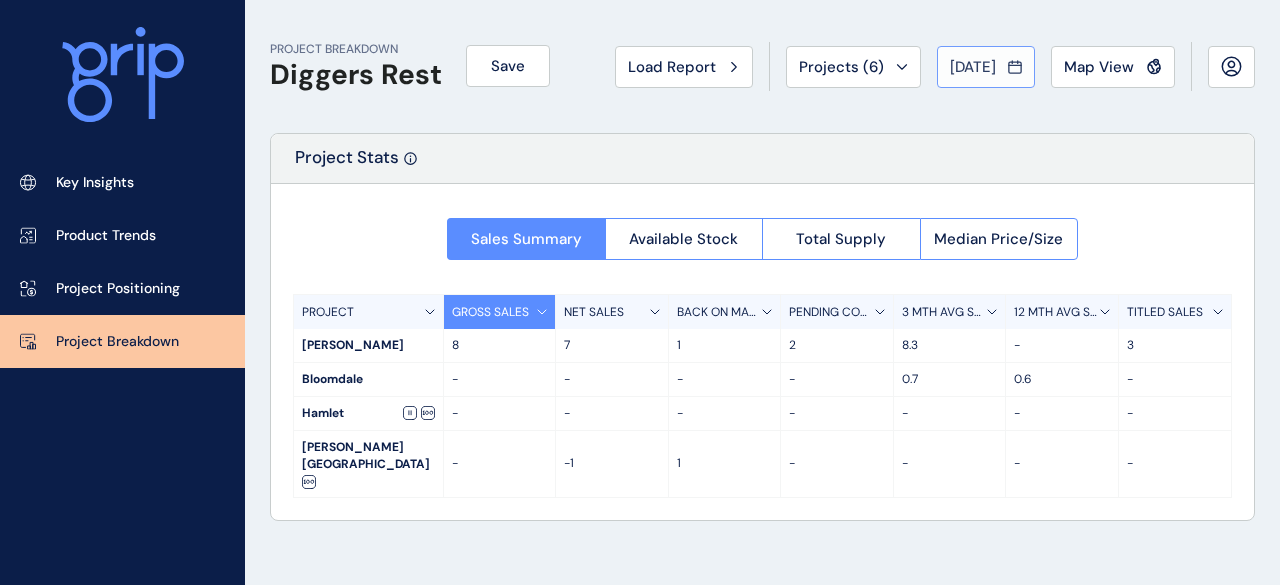 click on "[DATE]" at bounding box center [973, 67] 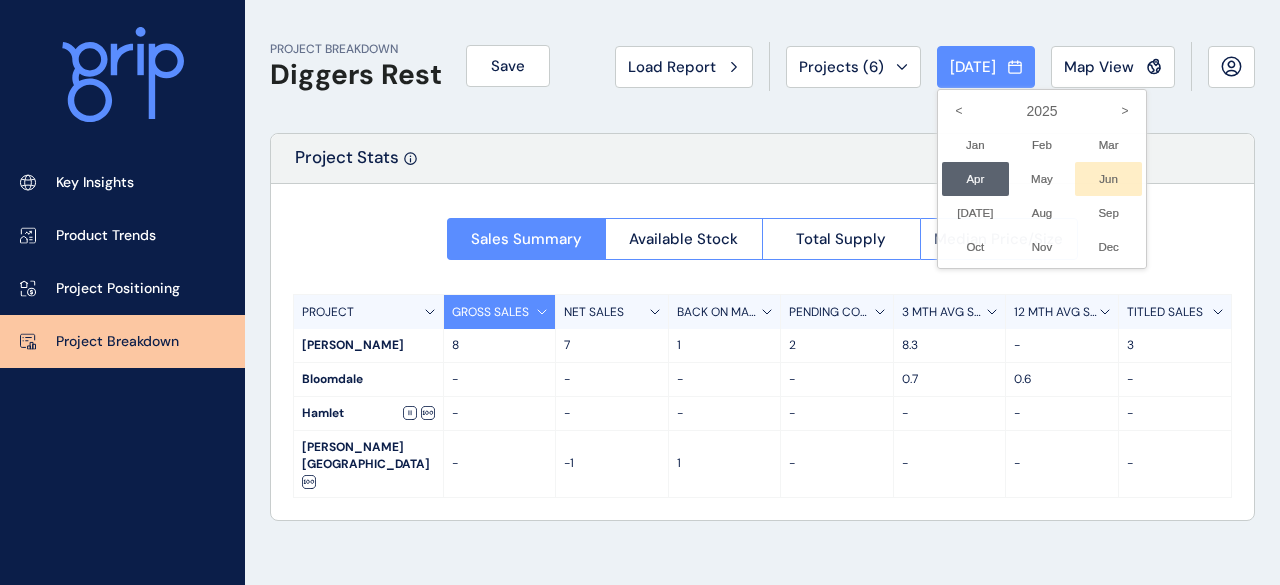 click on "Jun No report is available for this period. New months are usually published 5 business days after the month start." at bounding box center [1108, 179] 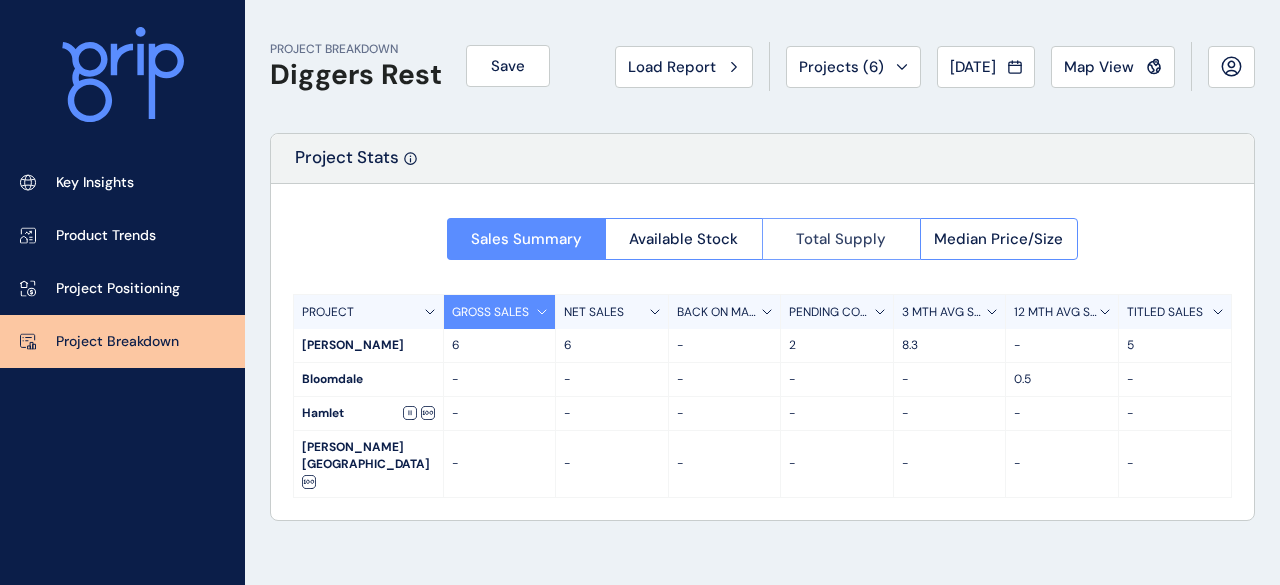 click on "Total Supply" at bounding box center [841, 239] 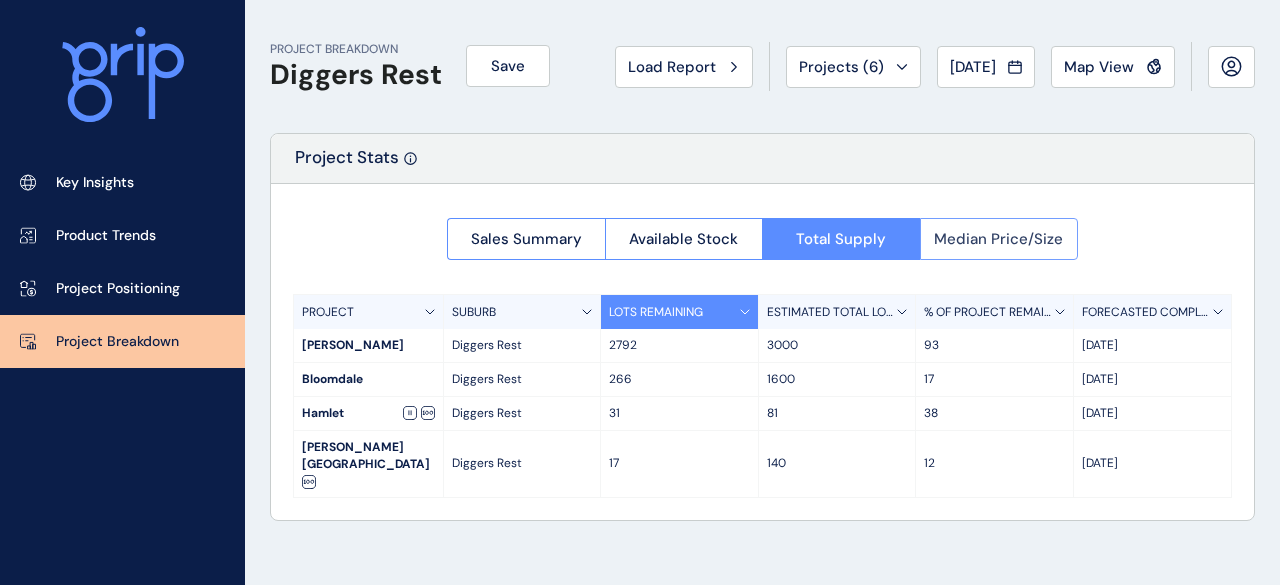 click on "Median Price/Size" at bounding box center [999, 239] 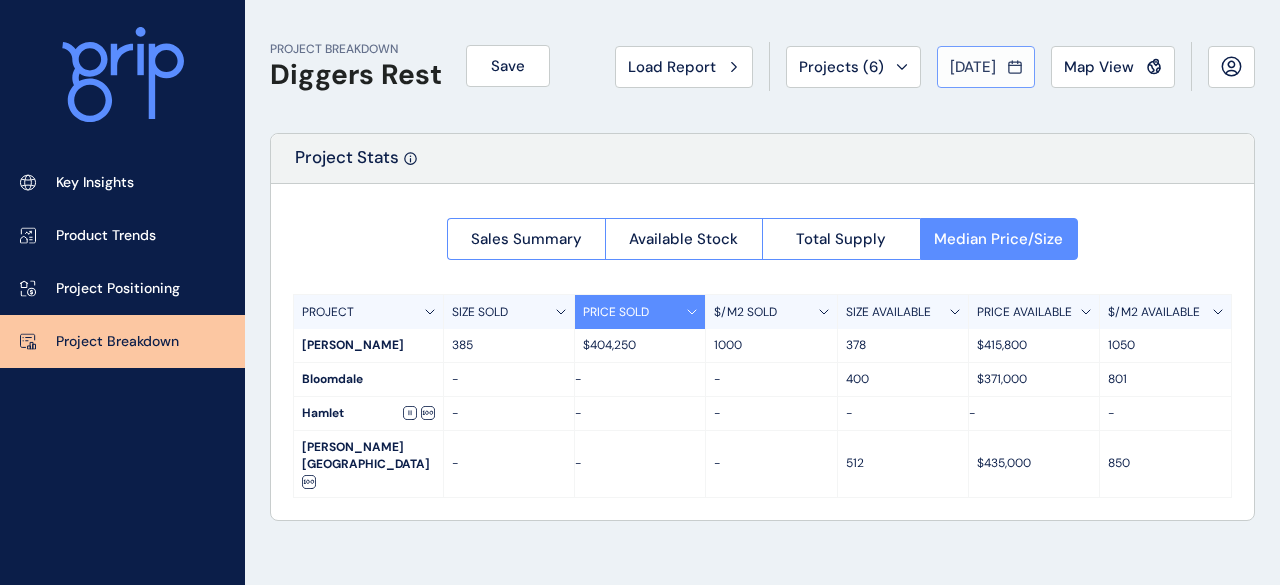 click on "[DATE]" at bounding box center (973, 67) 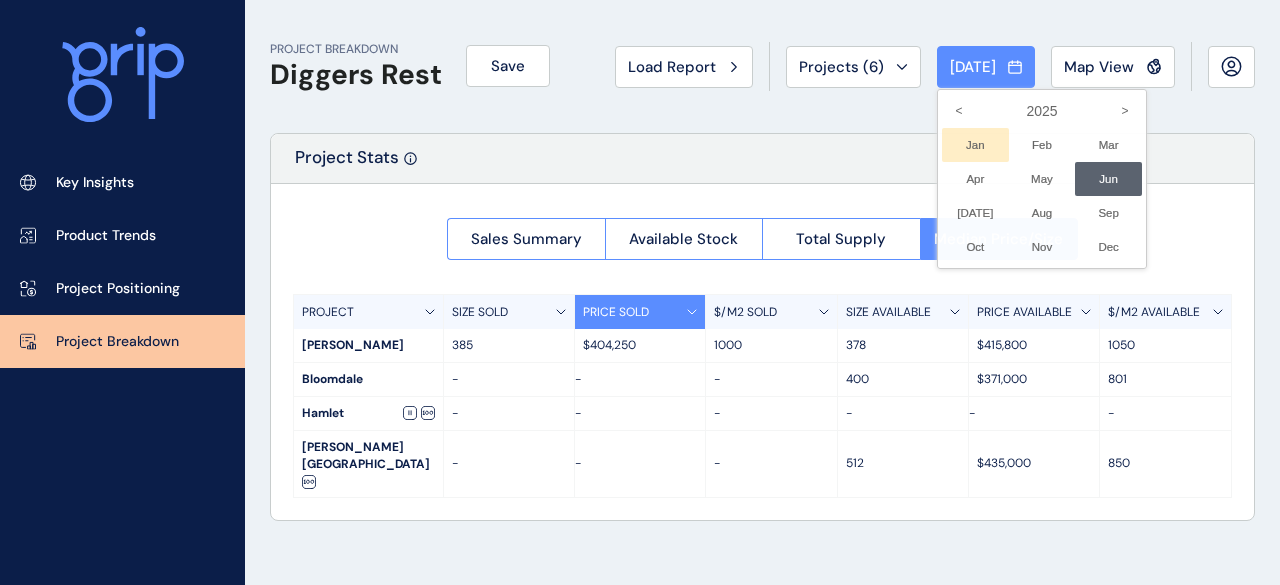 click on "Jan No report is available for this period. New months are usually published 5 business days after the month start." at bounding box center [975, 145] 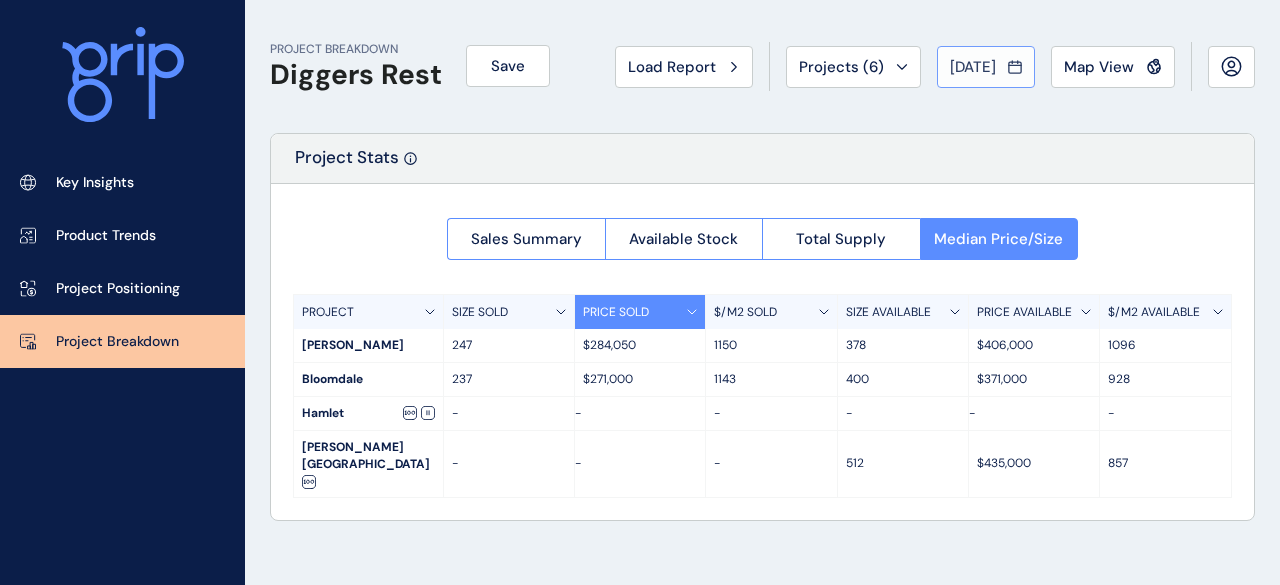 click on "[DATE]" at bounding box center (973, 67) 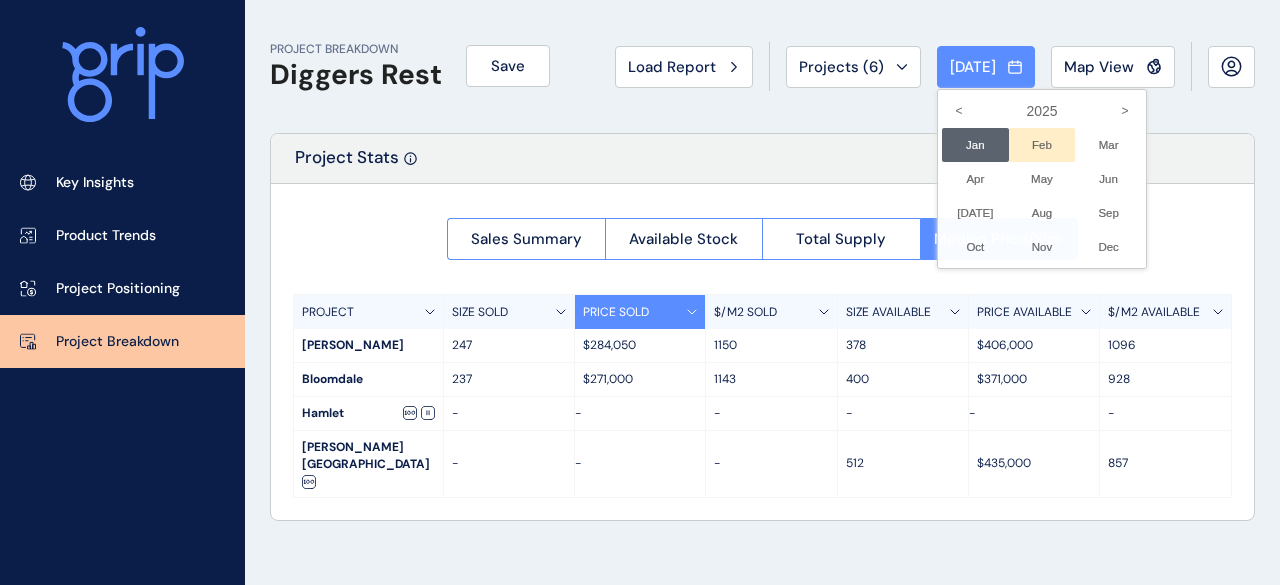 click on "Feb No report is available for this period. New months are usually published 5 business days after the month start." at bounding box center [1042, 145] 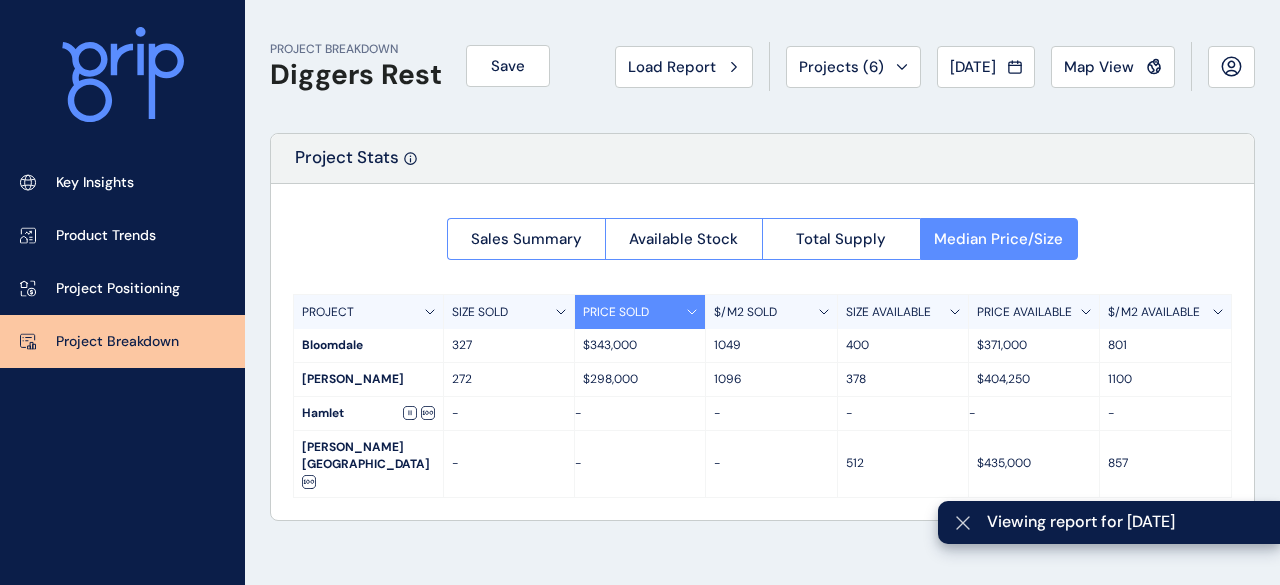 click 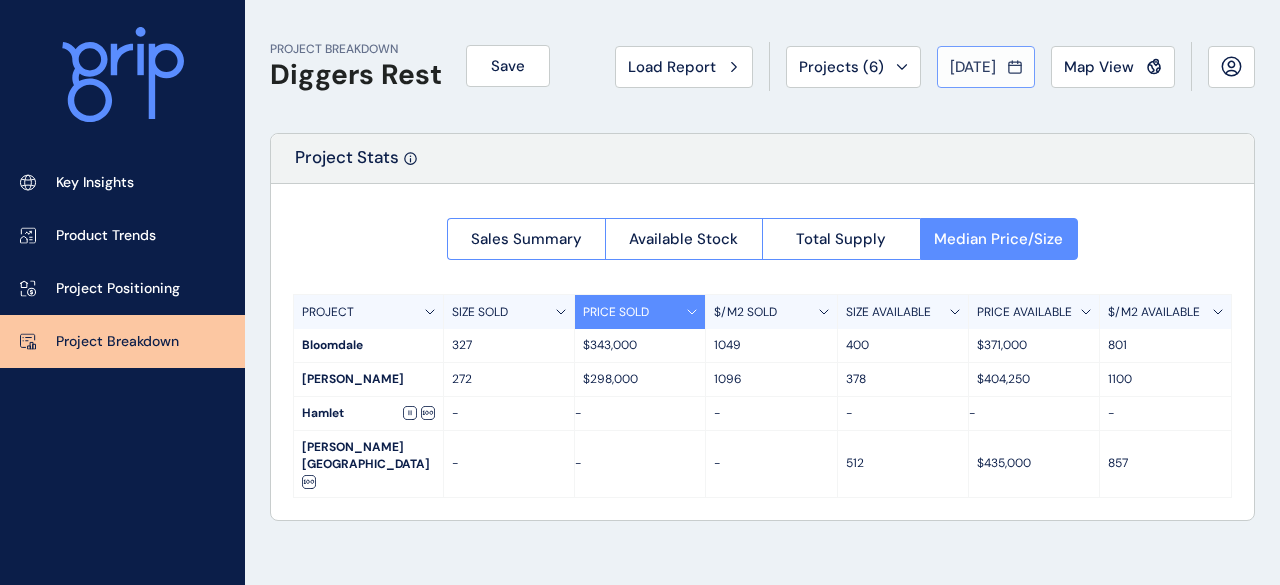 click on "[DATE]" at bounding box center [986, 67] 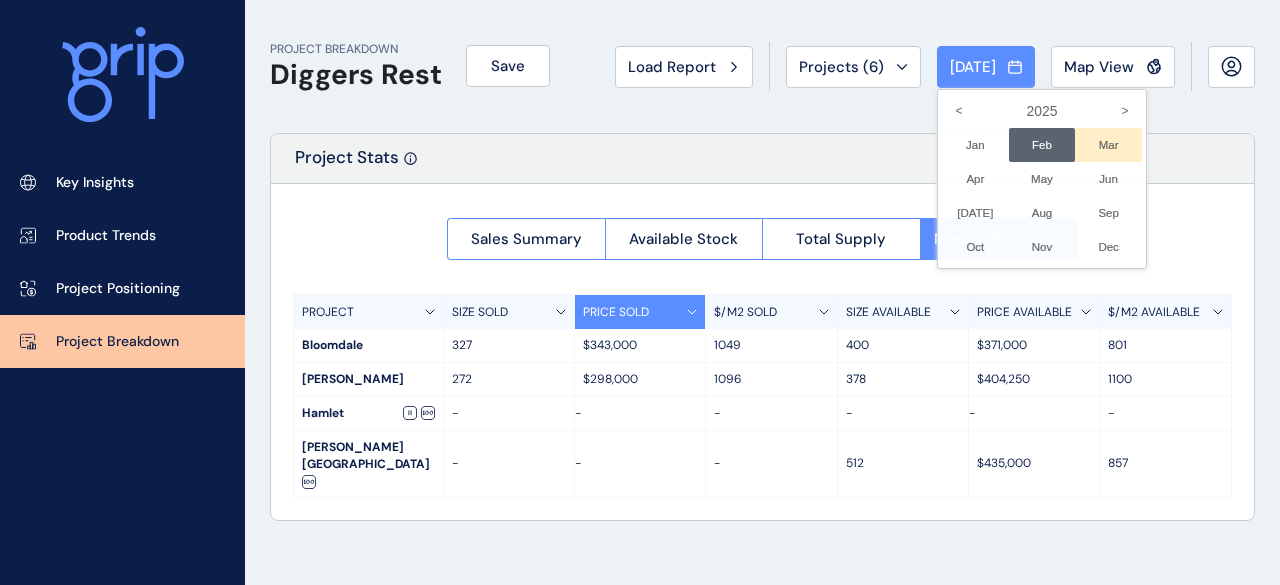 click on "Mar No report is available for this period. New months are usually published 5 business days after the month start." at bounding box center (1108, 145) 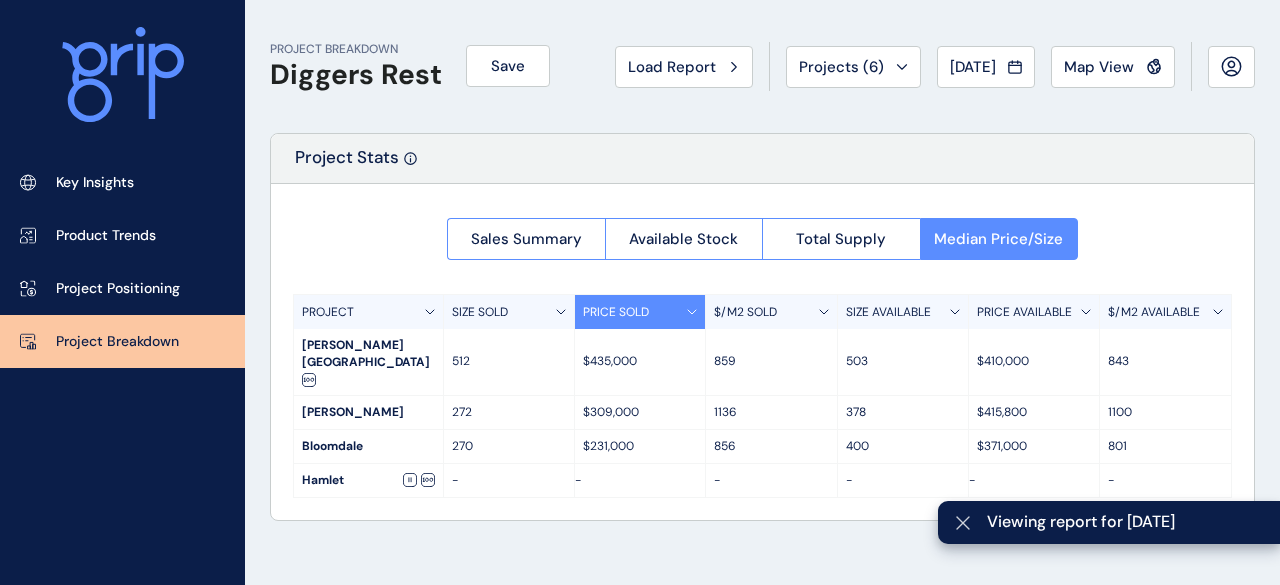 click 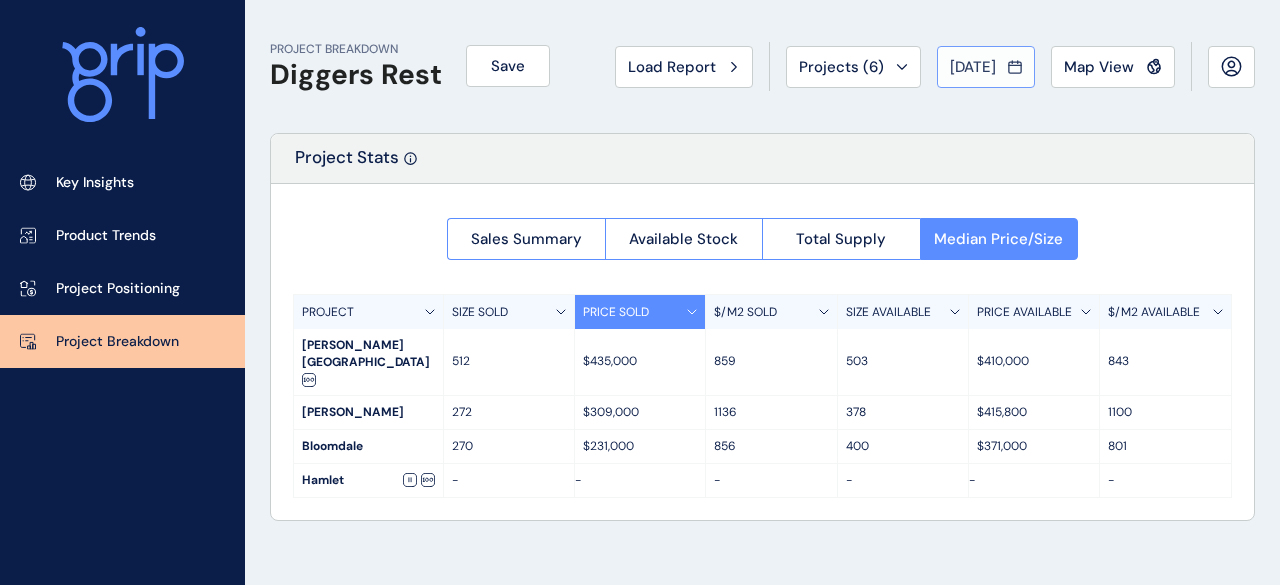 click on "[DATE]" at bounding box center [973, 67] 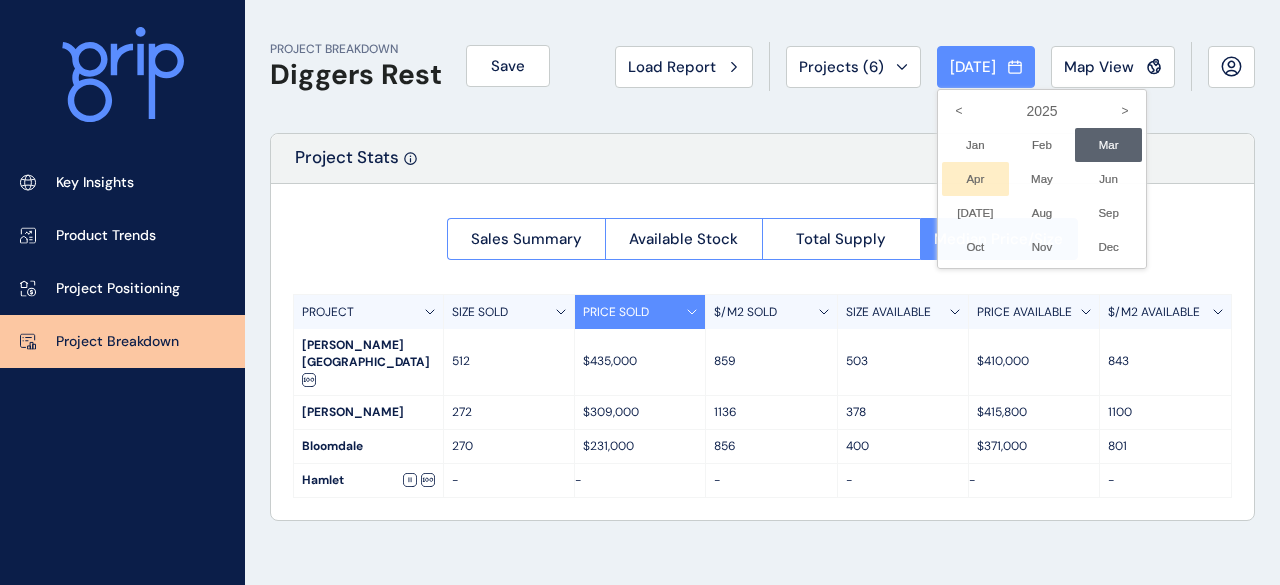 click on "Apr No report is available for this period. New months are usually published 5 business days after the month start." at bounding box center [975, 179] 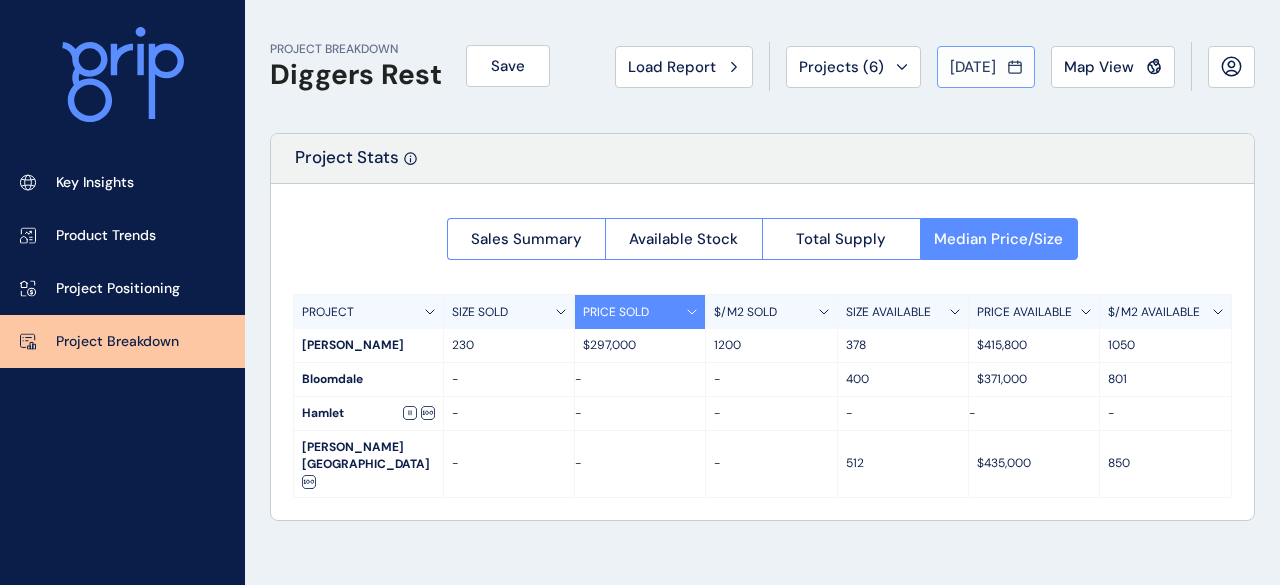 click on "[DATE]" at bounding box center (973, 67) 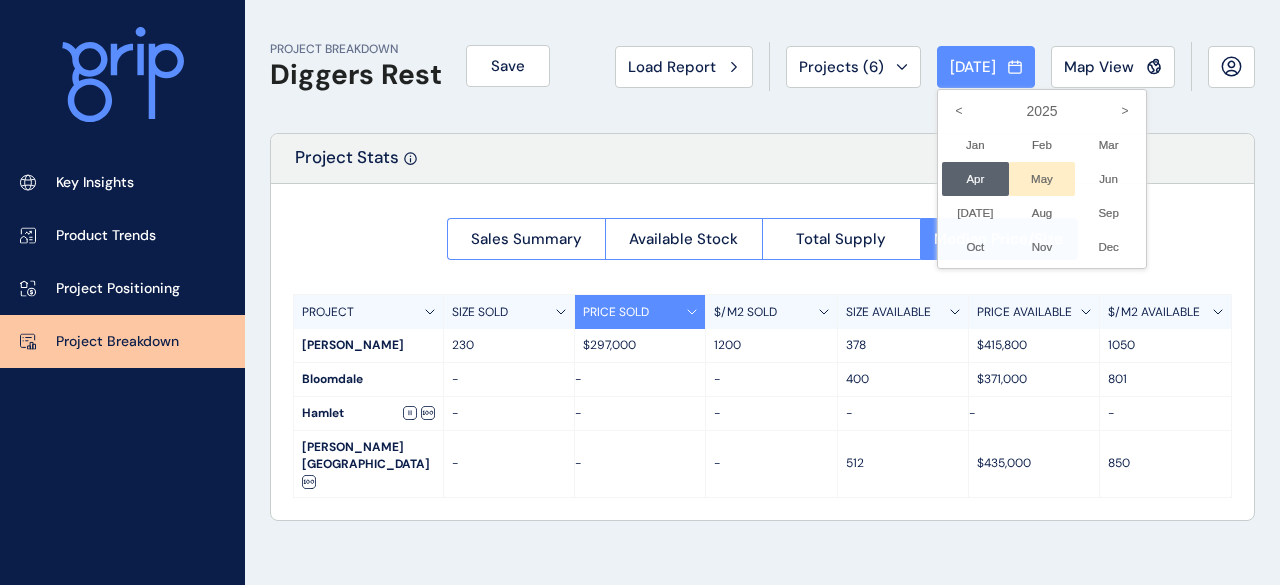 click on "May No report is available for this period. New months are usually published 5 business days after the month start." at bounding box center [1042, 179] 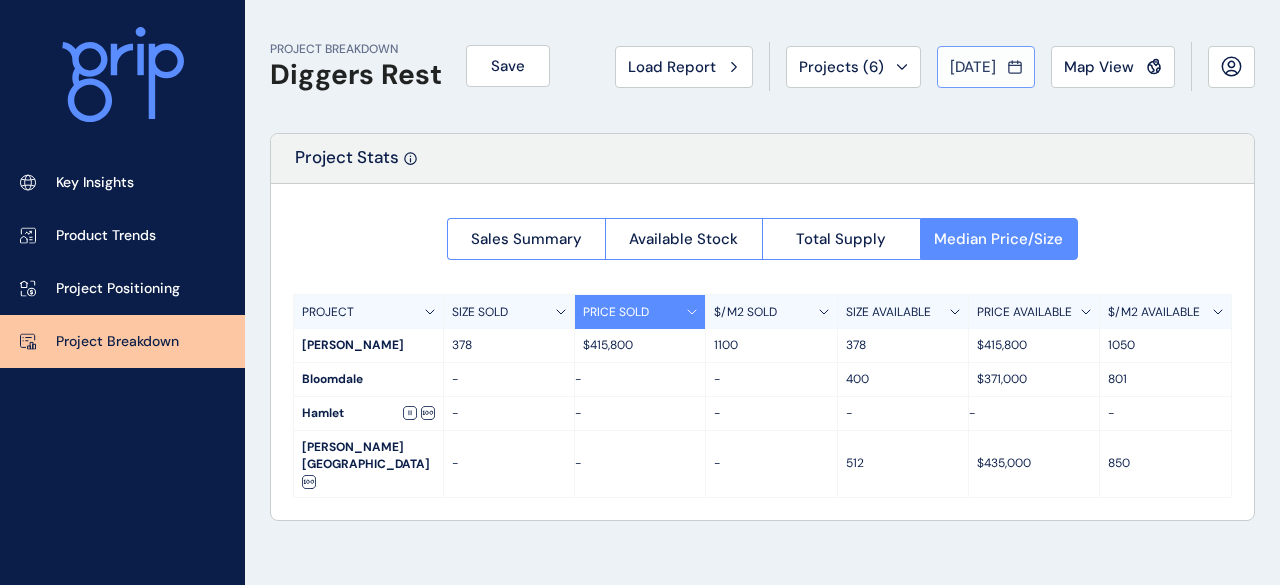 click on "[DATE]" at bounding box center (973, 67) 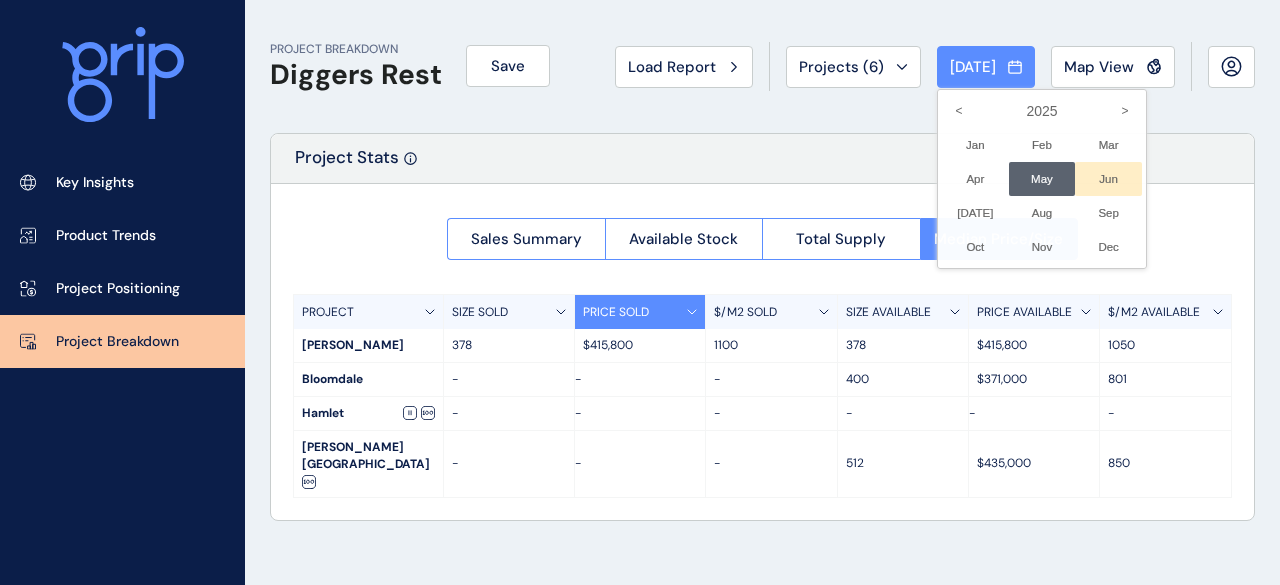 click on "Jun No report is available for this period. New months are usually published 5 business days after the month start." at bounding box center (1108, 179) 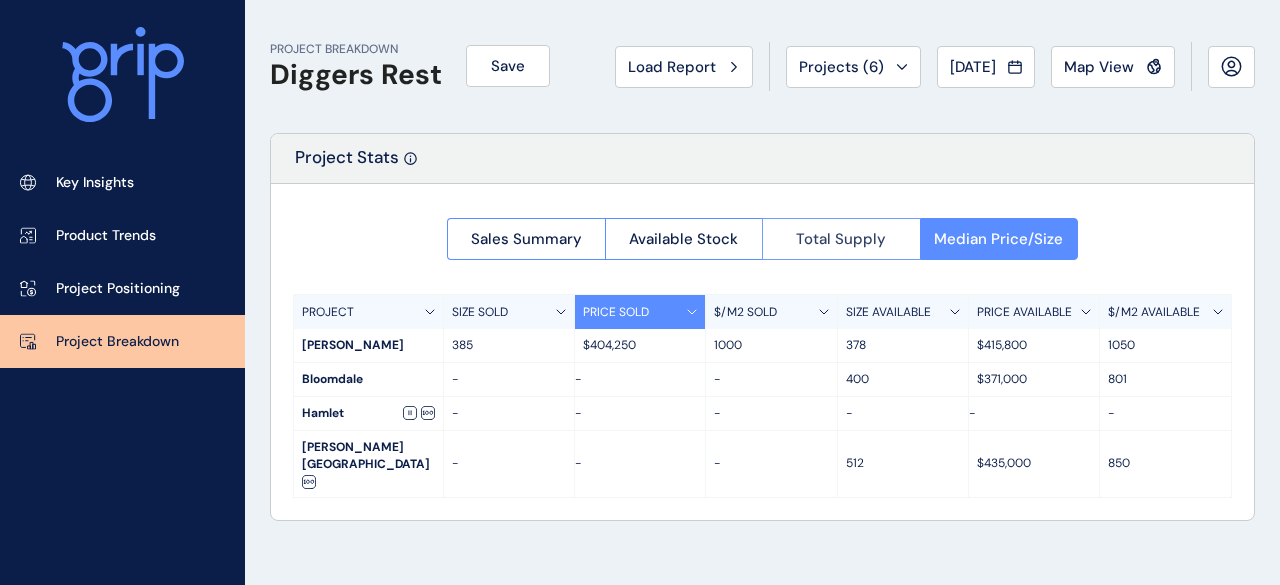 click on "Total Supply" at bounding box center (841, 239) 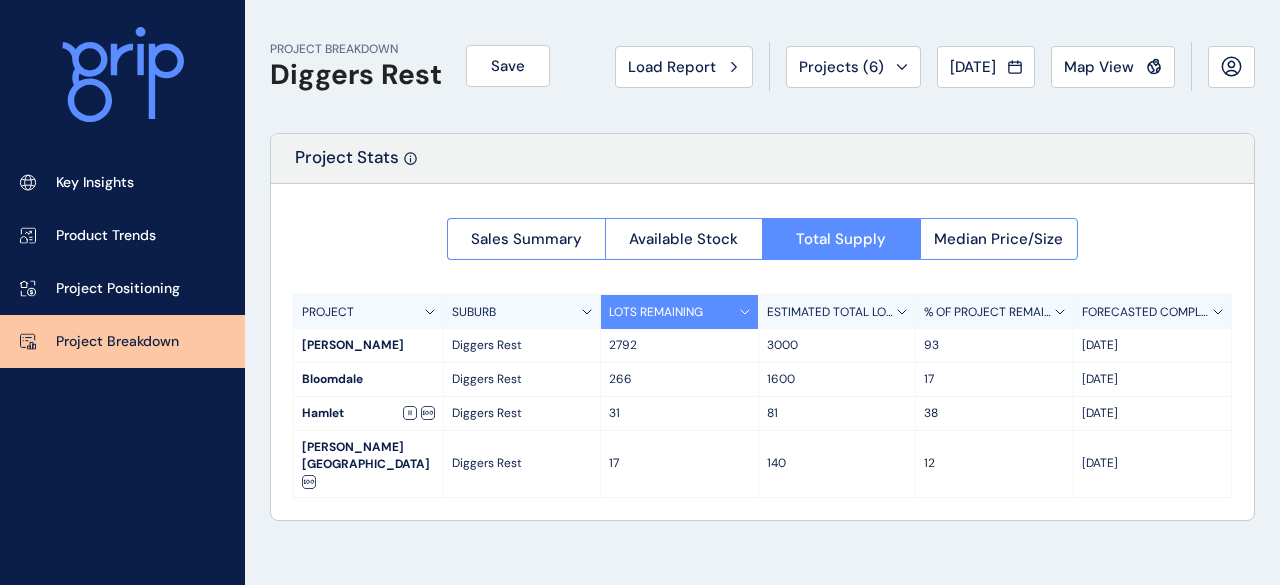 type 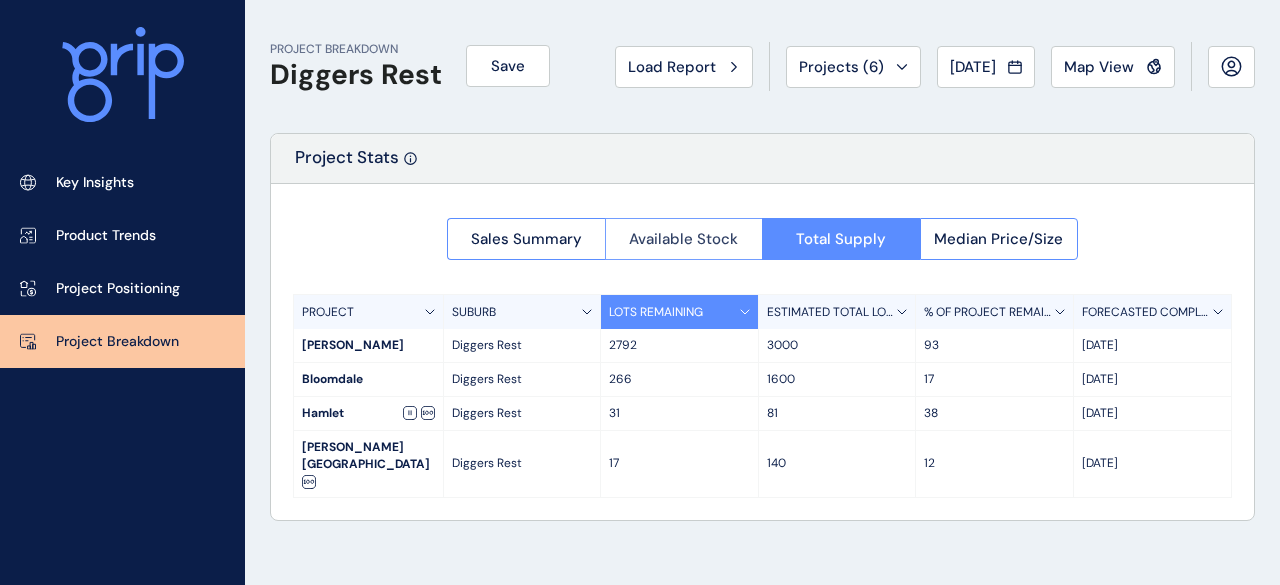 click on "Available Stock" at bounding box center (683, 239) 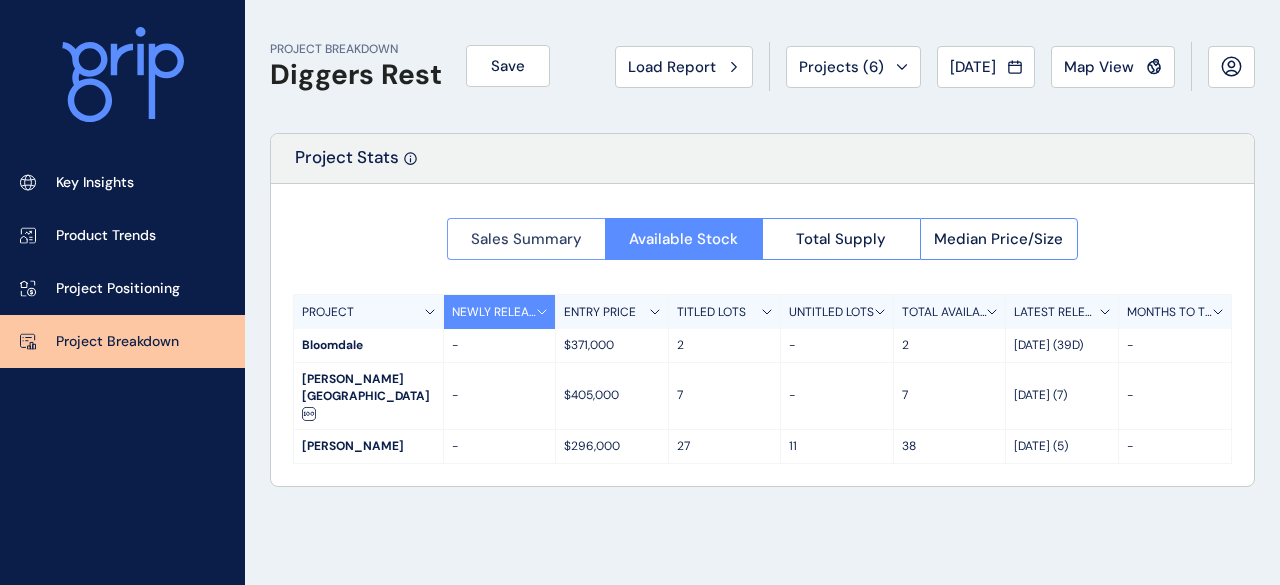 click on "Sales Summary" at bounding box center [526, 239] 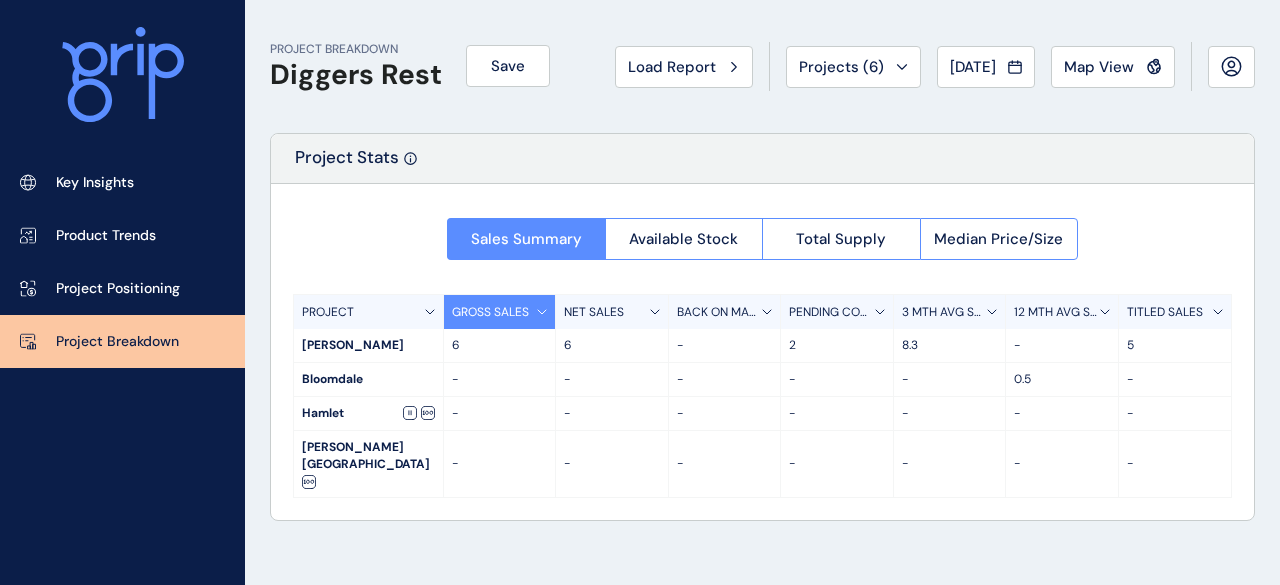 click 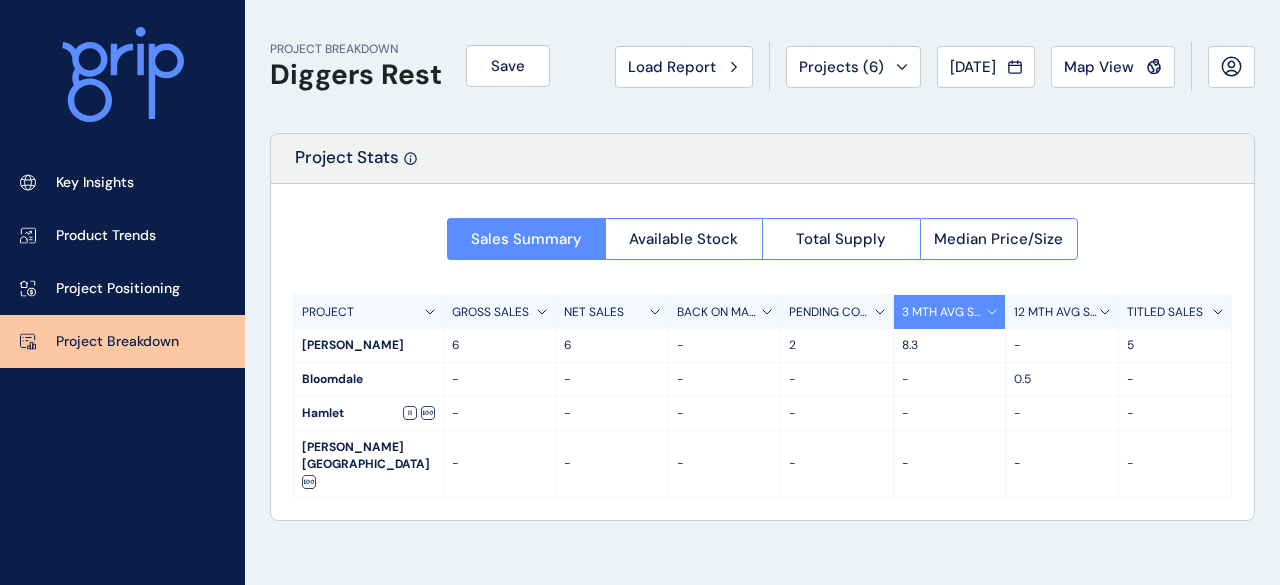 click on "Sales Summary Available Stock Total Supply Median Price/Size PROJECT GROSS SALES NET SALES BACK ON MARKET PENDING CONTRACTS 3 MTH AVG SALES 12 MTH AVG SALES TITLED SALES [PERSON_NAME] Vineyard 6 6 - 2 8.3 - 5 [GEOGRAPHIC_DATA] - - - - - 0.5 - Hamlet - - - - - - - [PERSON_NAME] Estate - - - - - - -" at bounding box center [762, 352] 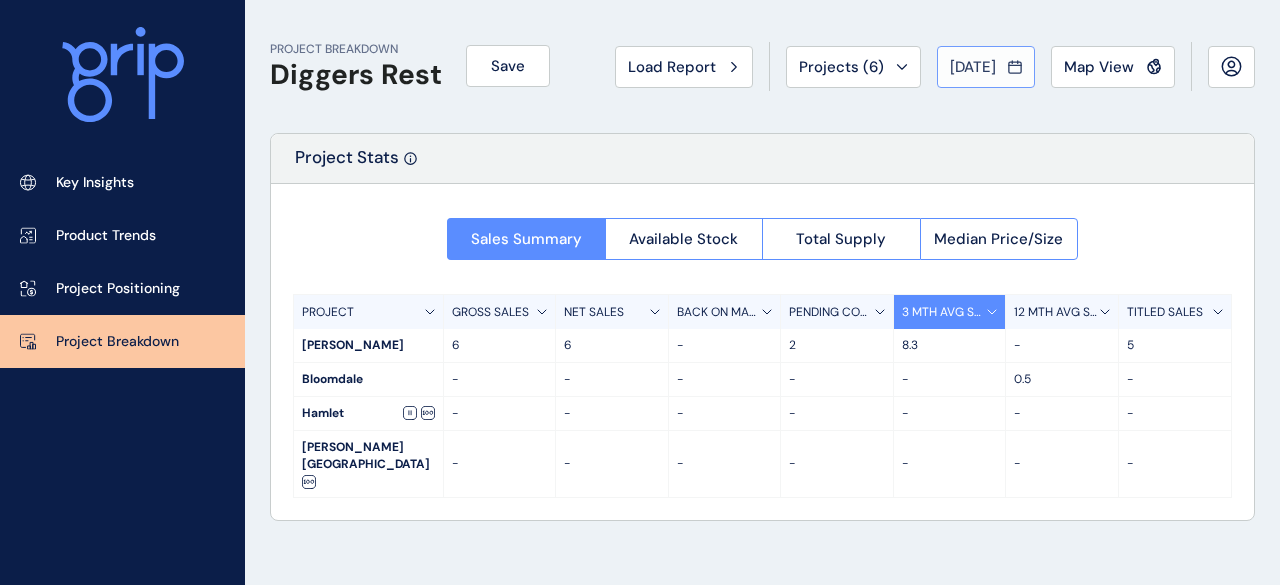click on "[DATE]" at bounding box center (973, 67) 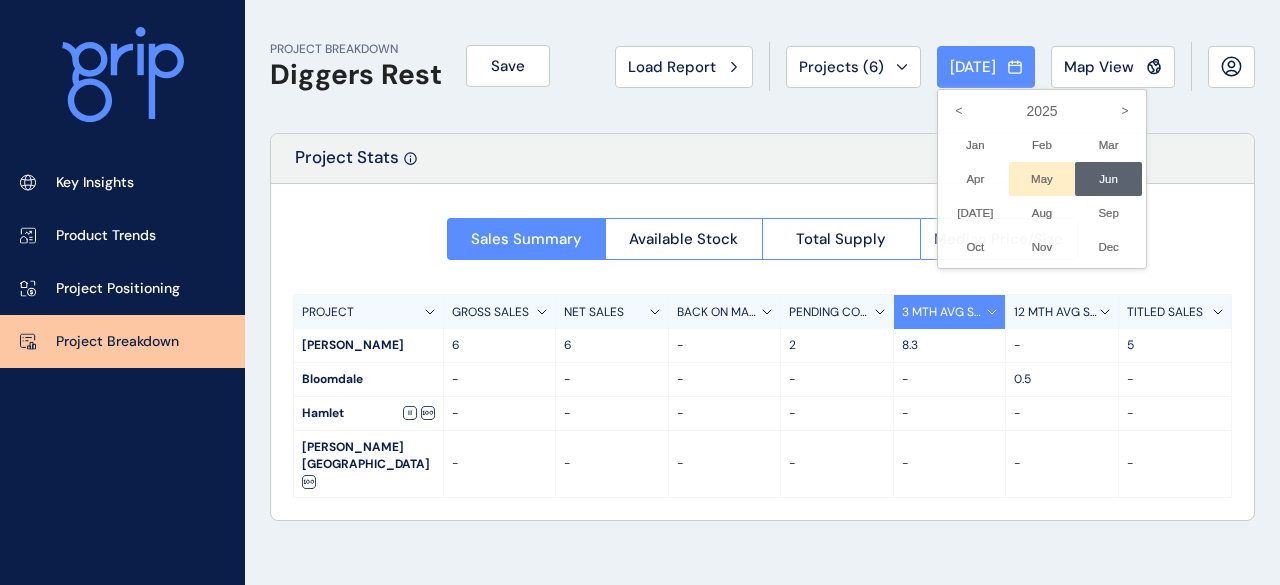 click on "May No report is available for this period. New months are usually published 5 business days after the month start." at bounding box center (1042, 179) 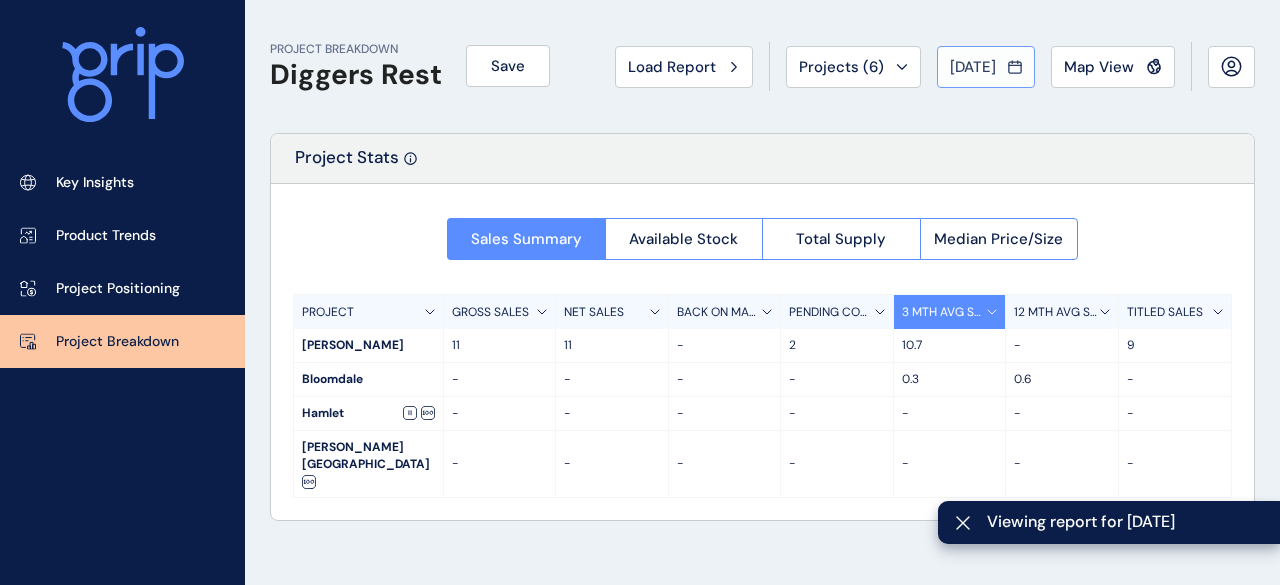 click on "[DATE]" at bounding box center [973, 67] 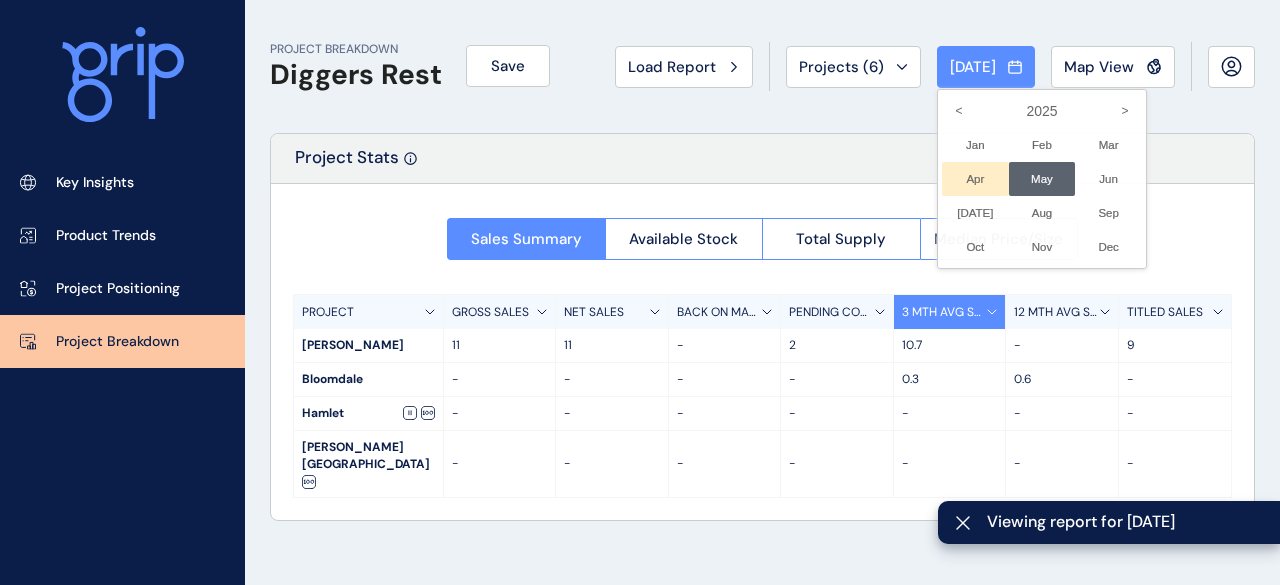 click on "Apr No report is available for this period. New months are usually published 5 business days after the month start." at bounding box center [975, 179] 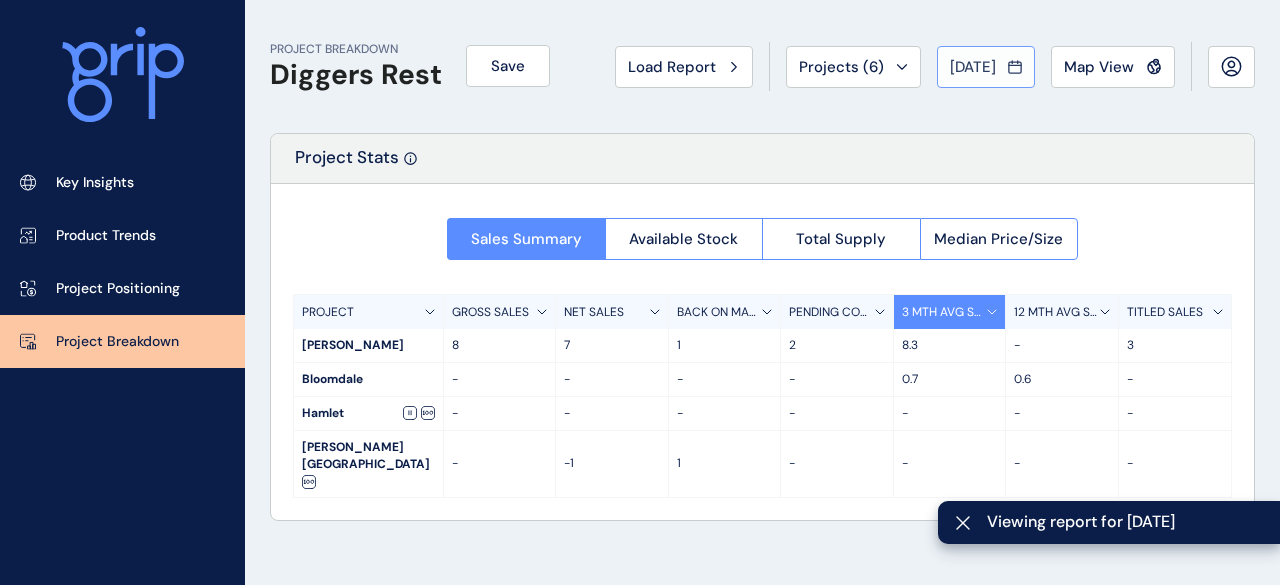 click on "[DATE]" at bounding box center (973, 67) 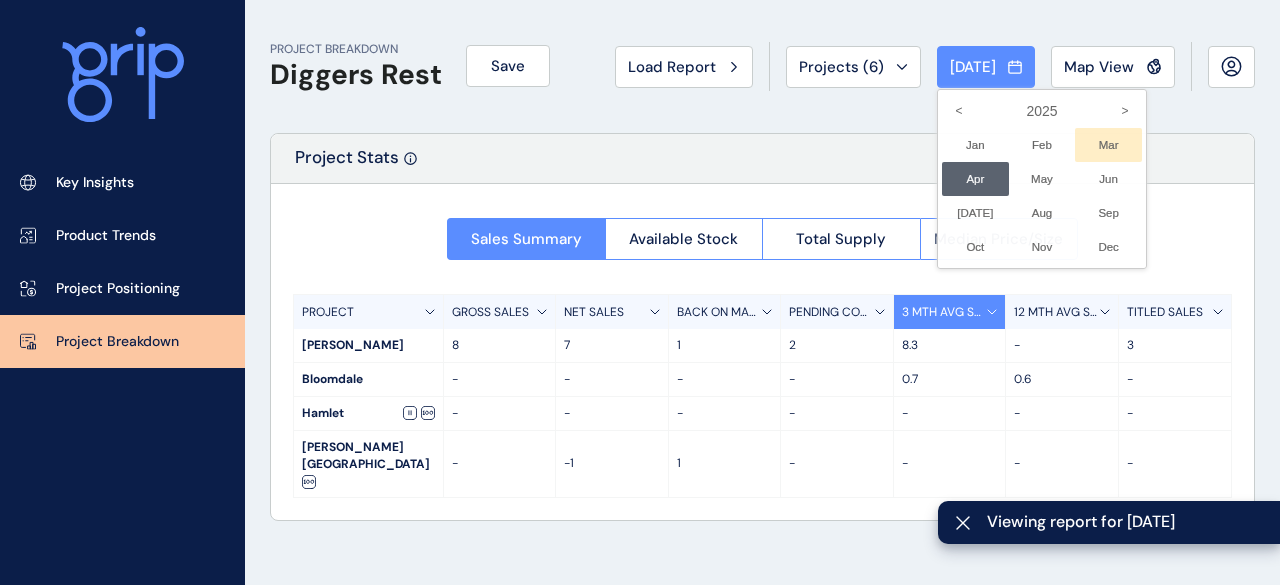 click on "Mar No report is available for this period. New months are usually published 5 business days after the month start." at bounding box center [1108, 145] 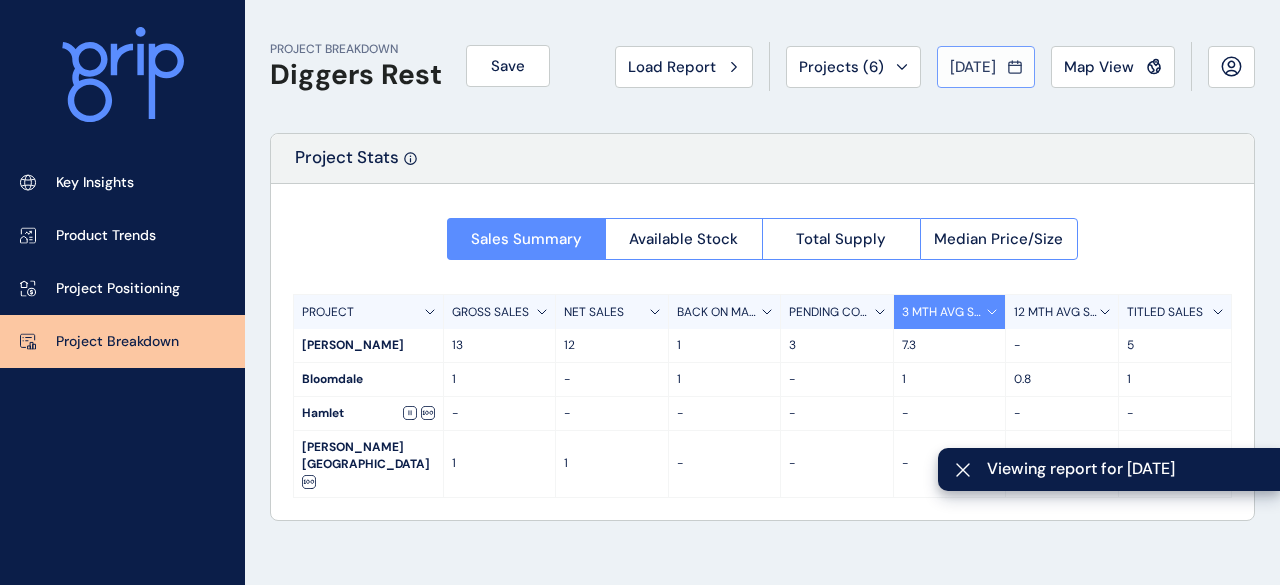 click on "[DATE]" at bounding box center (973, 67) 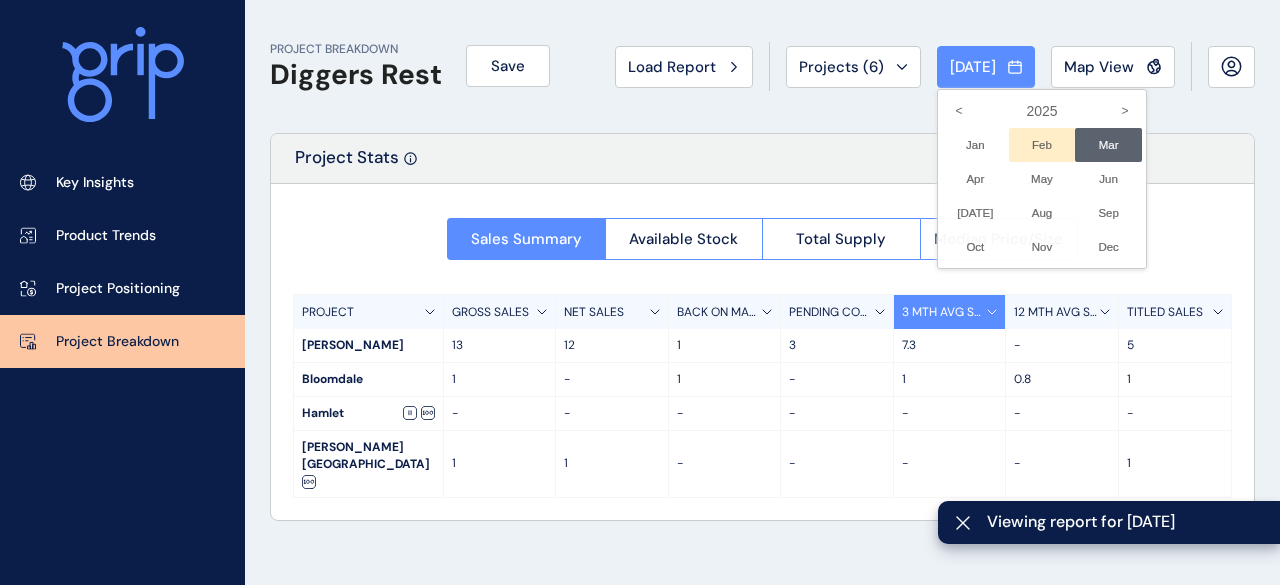 click on "Feb No report is available for this period. New months are usually published 5 business days after the month start." at bounding box center [1042, 145] 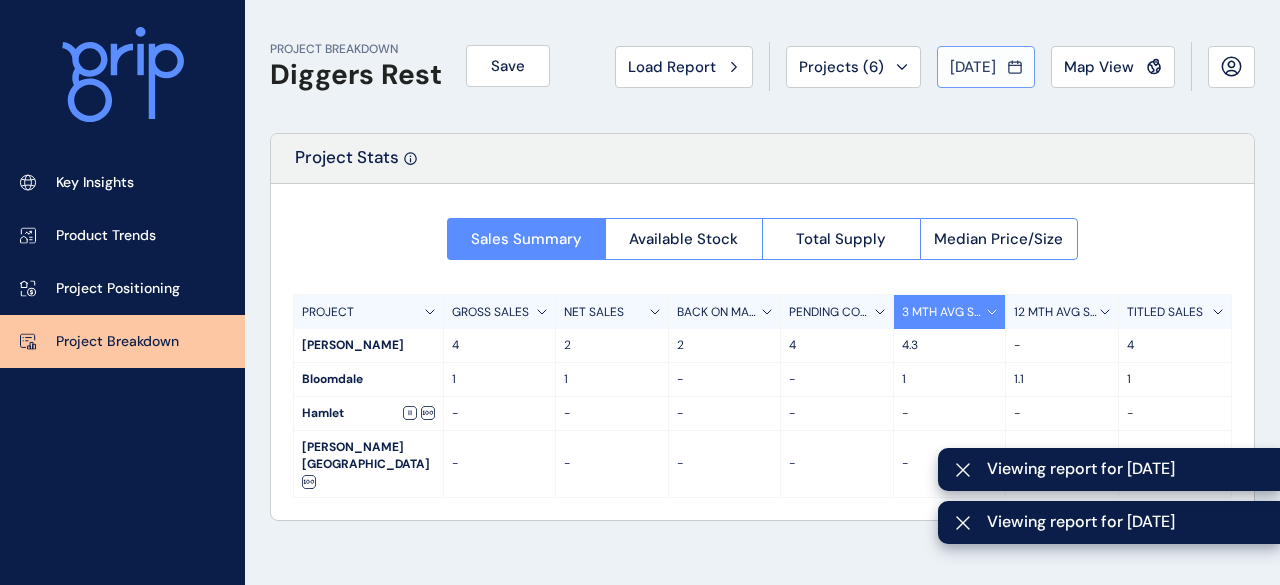 click on "[DATE]" at bounding box center [973, 67] 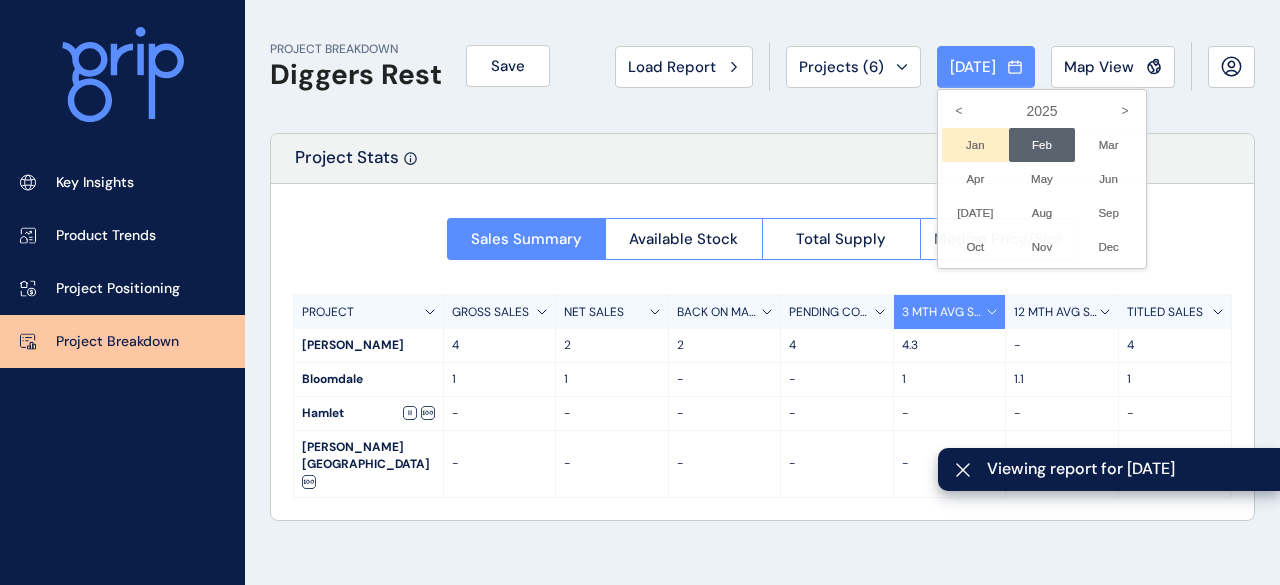 click on "Jan No report is available for this period. New months are usually published 5 business days after the month start." at bounding box center (975, 145) 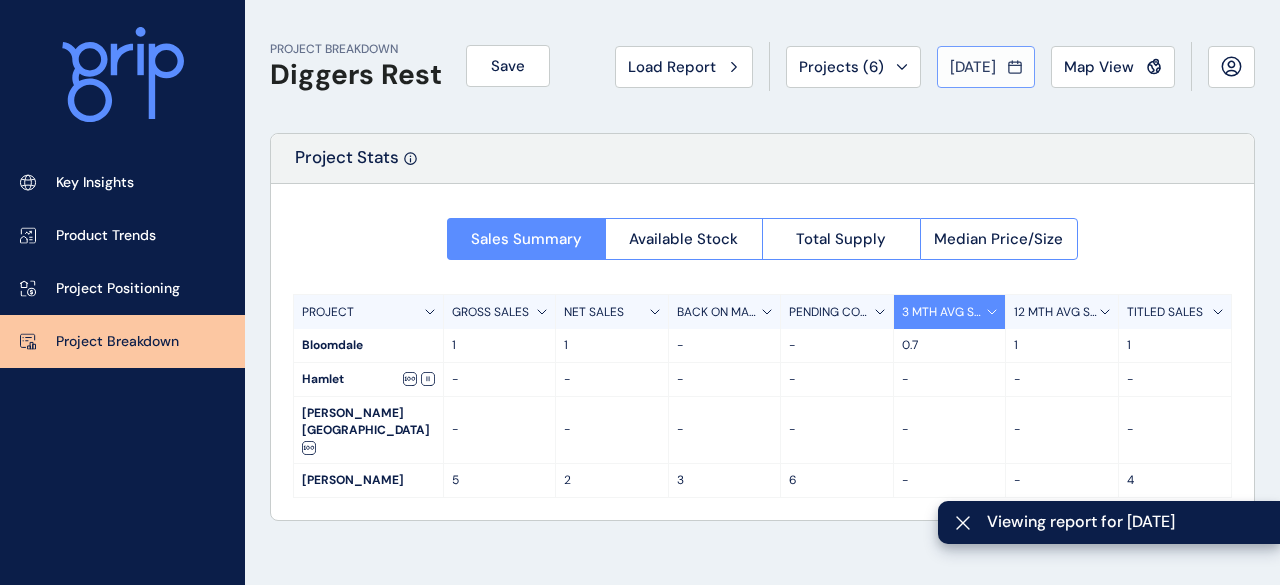 click on "[DATE]" at bounding box center [973, 67] 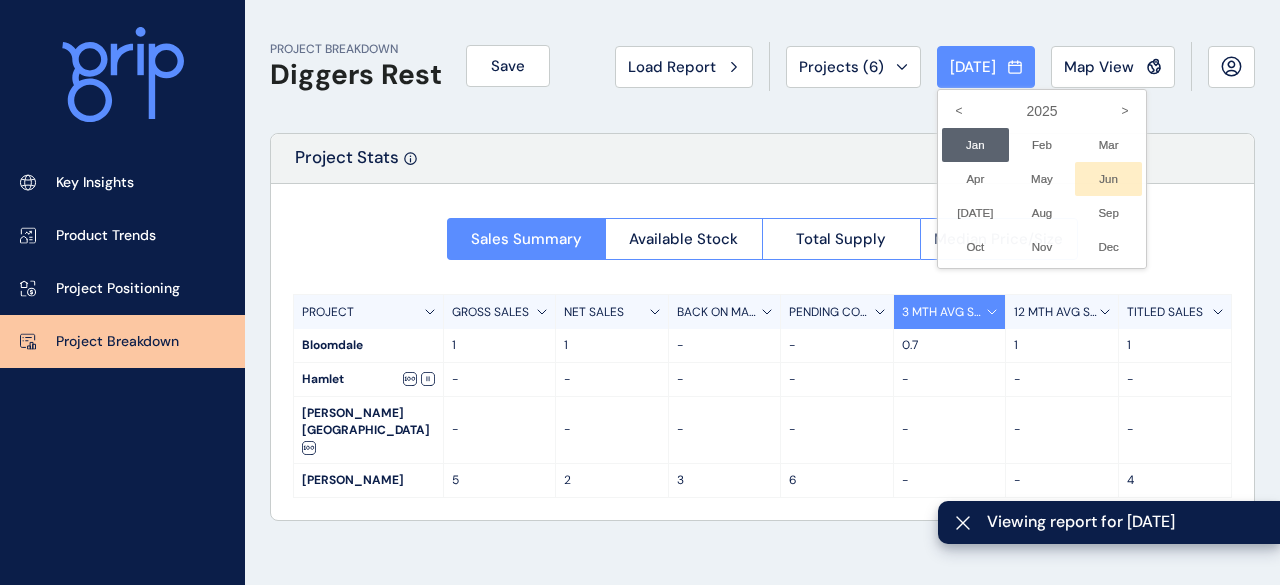 click on "Jun No report is available for this period. New months are usually published 5 business days after the month start." at bounding box center [1108, 179] 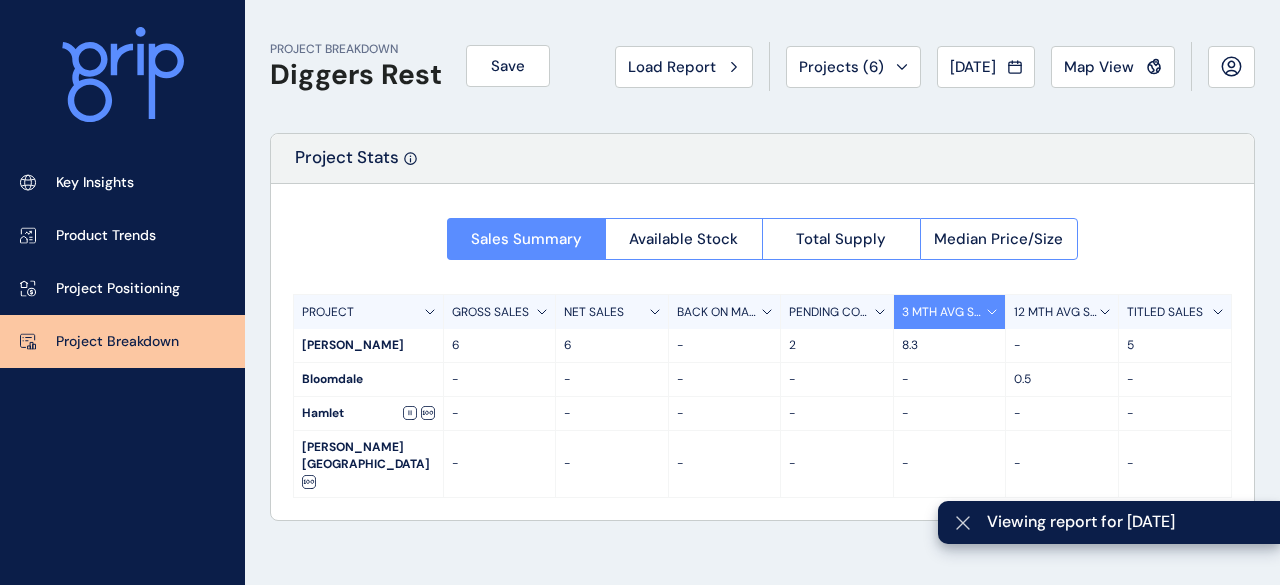 click at bounding box center (962, 522) 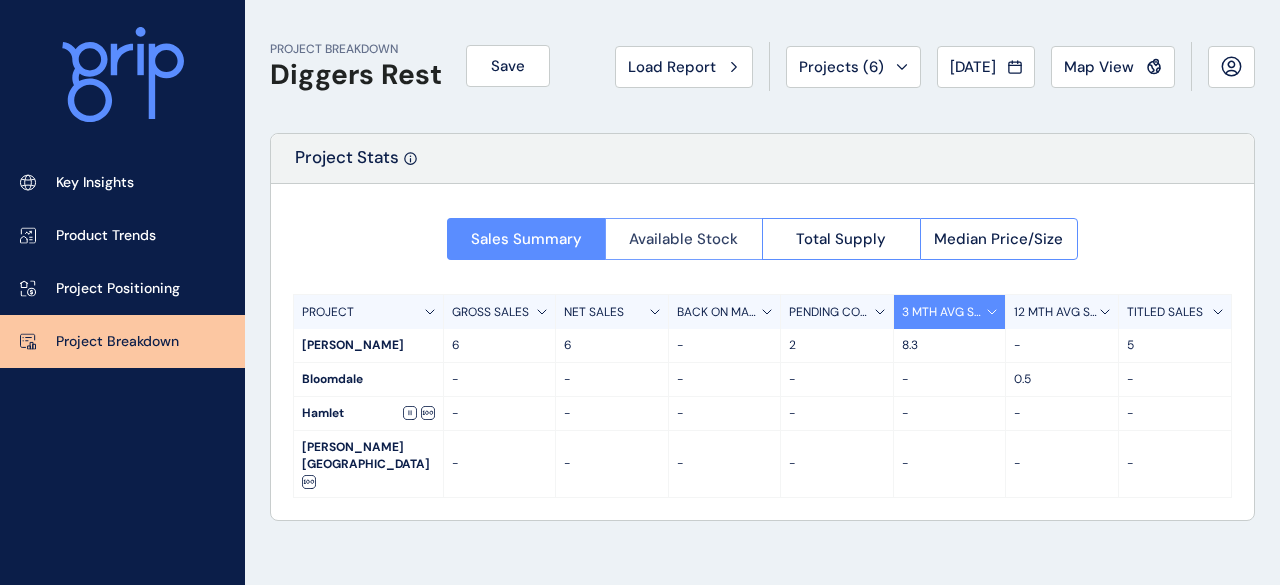 click on "Available Stock" at bounding box center (684, 239) 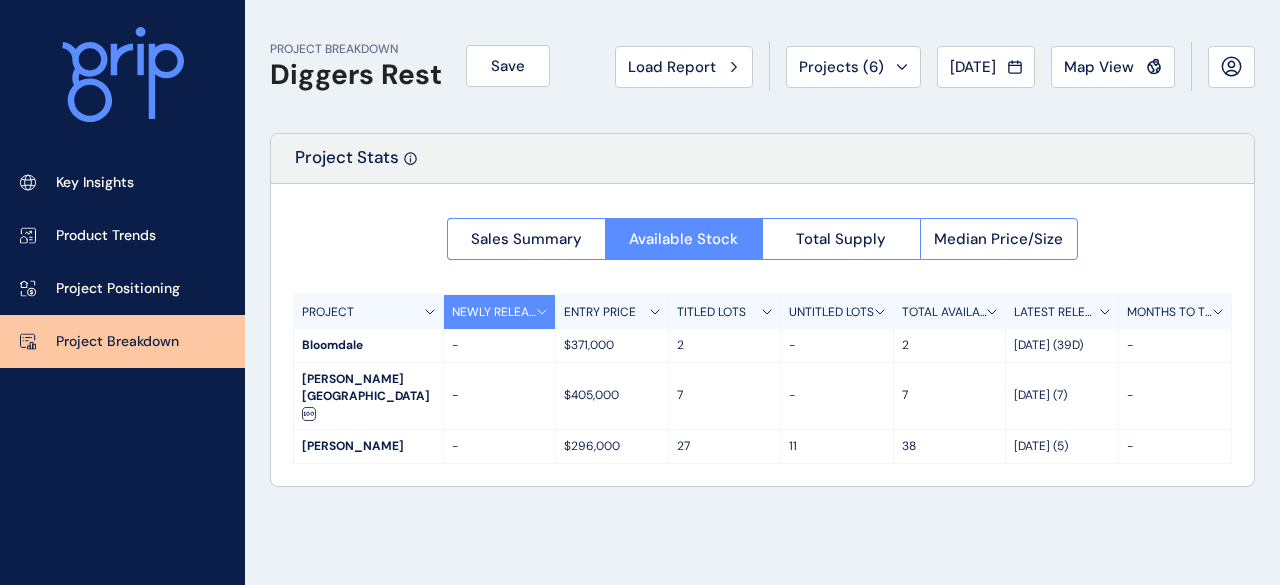type 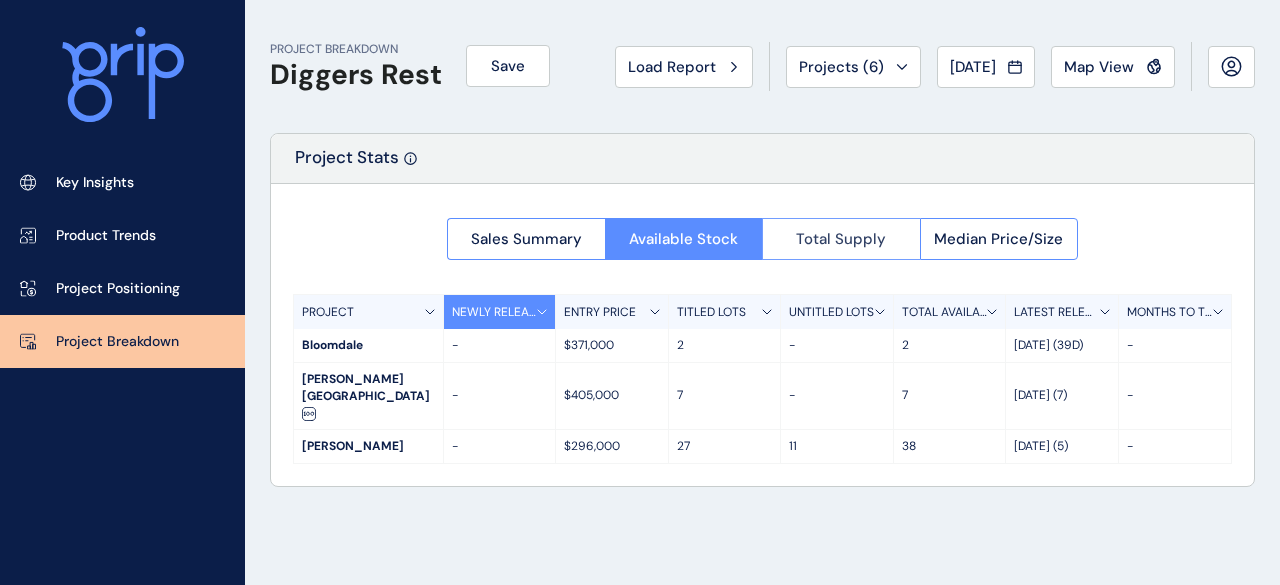 click on "Total Supply" at bounding box center [841, 239] 